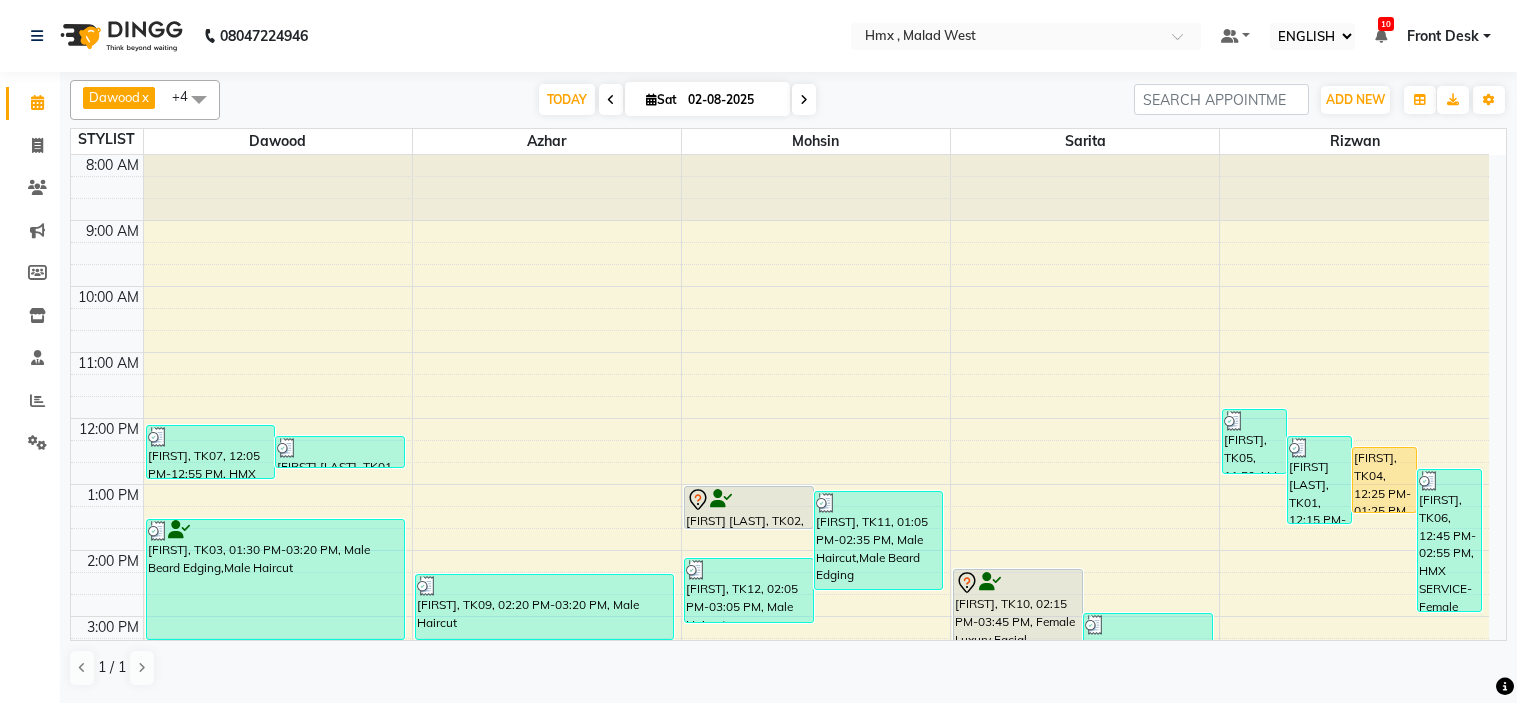 select on "ec" 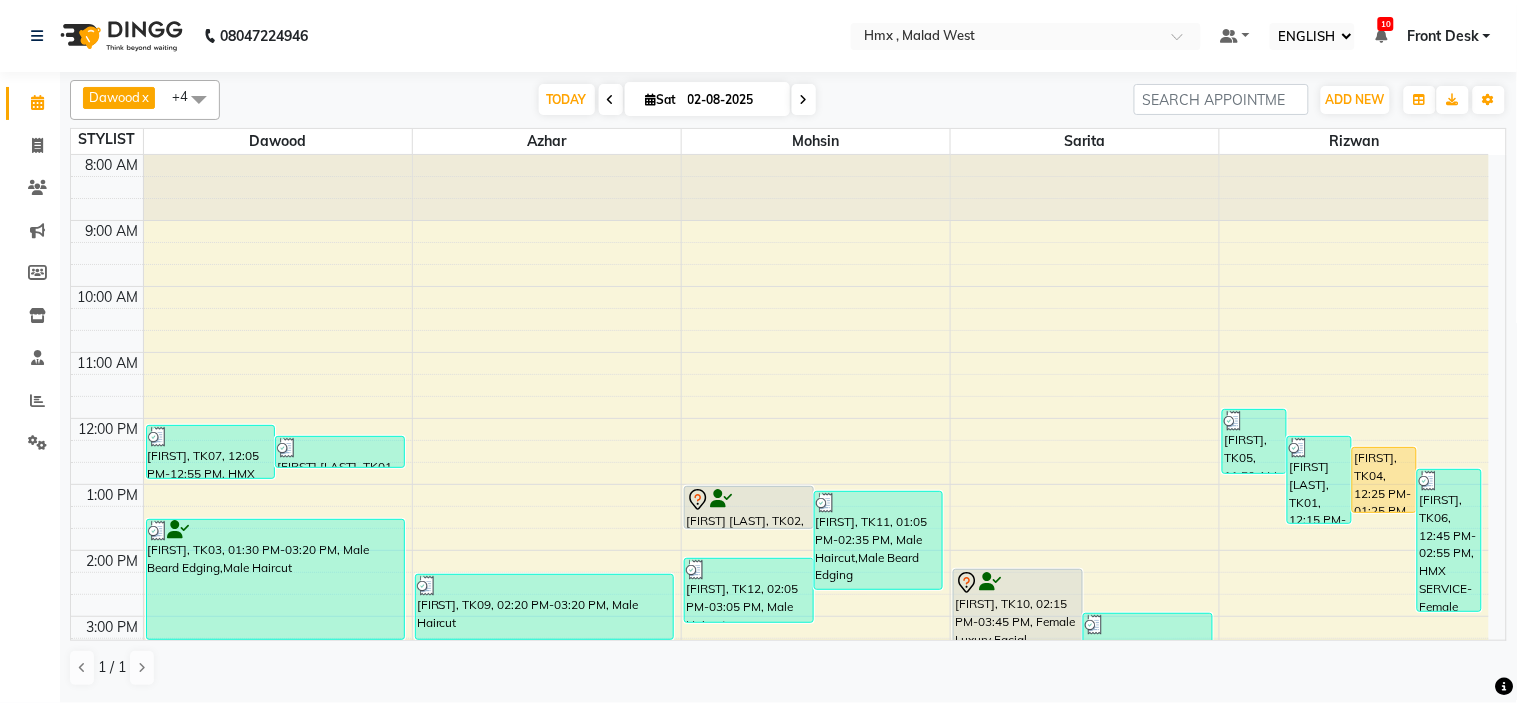 scroll, scrollTop: 0, scrollLeft: 0, axis: both 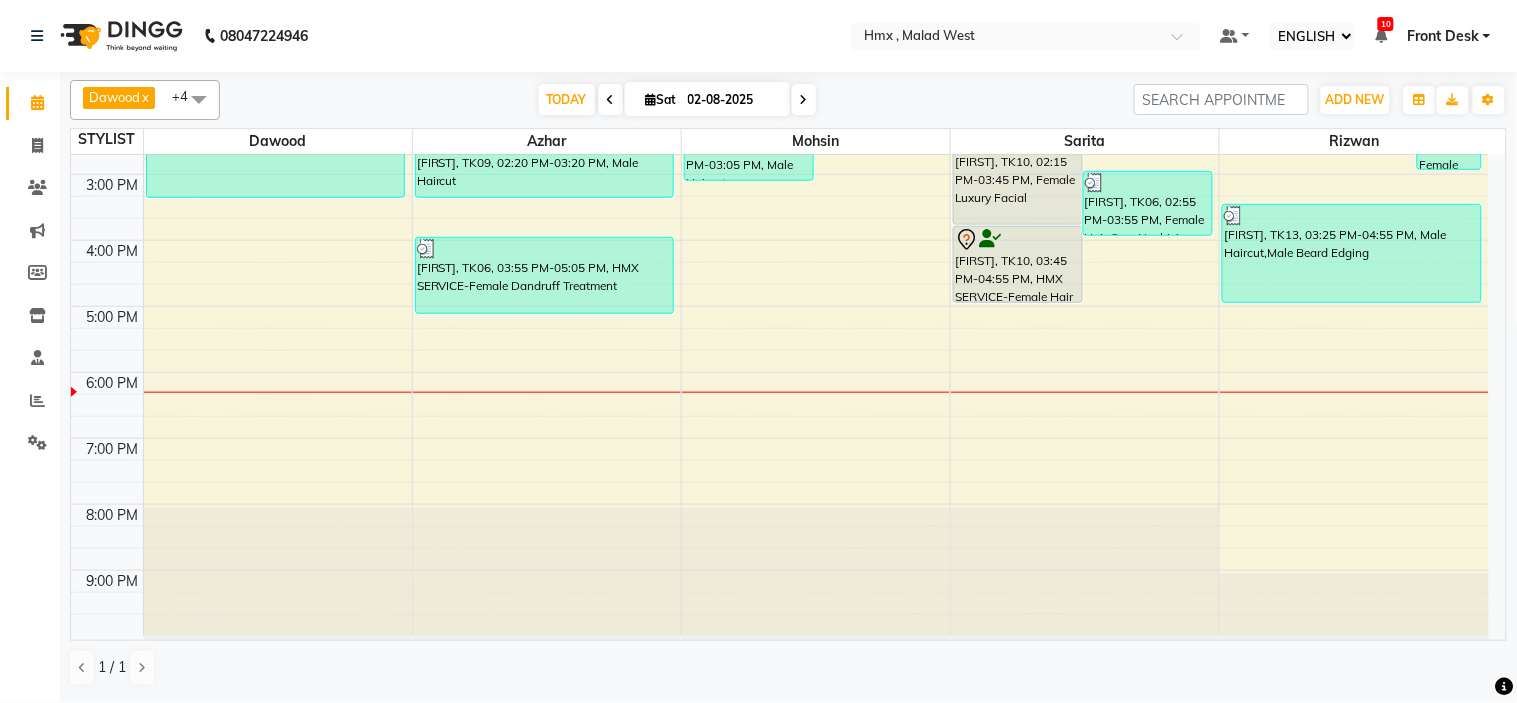click on "8:00 AM 9:00 AM 10:00 AM 11:00 AM 12:00 PM 1:00 PM 2:00 PM 3:00 PM 4:00 PM 5:00 PM 6:00 PM 7:00 PM 8:00 PM 9:00 PM     [FIRST], TK07, 12:05 PM-12:55 PM, HMX SERVICE-Beard trim + line up,Male Hairstyling     [FIRST] [LAST], TK01, 12:15 PM-12:45 PM, HMX SERVICE-Female Kid Haircut     [FIRST], TK03, 01:30 PM-03:20 PM, Male Beard Edging,Male Haircut     [FIRST], TK09, 02:20 PM-03:20 PM, Male Haircut     [FIRST], TK06, 03:55 PM-05:05 PM, HMX SERVICE-Female Dandruff Treatment             [FIRST] [LAST], TK02, 01:00 PM-01:40 PM, HMX SERVICE-Beard trim + line up     [FIRST], TK11, 01:05 PM-02:35 PM, Male Haircut,Male Beard Edging     [FIRST], TK12, 02:05 PM-03:05 PM, Male Haircut             [FIRST], TK10, 02:15 PM-03:45 PM, Female Luxury Facial     [FIRST], TK06, 02:55 PM-03:55 PM, Female Hair Care Nashi Argan Hair Spa             [FIRST], TK10, 03:45 PM-04:55 PM, HMX SERVICE-Female Hair Spa     [FIRST], TK05, 11:50 AM-12:50 PM, Male Haircut        [FIRST], TK04, 12:25 PM-01:25 PM, Male Haircut" at bounding box center (780, 174) 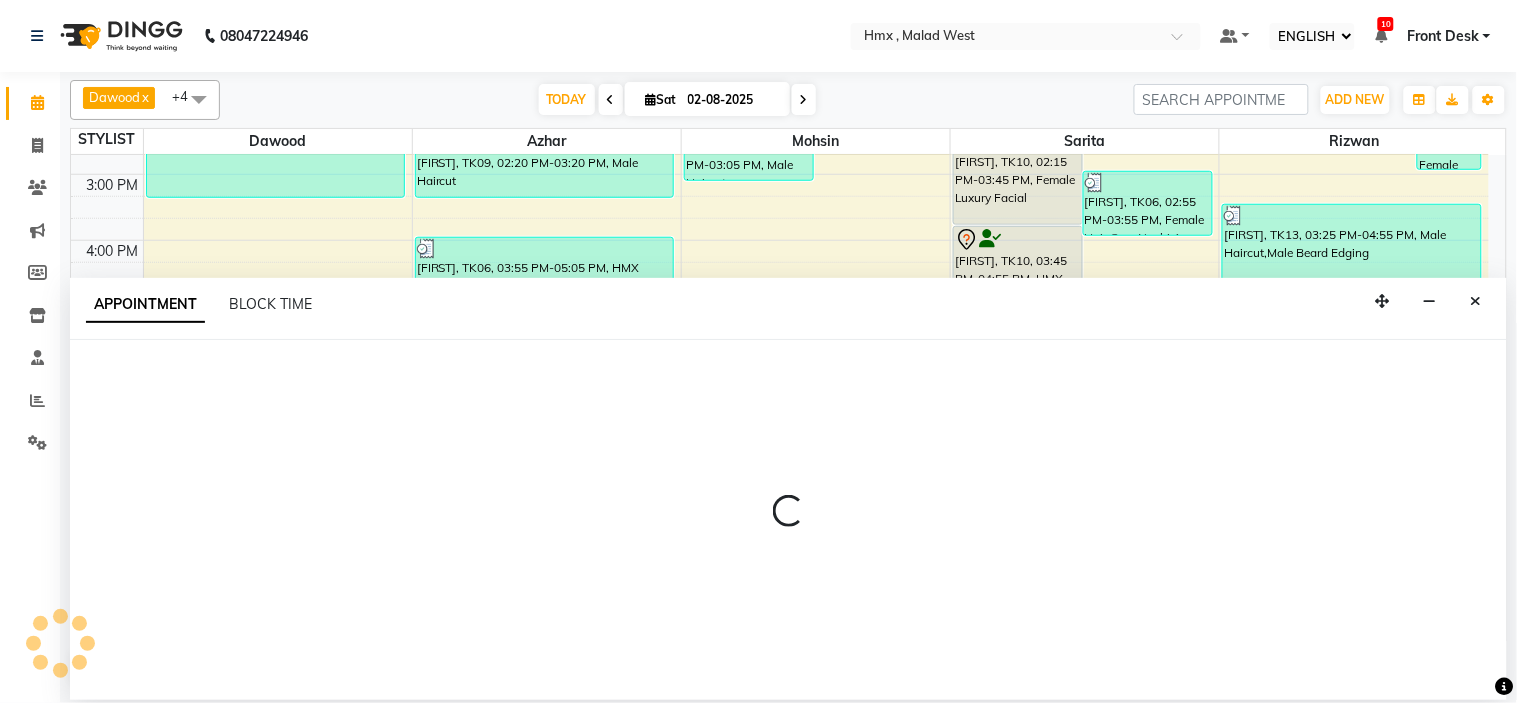 select on "39095" 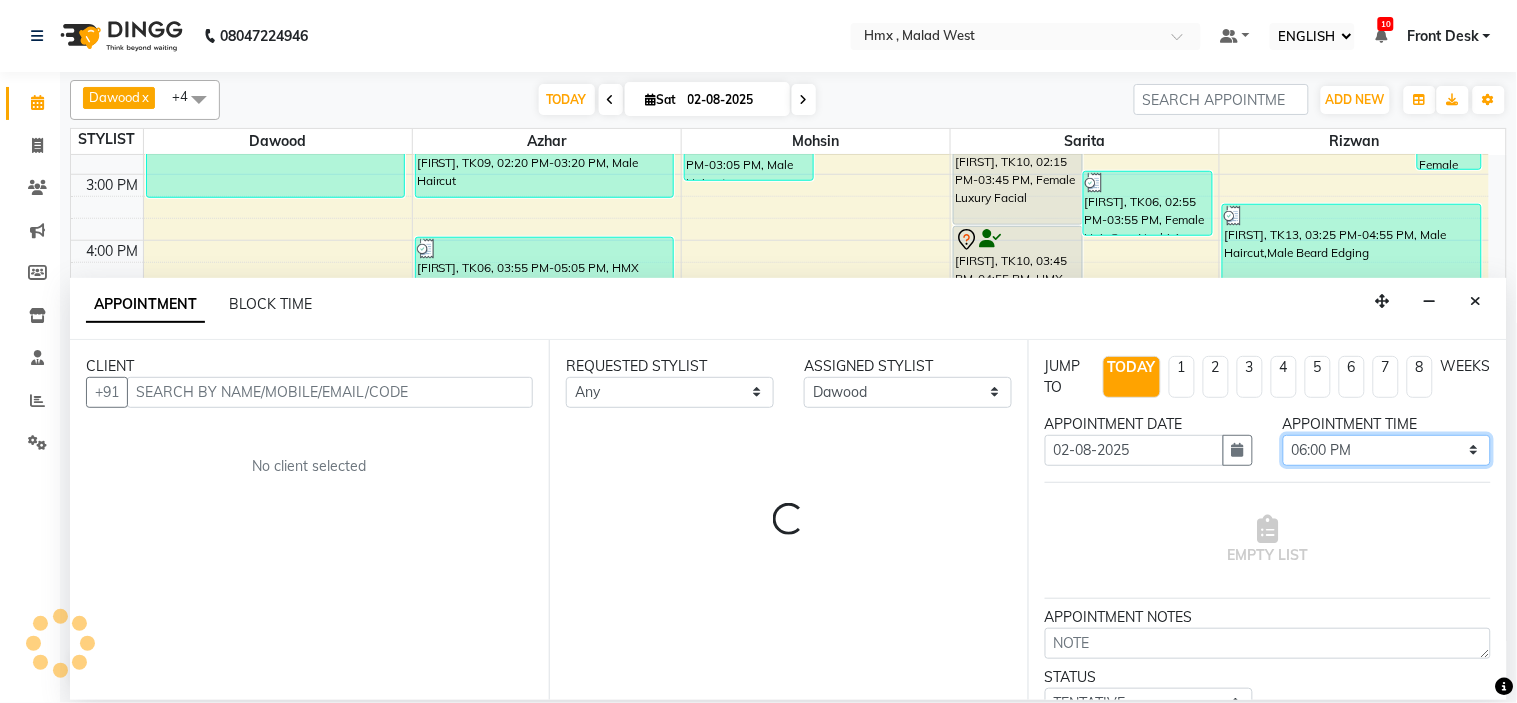 click on "SELECT 09:00 AM 09:15 AM 09:30 AM 09:45 AM 10:00 AM 10:15 AM 10:30 AM 10:45 AM 11:00 AM 11:15 AM 11:30 AM 11:45 AM 12:00 PM 12:15 PM 12:30 PM 12:45 PM 01:00 PM 01:15 PM 01:30 PM 01:45 PM 02:00 PM 02:15 PM 02:30 PM 02:45 PM 03:00 PM 03:15 PM 03:30 PM 03:45 PM 04:00 PM 04:15 PM 04:30 PM 04:45 PM 05:00 PM 05:15 PM 05:30 PM 05:45 PM 06:00 PM 06:15 PM 06:30 PM 06:45 PM 07:00 PM 07:15 PM 07:30 PM 07:45 PM 08:00 PM 08:15 PM 08:30 PM 08:45 PM 09:00 PM" at bounding box center [1387, 450] 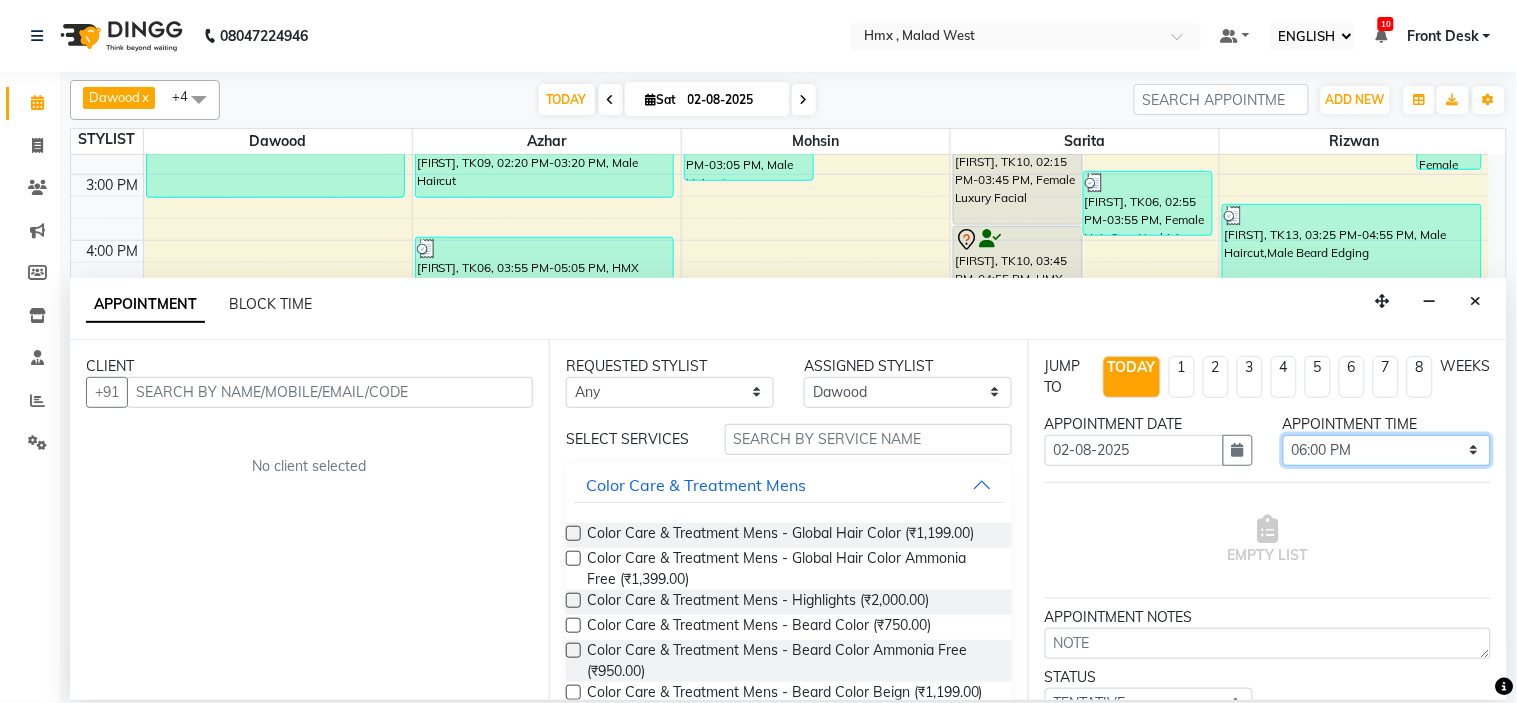 select on "1095" 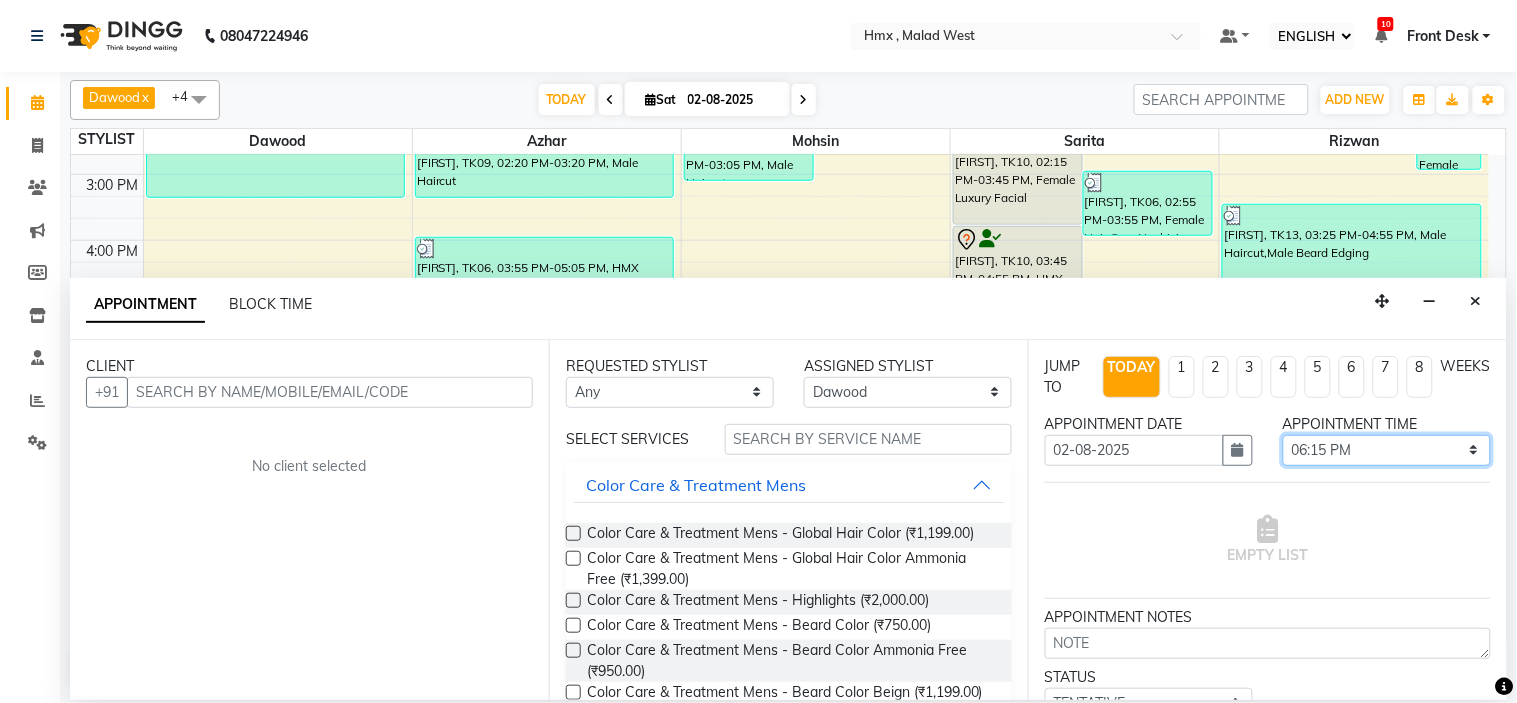 click on "SELECT 09:00 AM 09:15 AM 09:30 AM 09:45 AM 10:00 AM 10:15 AM 10:30 AM 10:45 AM 11:00 AM 11:15 AM 11:30 AM 11:45 AM 12:00 PM 12:15 PM 12:30 PM 12:45 PM 01:00 PM 01:15 PM 01:30 PM 01:45 PM 02:00 PM 02:15 PM 02:30 PM 02:45 PM 03:00 PM 03:15 PM 03:30 PM 03:45 PM 04:00 PM 04:15 PM 04:30 PM 04:45 PM 05:00 PM 05:15 PM 05:30 PM 05:45 PM 06:00 PM 06:15 PM 06:30 PM 06:45 PM 07:00 PM 07:15 PM 07:30 PM 07:45 PM 08:00 PM 08:15 PM 08:30 PM 08:45 PM 09:00 PM" at bounding box center [1387, 450] 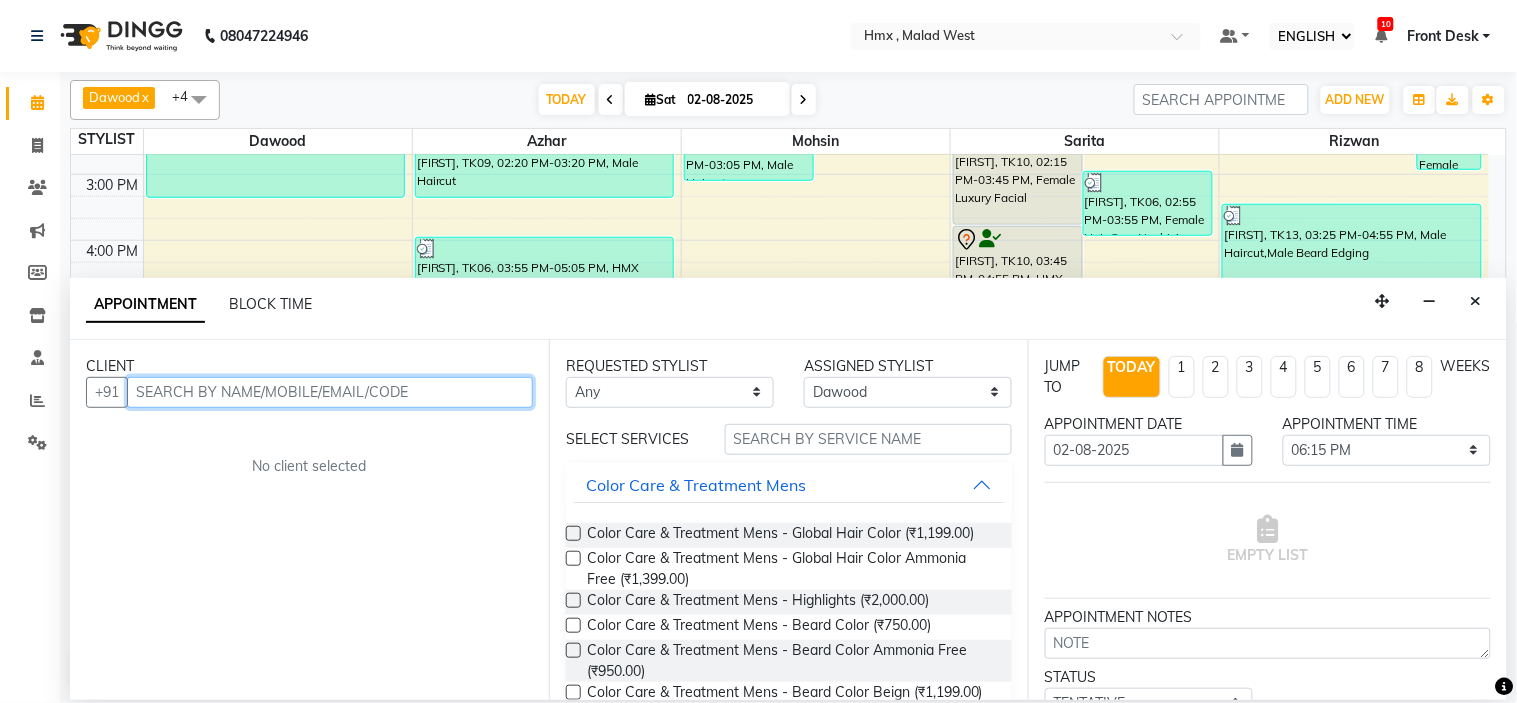 click at bounding box center (330, 392) 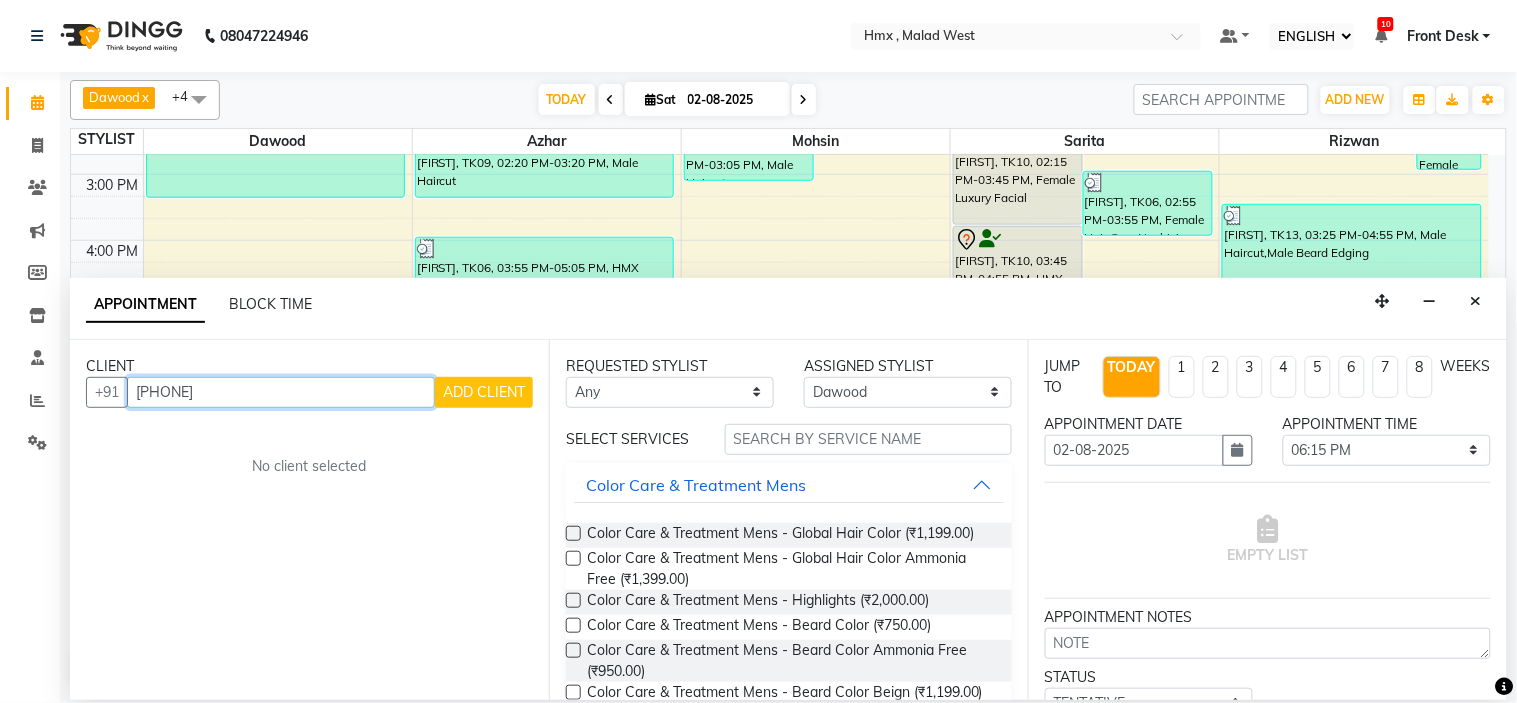 type on "[PHONE]" 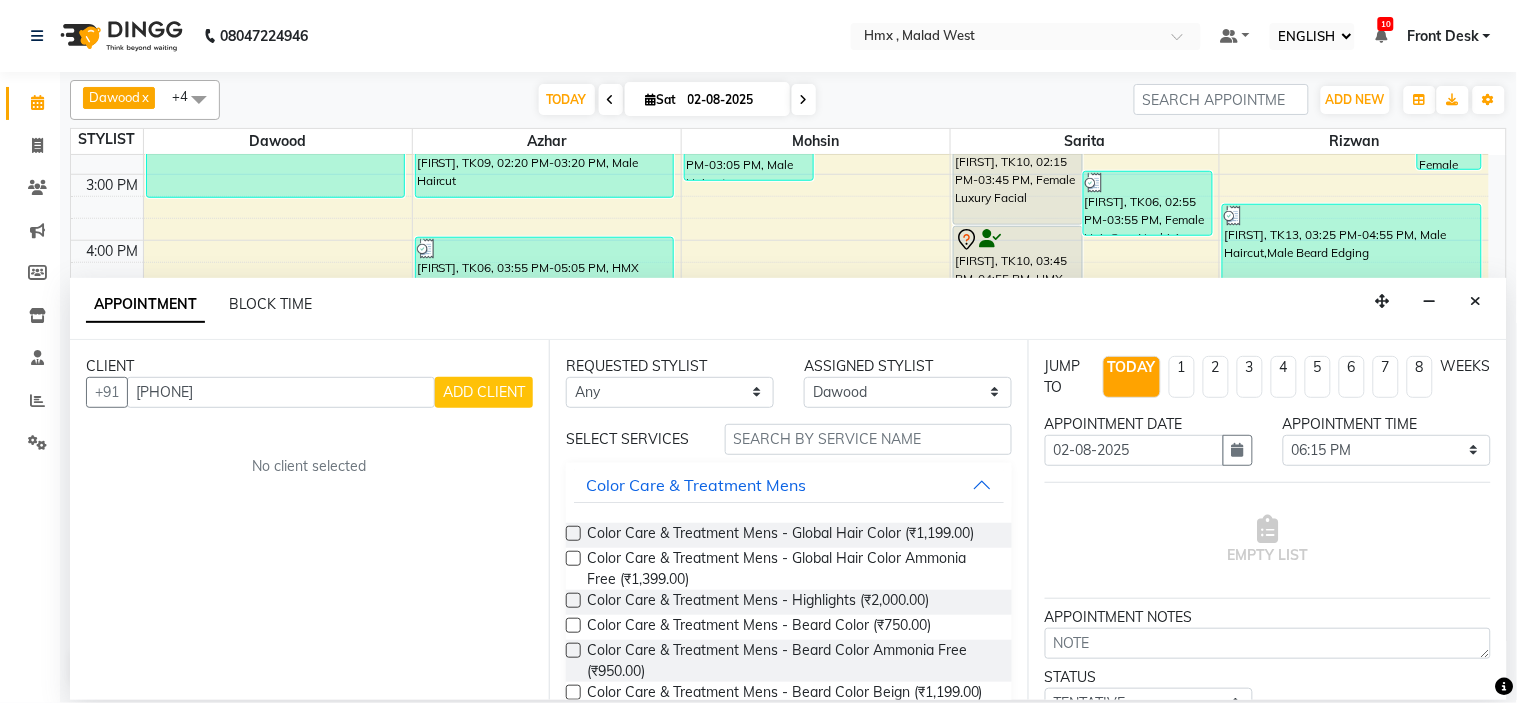 click on "ADD CLIENT" at bounding box center [484, 392] 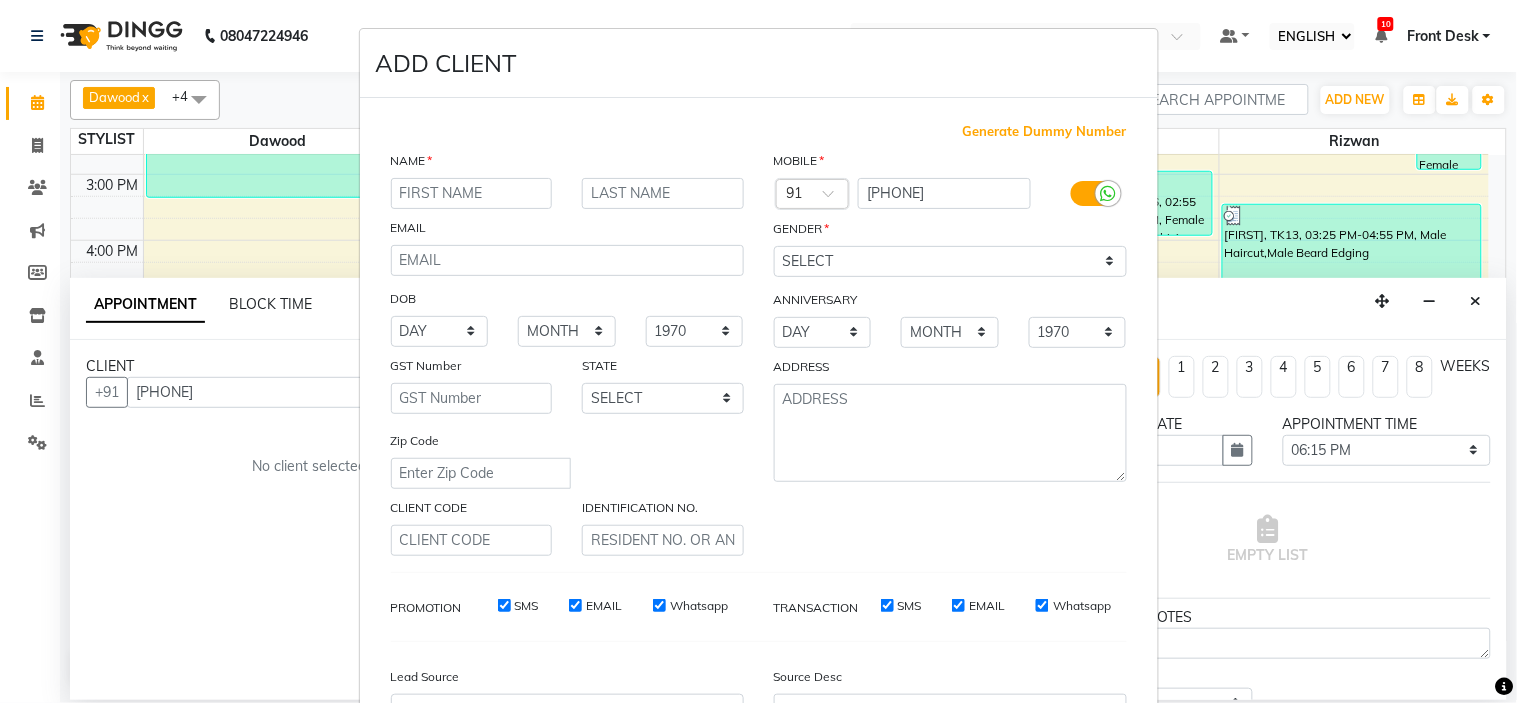 click at bounding box center (472, 193) 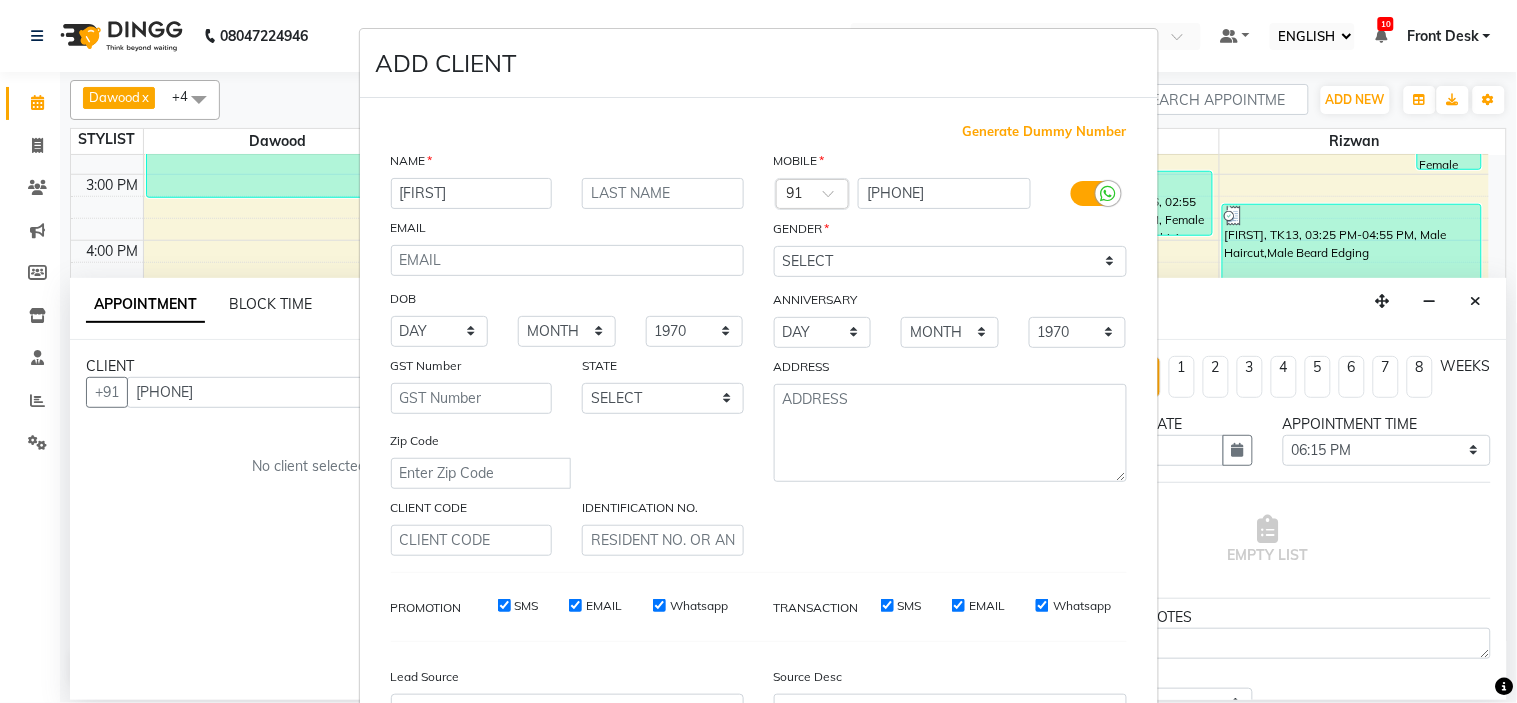 type on "[FIRST]" 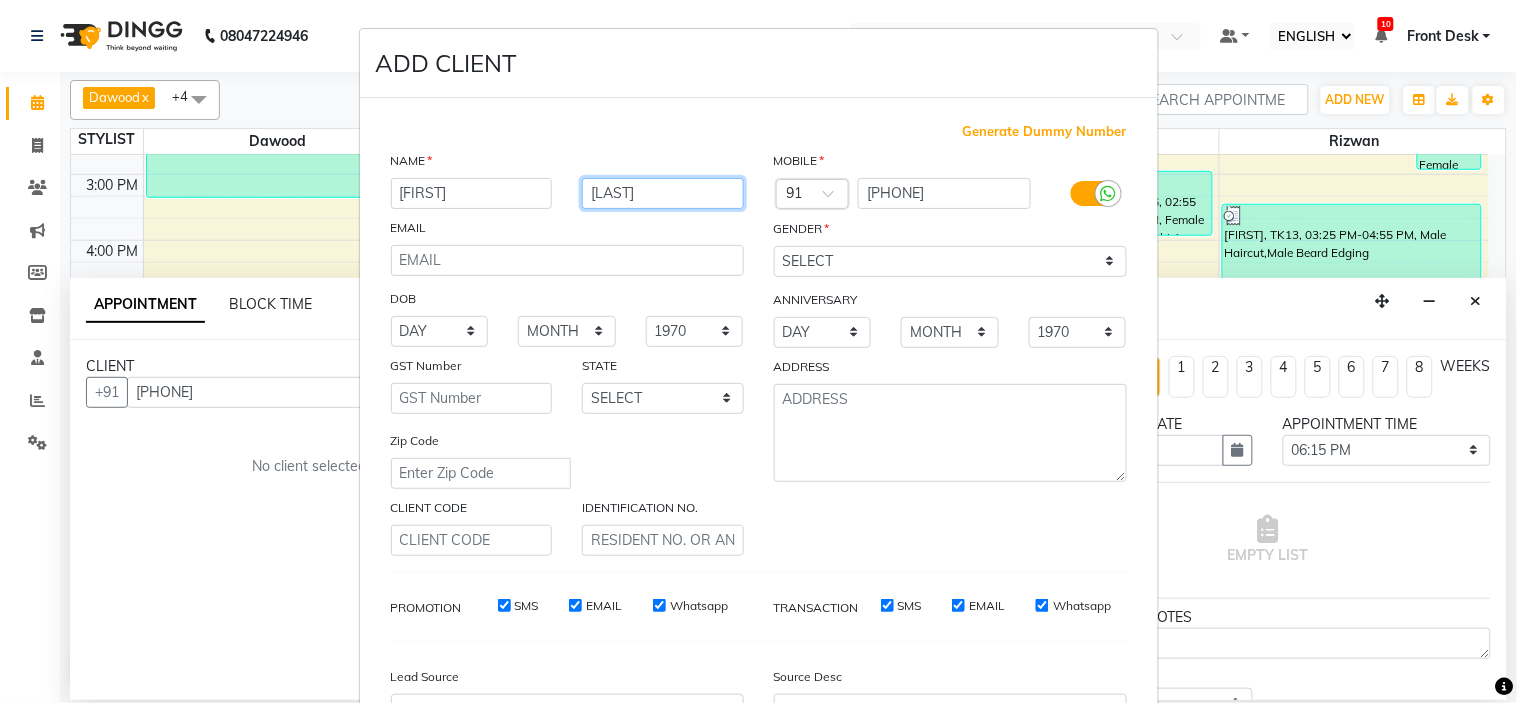 type on "[LAST]" 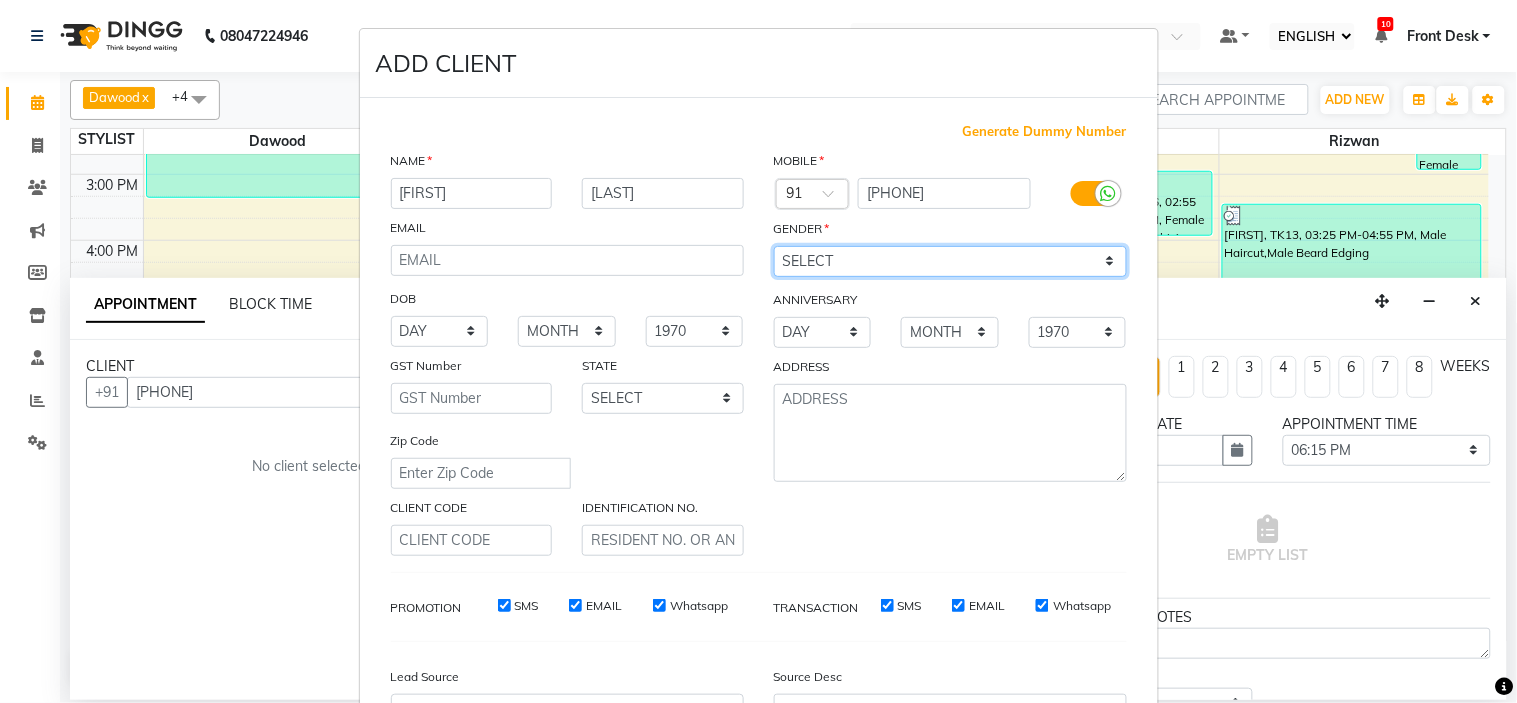 click on "SELECT MALE FEMALE OTHER PREFER NOT TO SAY" at bounding box center (950, 261) 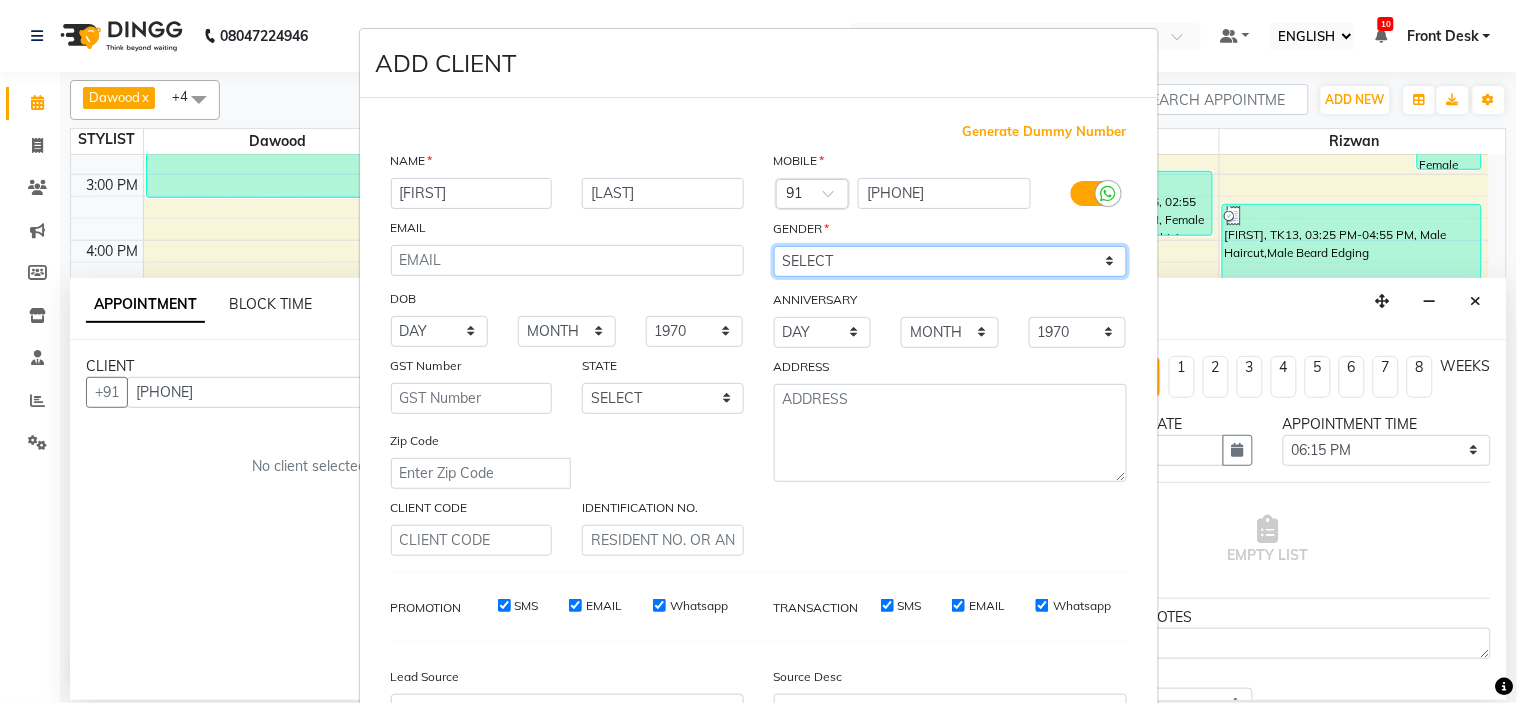 select on "male" 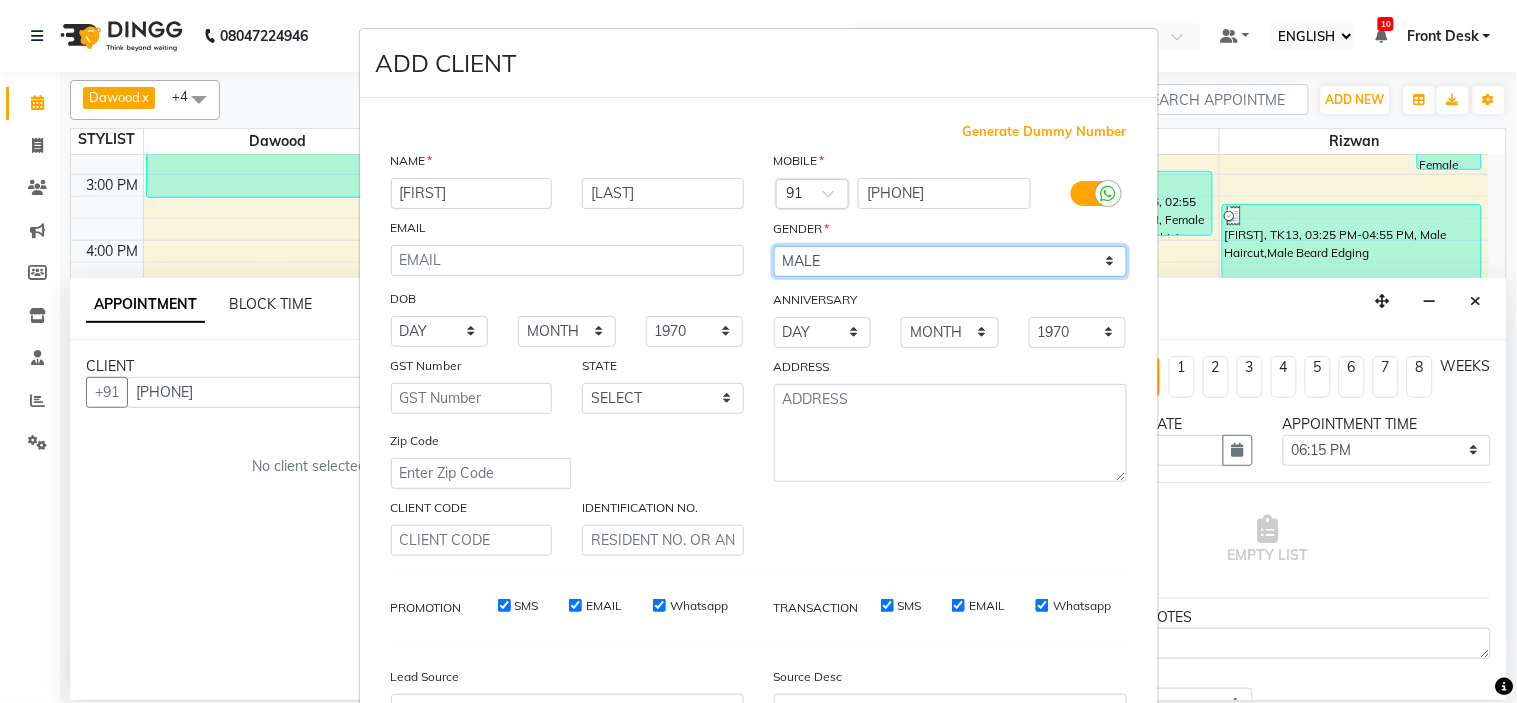 click on "SELECT MALE FEMALE OTHER PREFER NOT TO SAY" at bounding box center [950, 261] 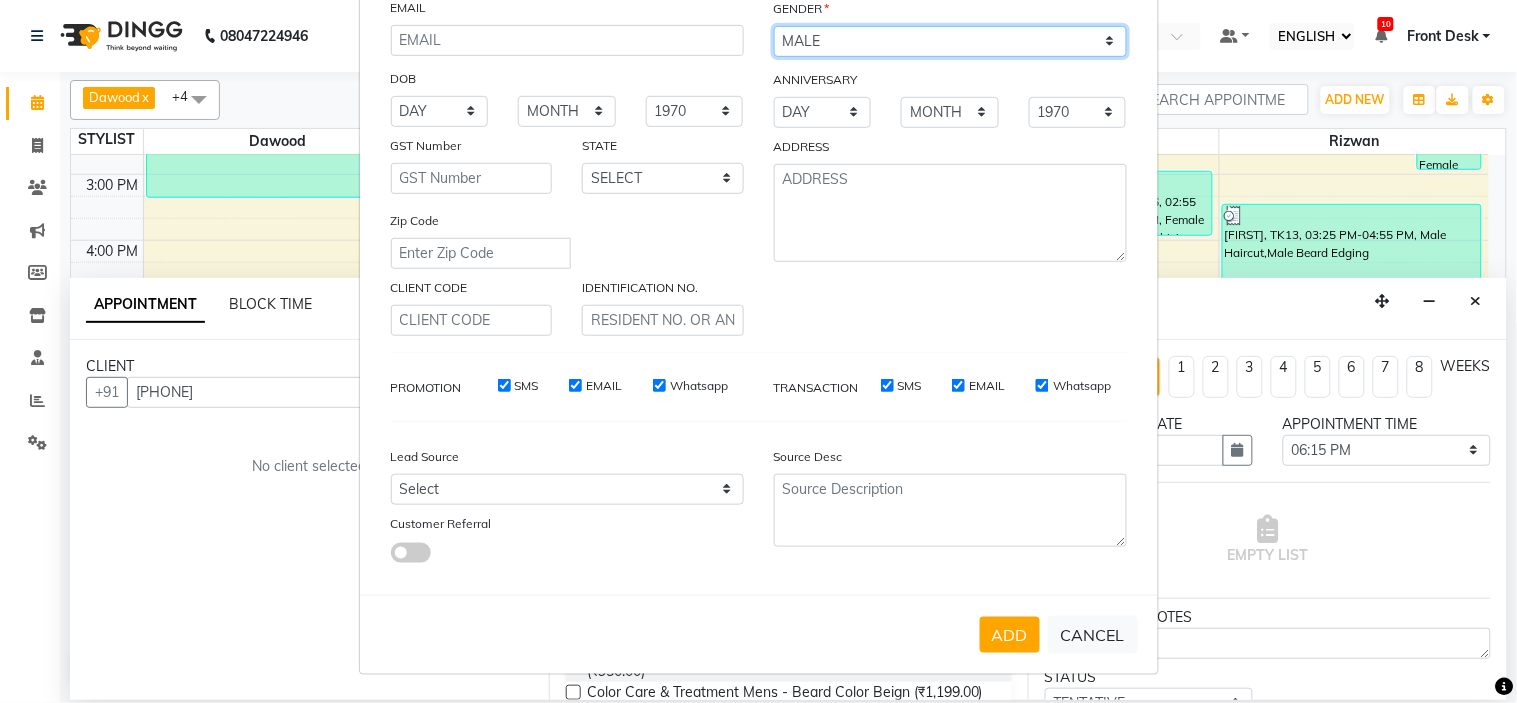scroll, scrollTop: 221, scrollLeft: 0, axis: vertical 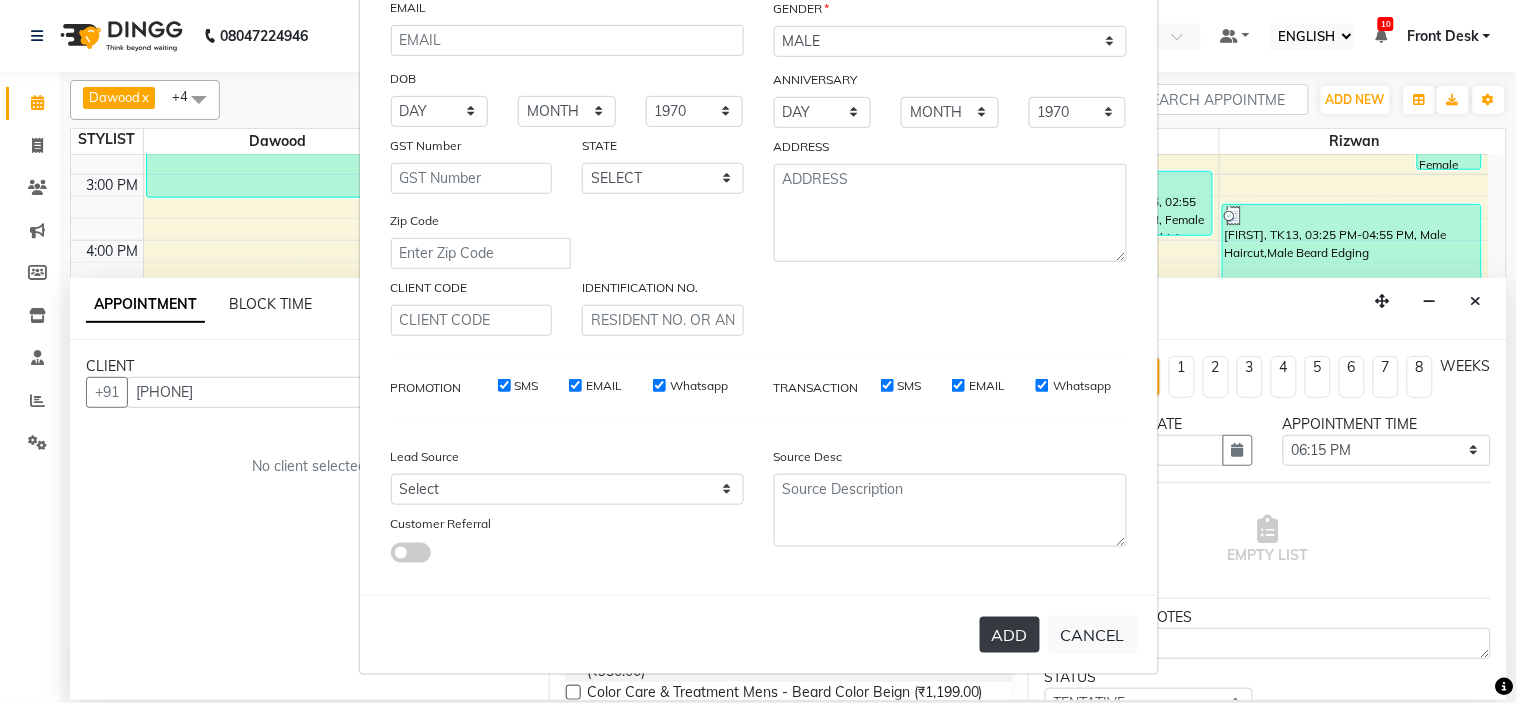 click on "ADD" at bounding box center [1010, 635] 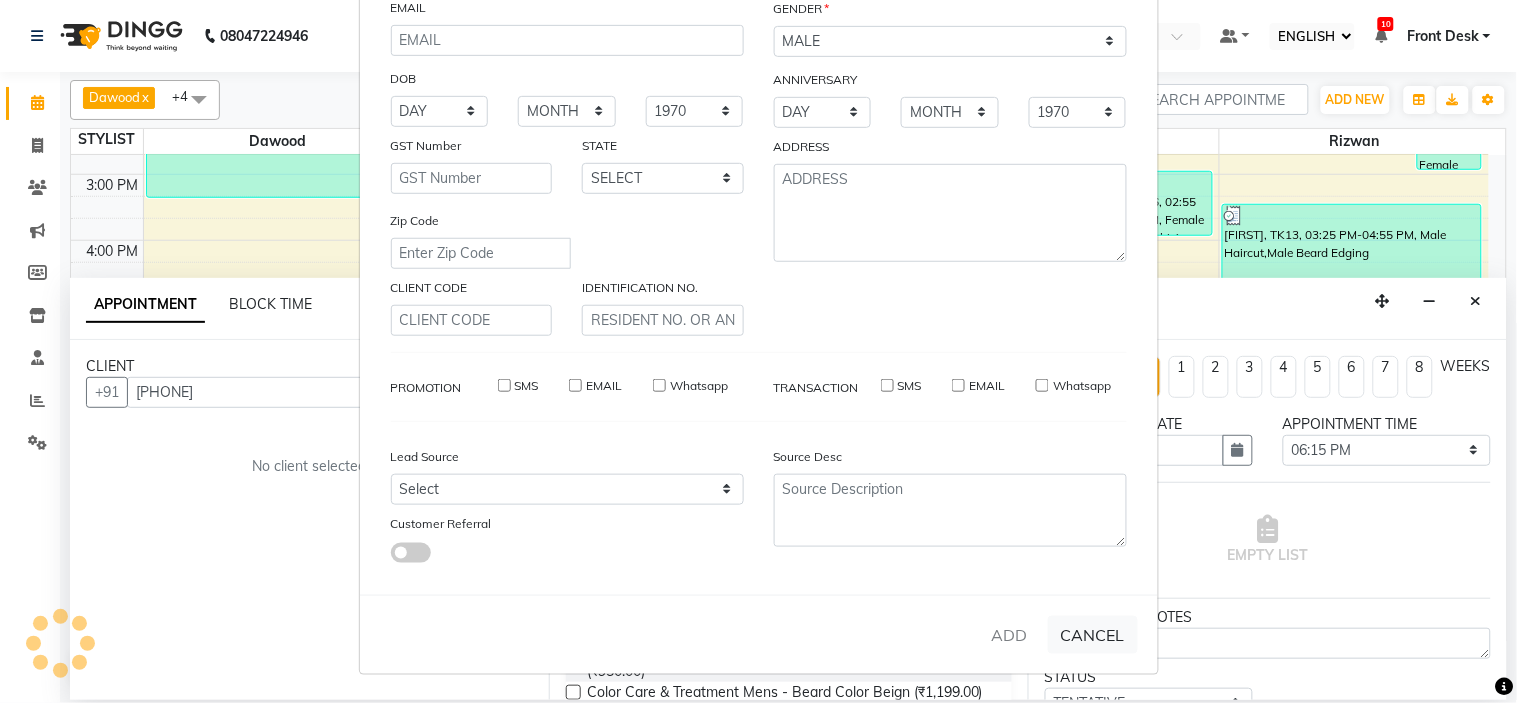 type 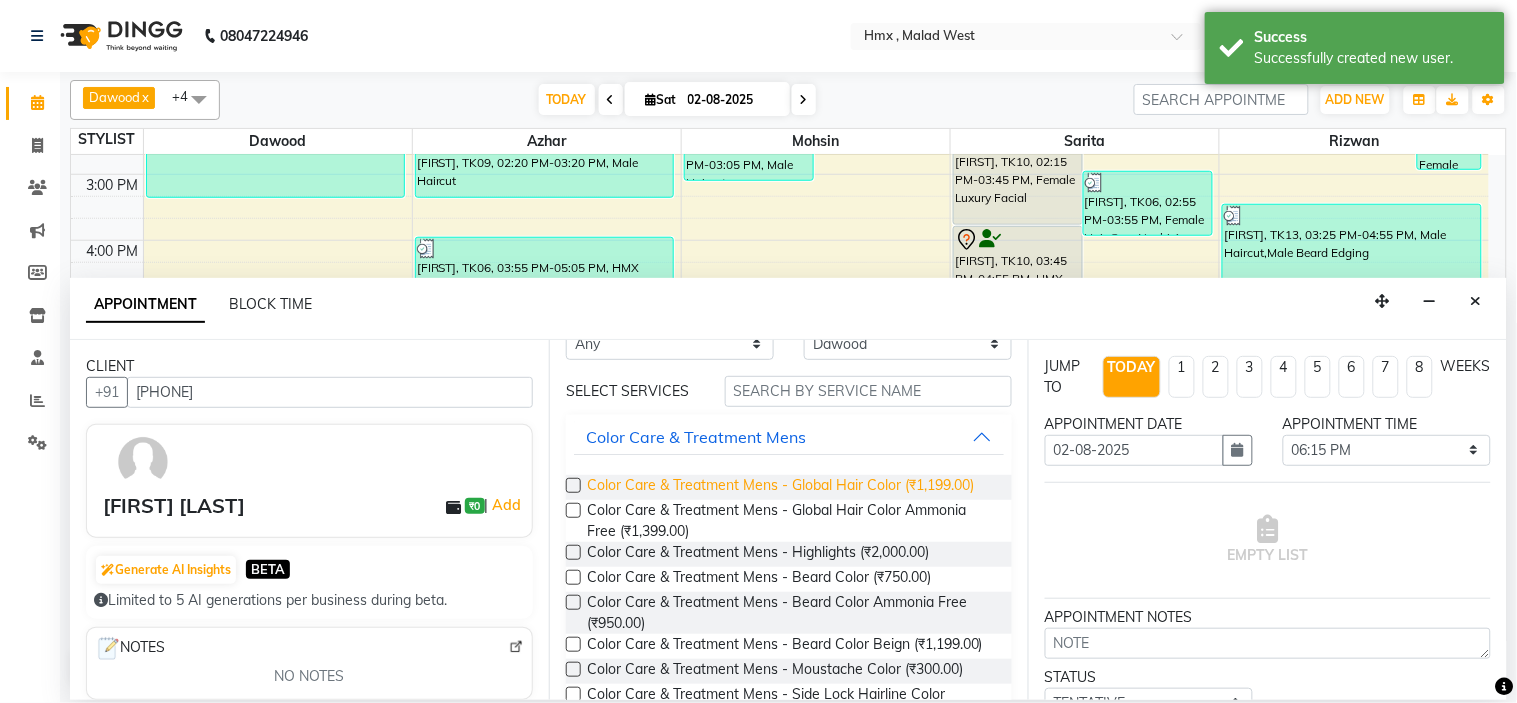 scroll, scrollTop: 0, scrollLeft: 0, axis: both 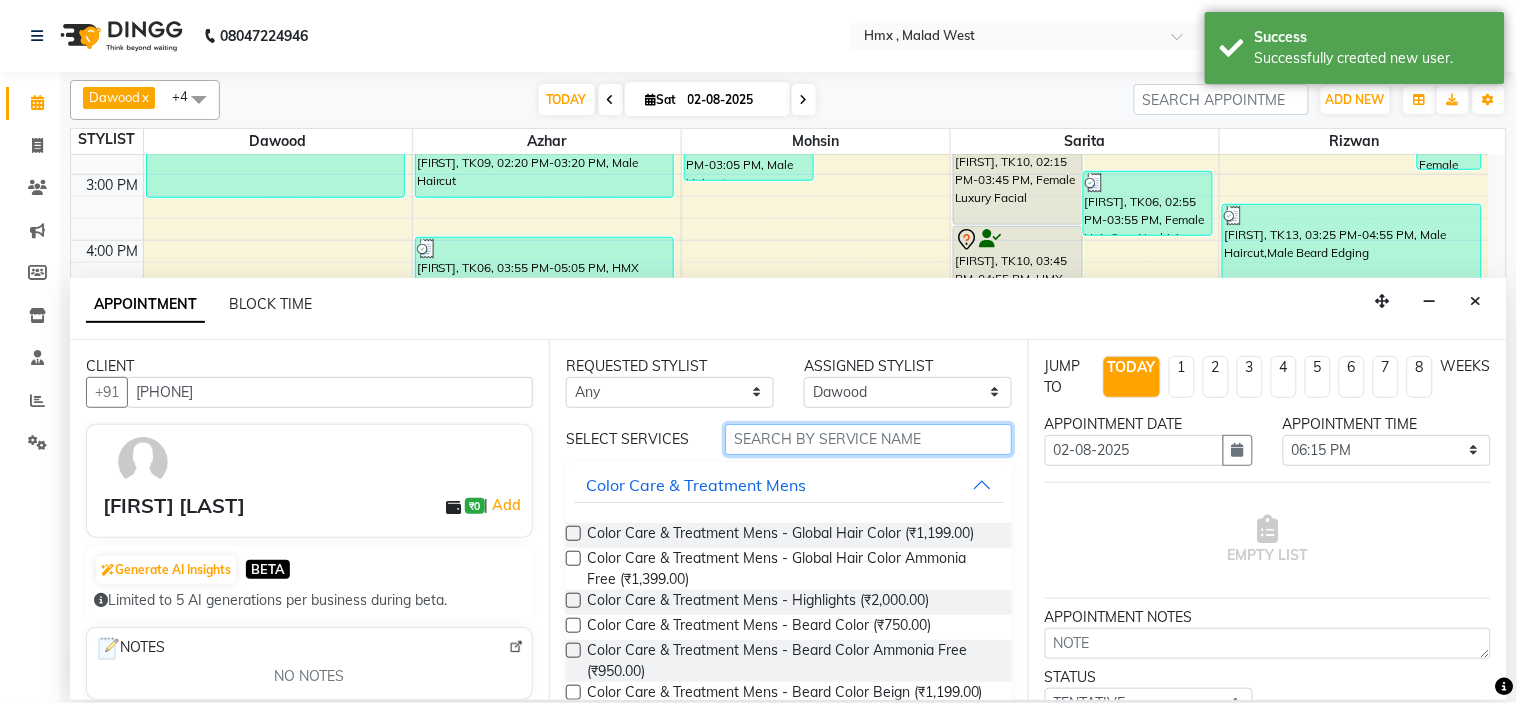 click at bounding box center (868, 439) 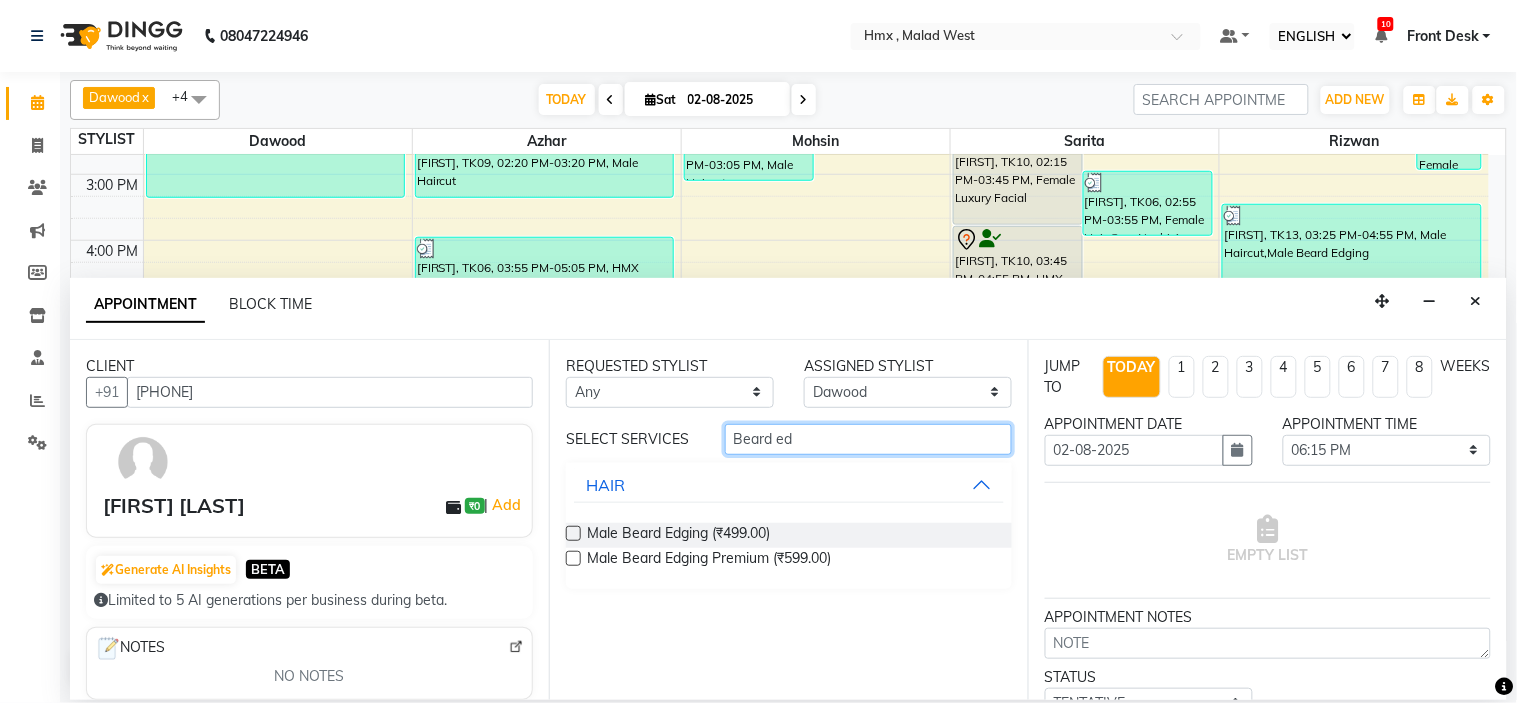 type on "Beard ed" 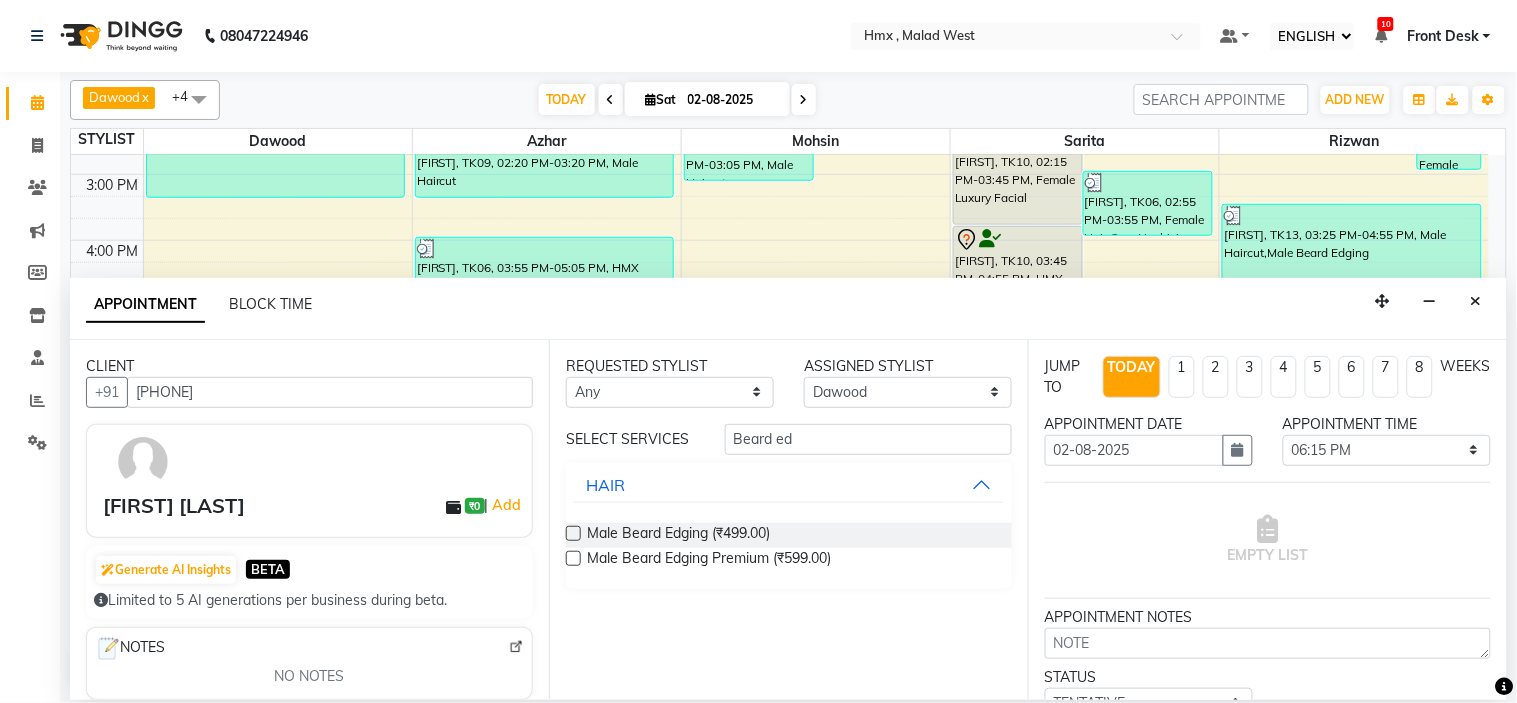click at bounding box center [573, 533] 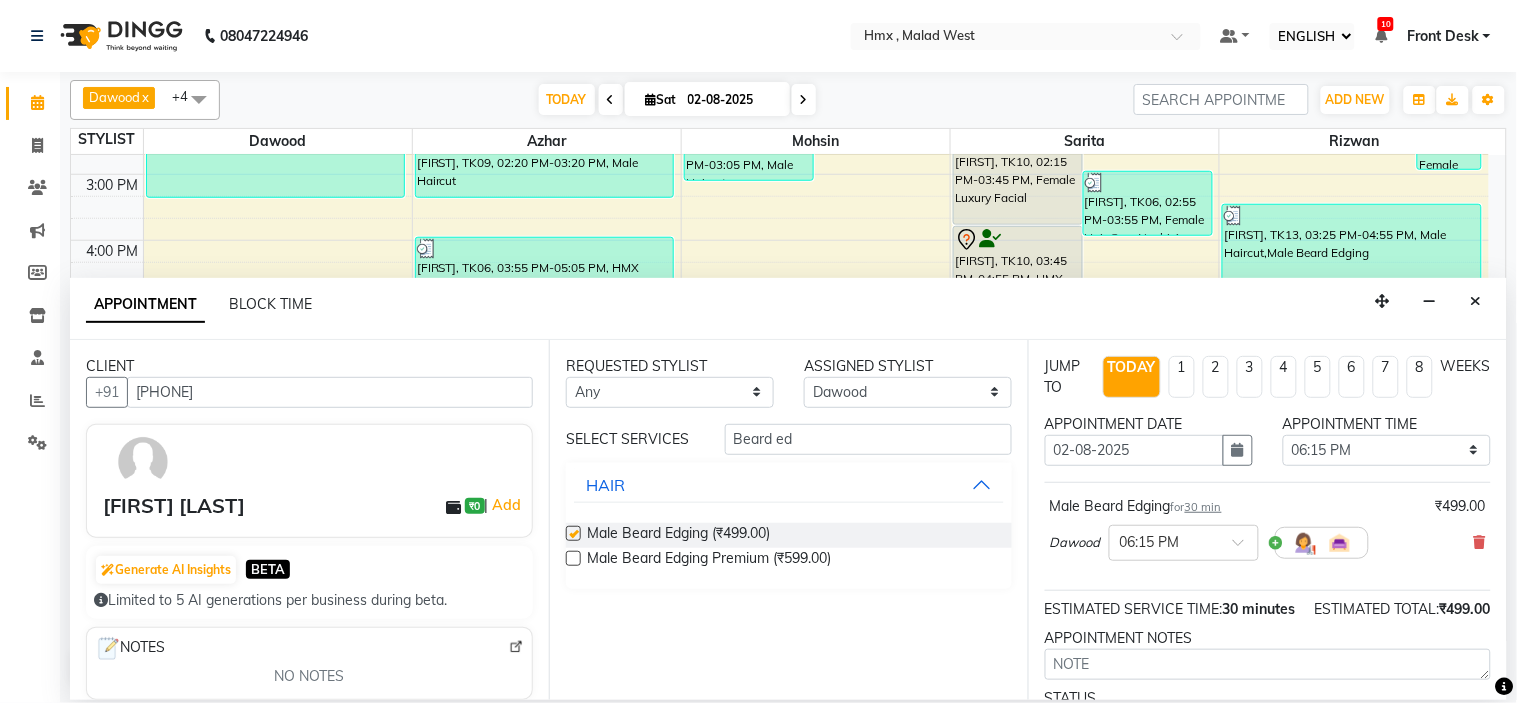 checkbox on "false" 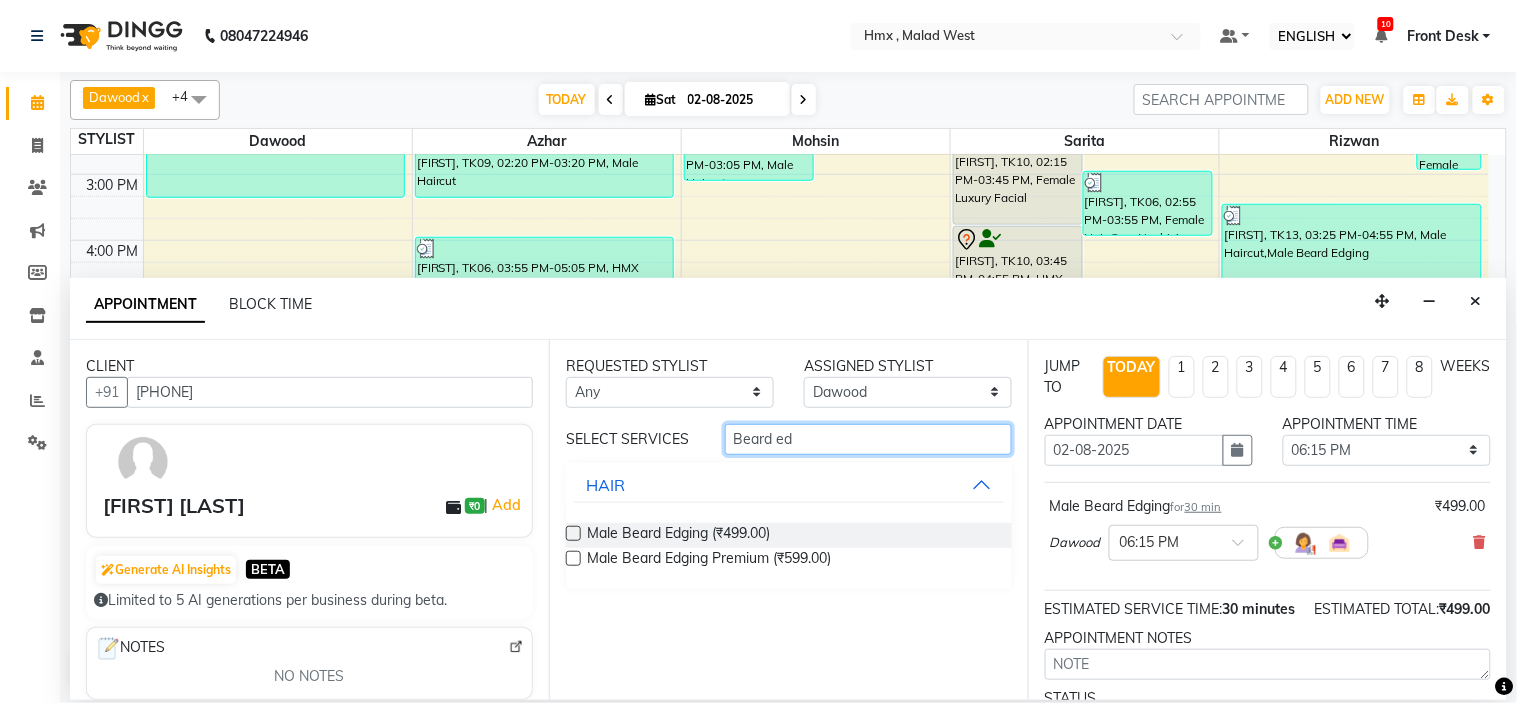drag, startPoint x: 823, startPoint y: 438, endPoint x: 720, endPoint y: 453, distance: 104.0865 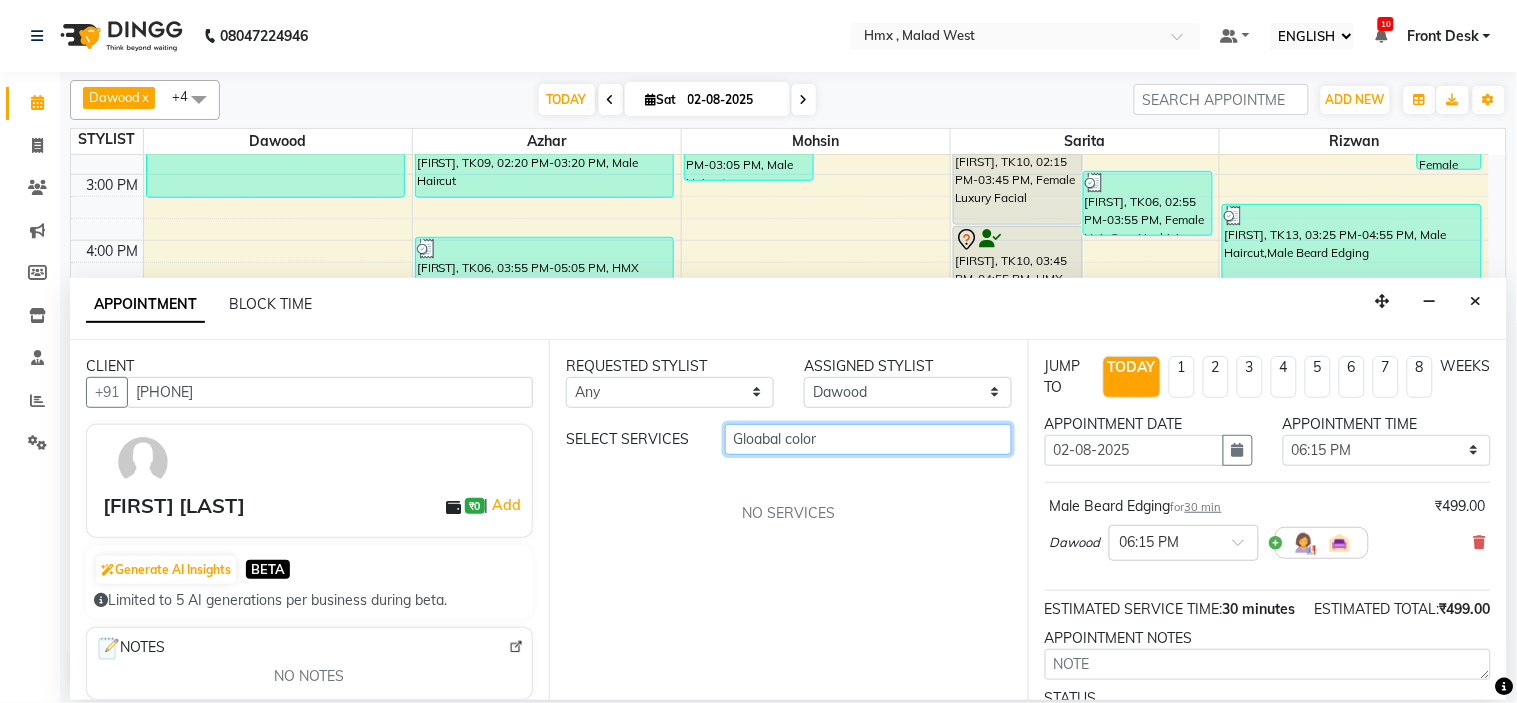 click on "Gloabal color" at bounding box center [868, 439] 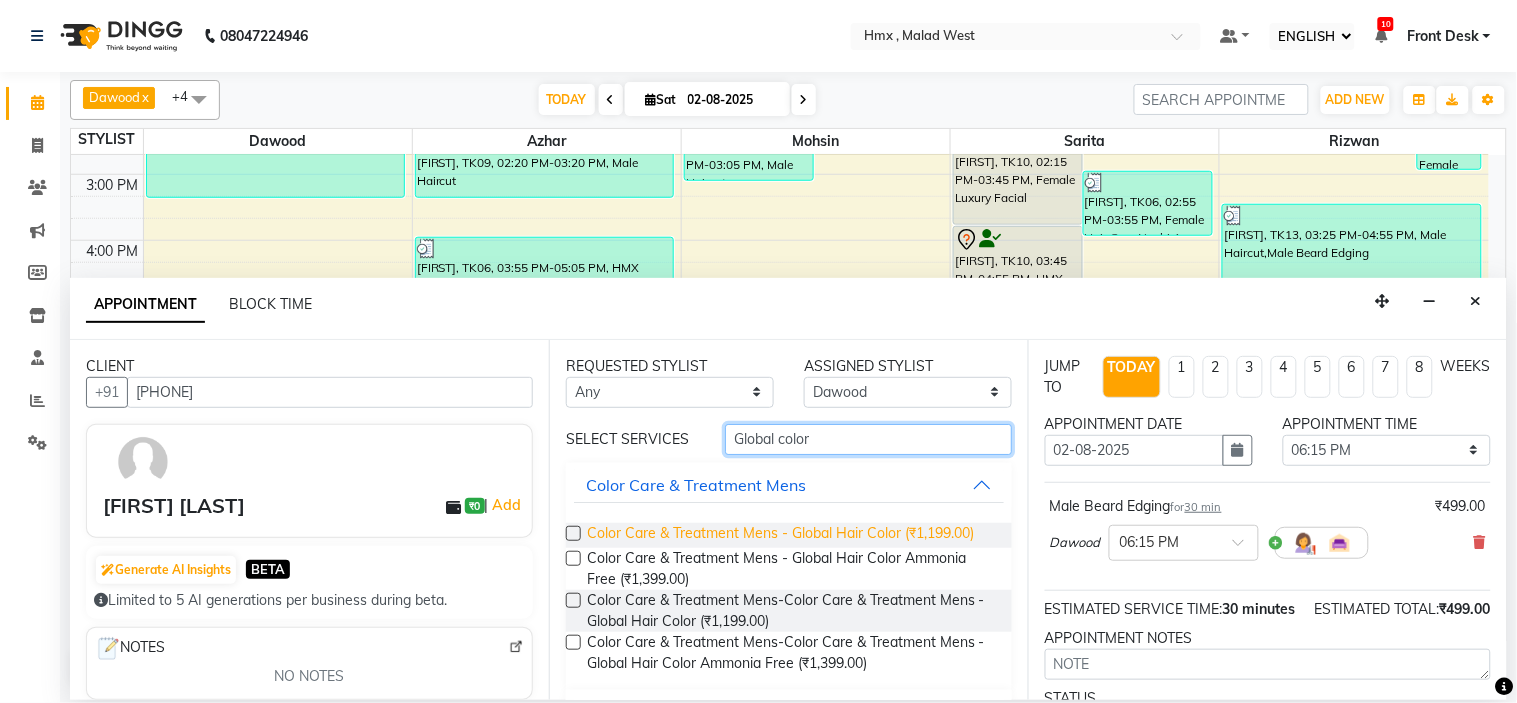 scroll, scrollTop: 93, scrollLeft: 0, axis: vertical 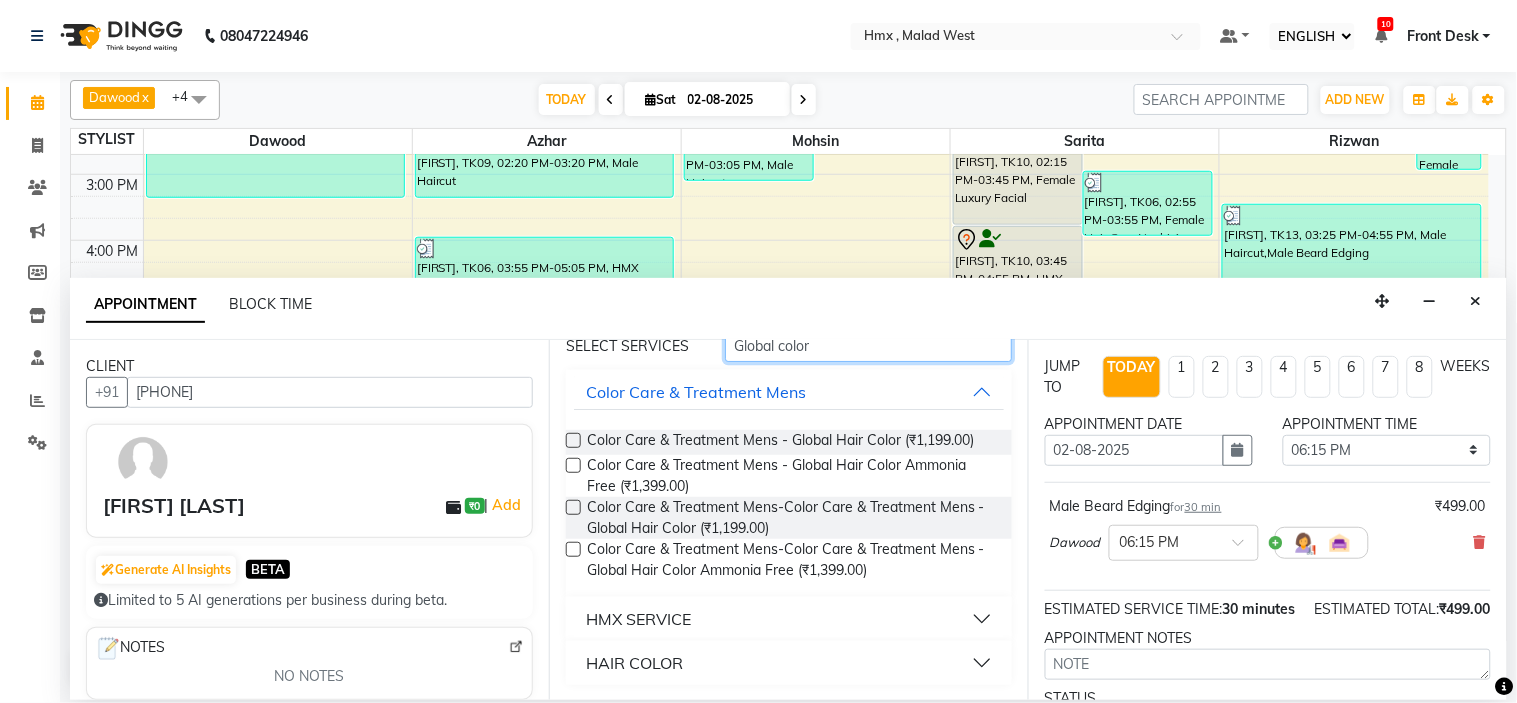 type on "Global color" 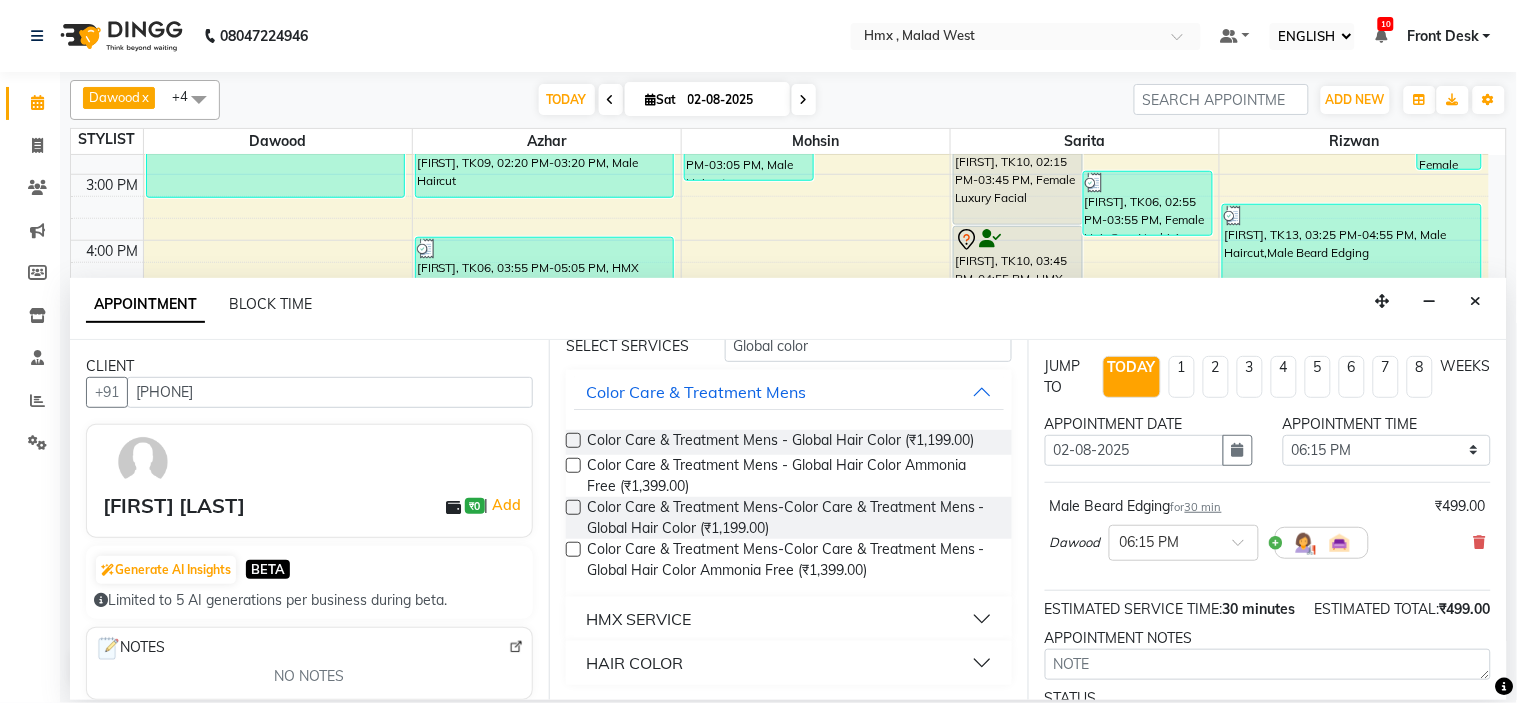 click on "HMX SERVICE" at bounding box center (638, 619) 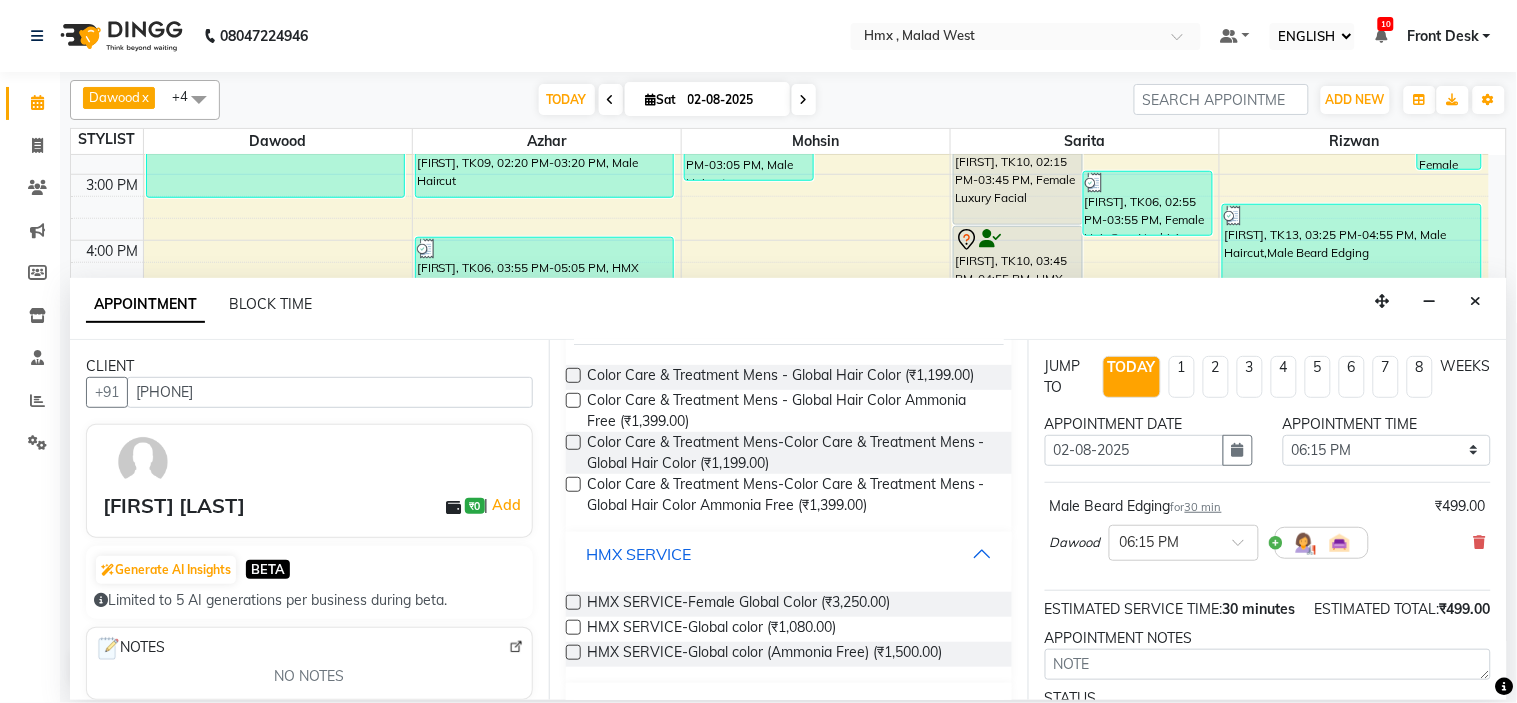scroll, scrollTop: 194, scrollLeft: 0, axis: vertical 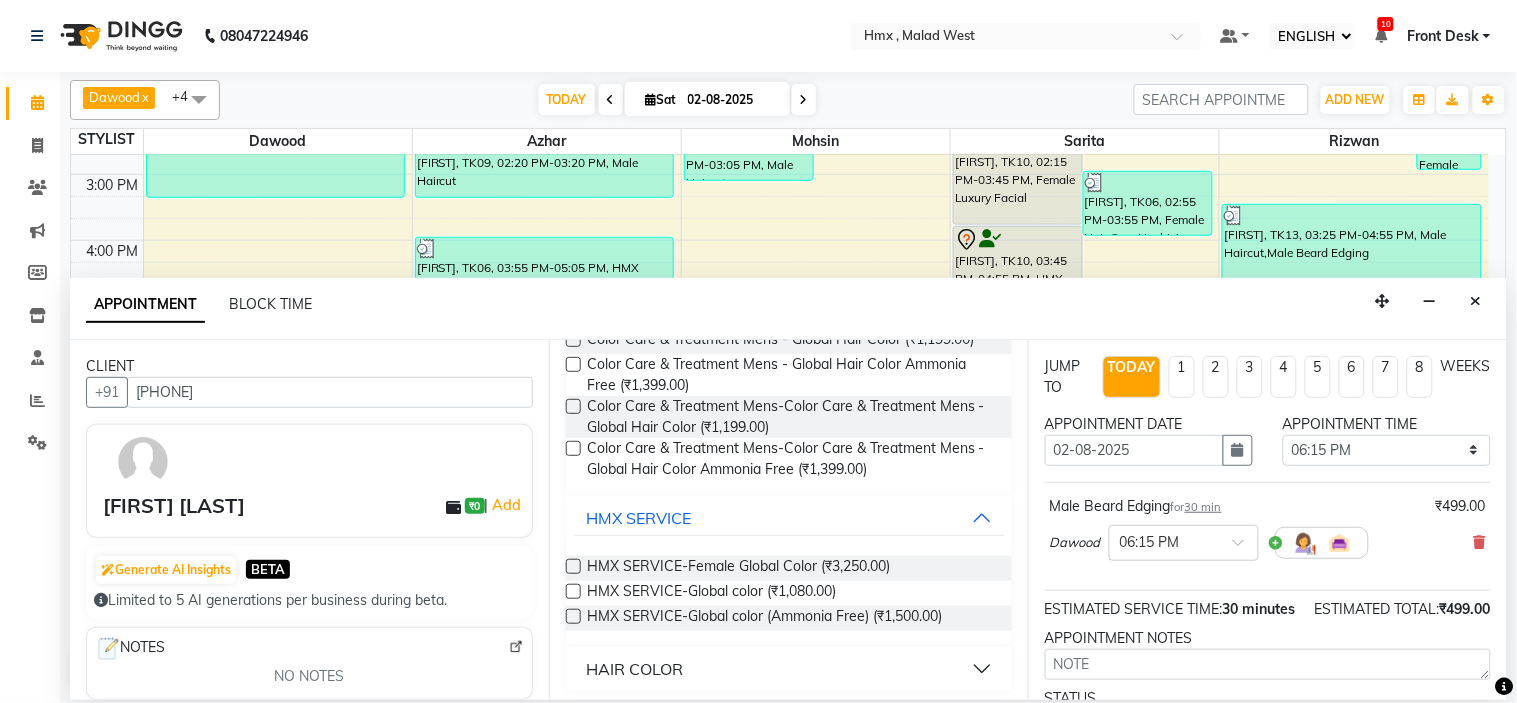 click on "HAIR COLOR" at bounding box center [634, 669] 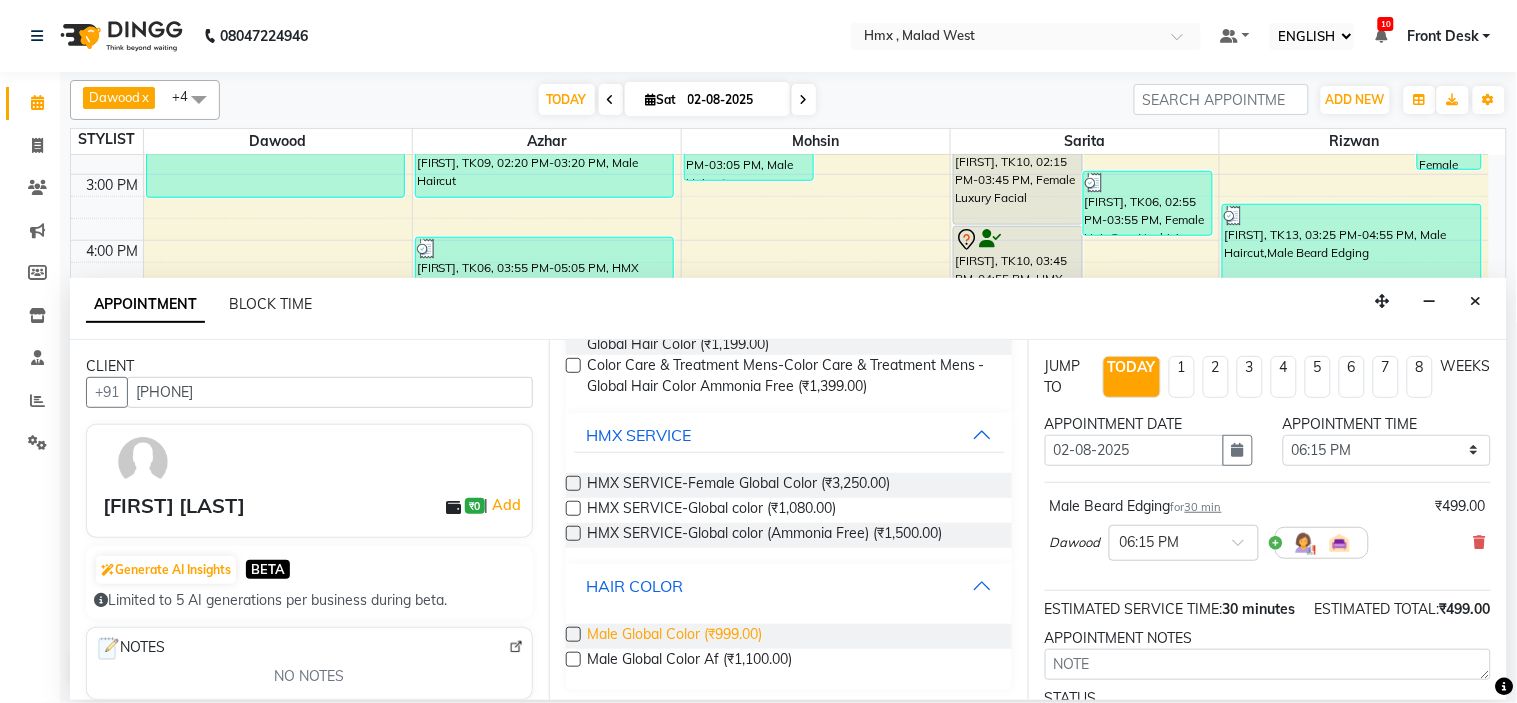 scroll, scrollTop: 282, scrollLeft: 0, axis: vertical 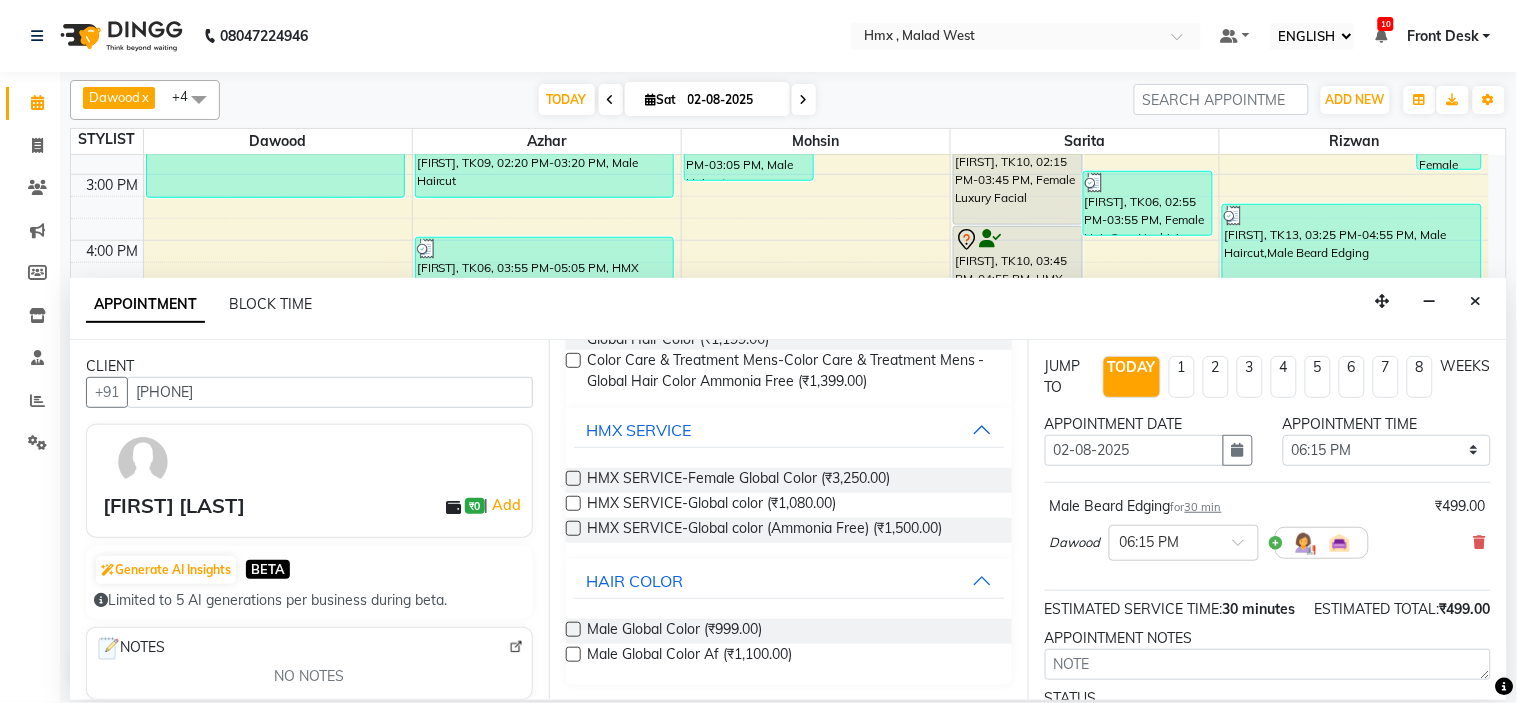 click at bounding box center (573, 654) 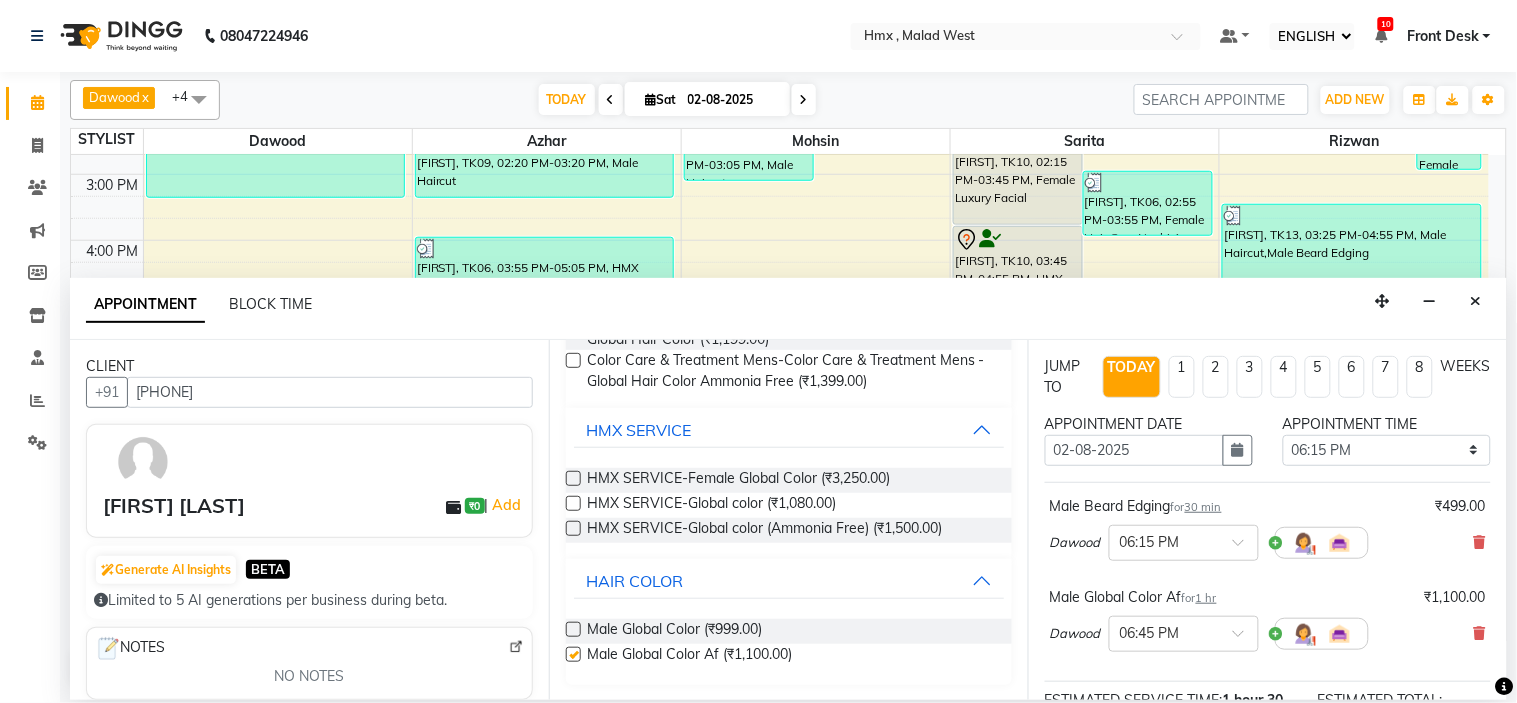 checkbox on "false" 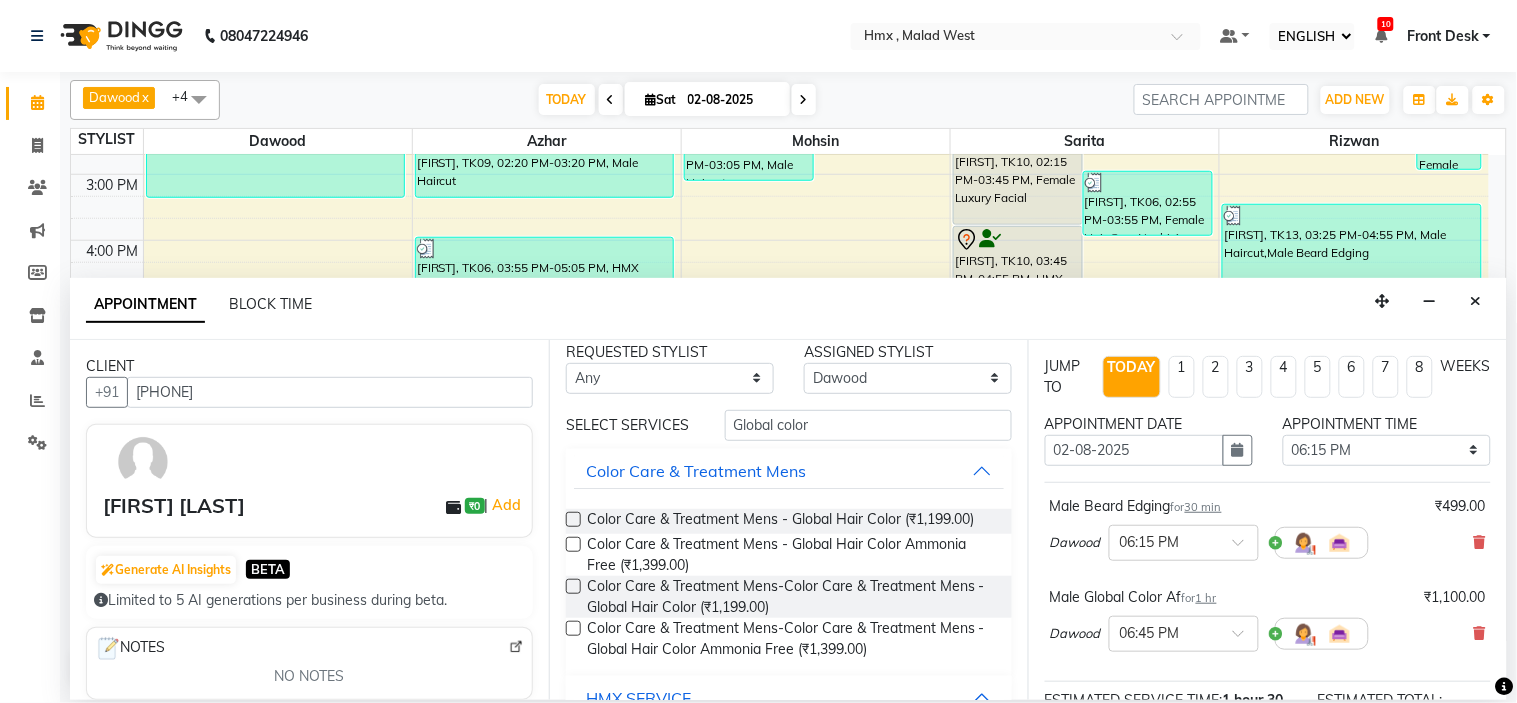 scroll, scrollTop: 0, scrollLeft: 0, axis: both 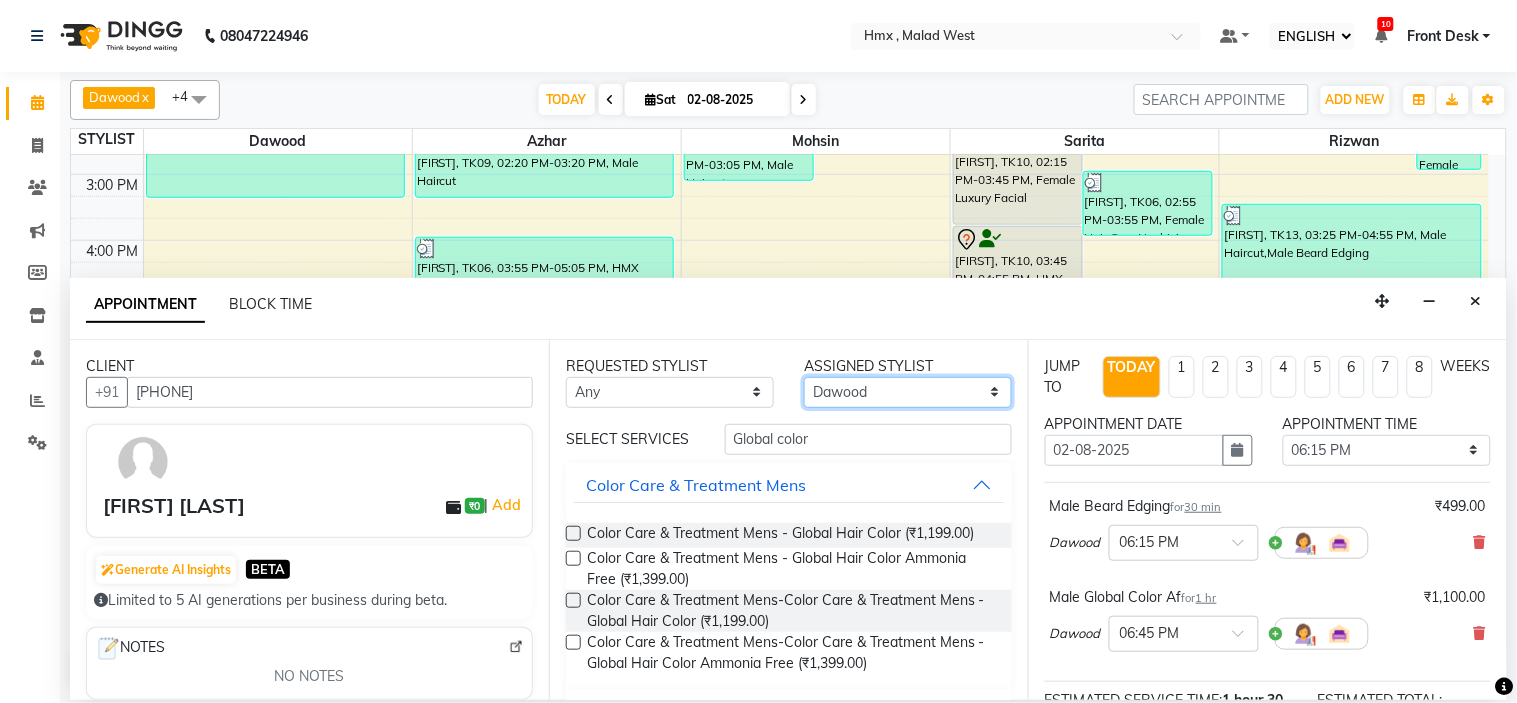 click on "SELECT [FIRST] [LAST] [LAST] [FIRST] [LAST] [FIRST] [LAST] [FIRST] [LAST] [FIRST] [LAST] [FIRST] [LAST] [FIRST] [LAST] [FIRST] [LAST] [FIRST] [LAST] [FIRST] [LAST] [FIRST] [LAST]" at bounding box center [908, 392] 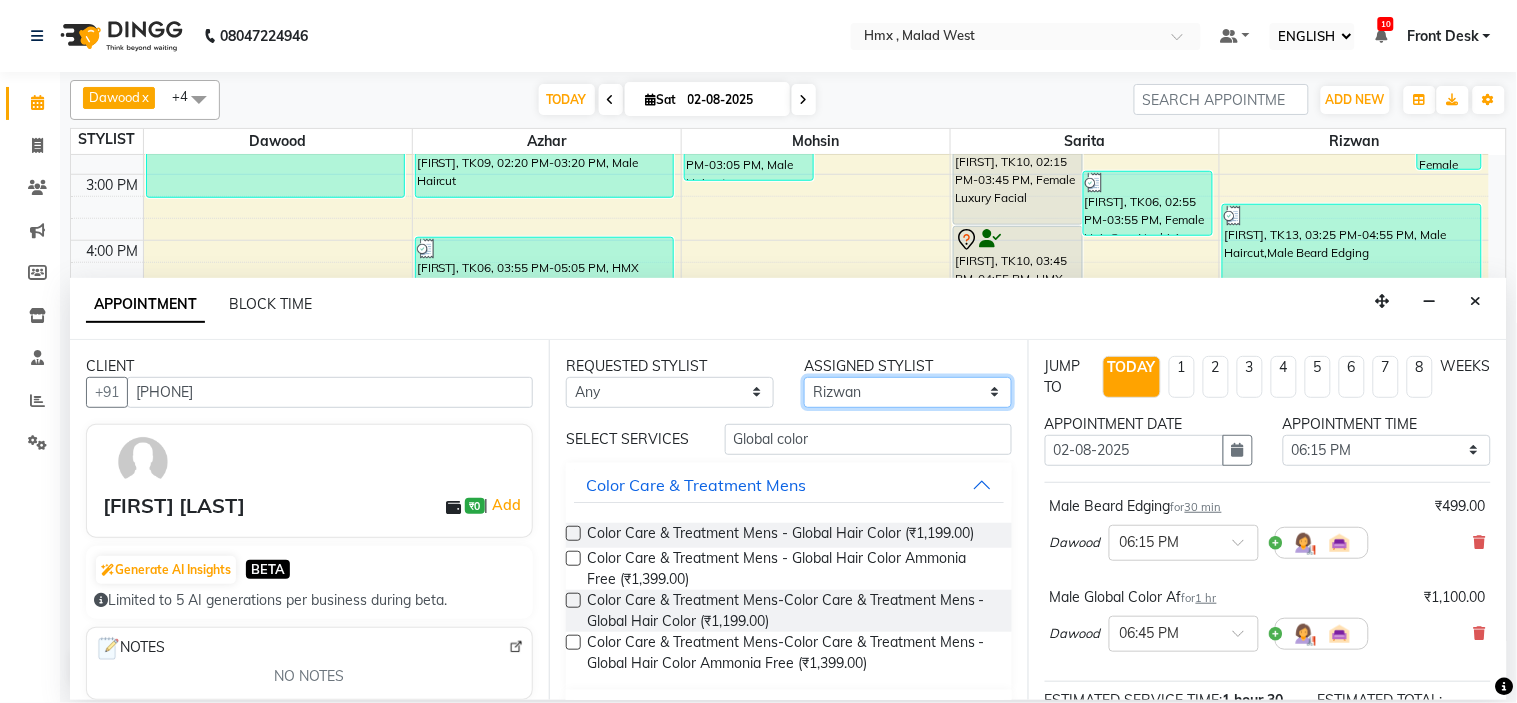 click on "SELECT [FIRST] [LAST] [LAST] [FIRST] [LAST] [FIRST] [LAST] [FIRST] [LAST] [FIRST] [LAST] [FIRST] [LAST] [FIRST] [LAST] [FIRST] [LAST] [FIRST] [LAST] [FIRST] [LAST] [FIRST] [LAST]" at bounding box center [908, 392] 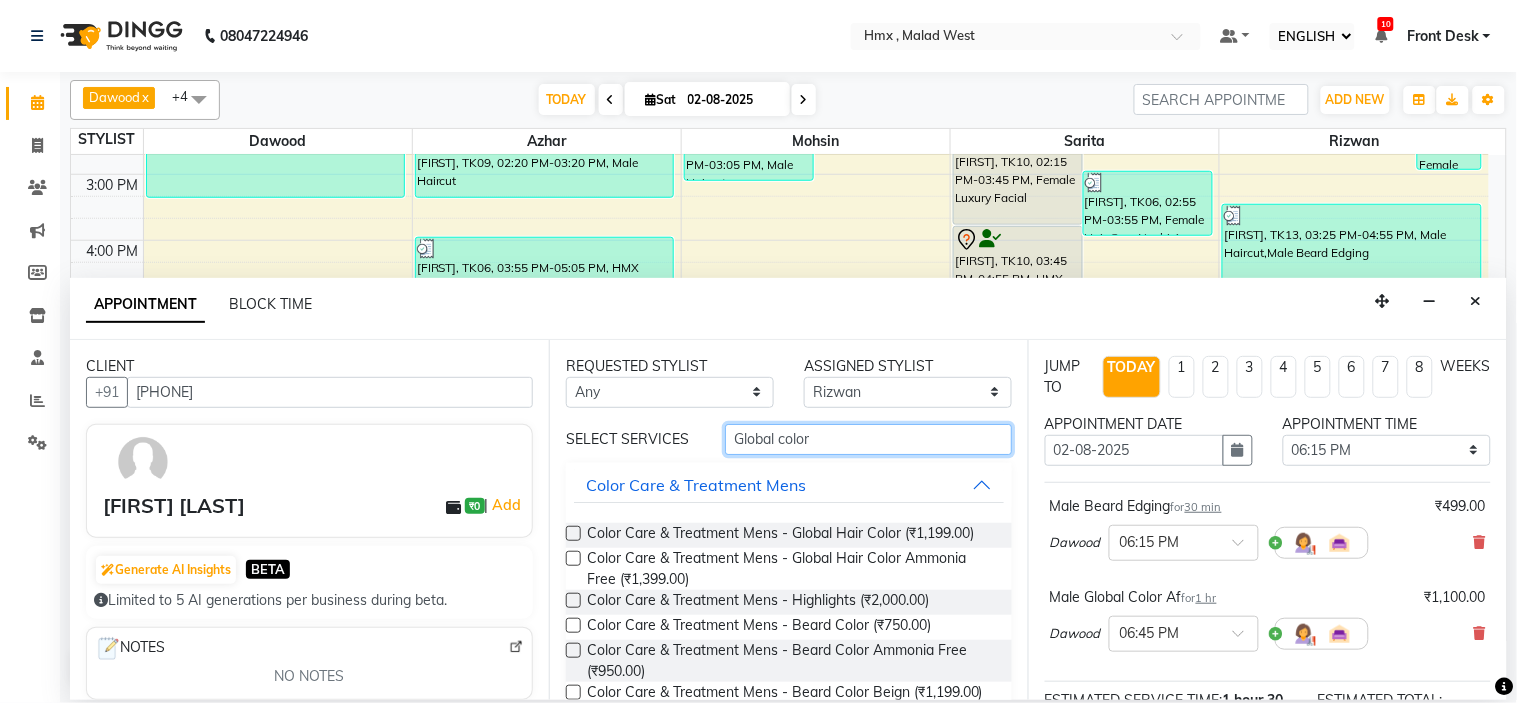 click on "Global color" at bounding box center [868, 439] 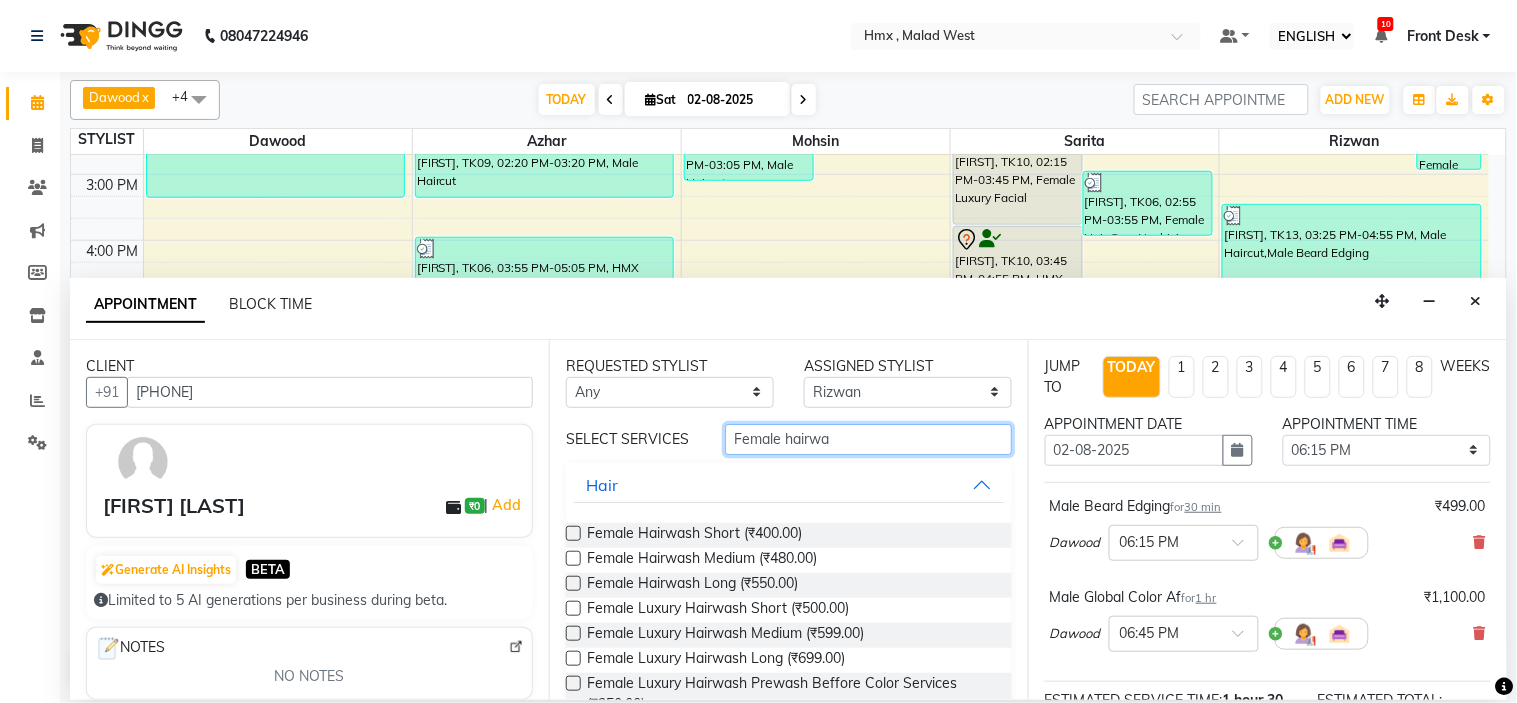 type on "Female hairwa" 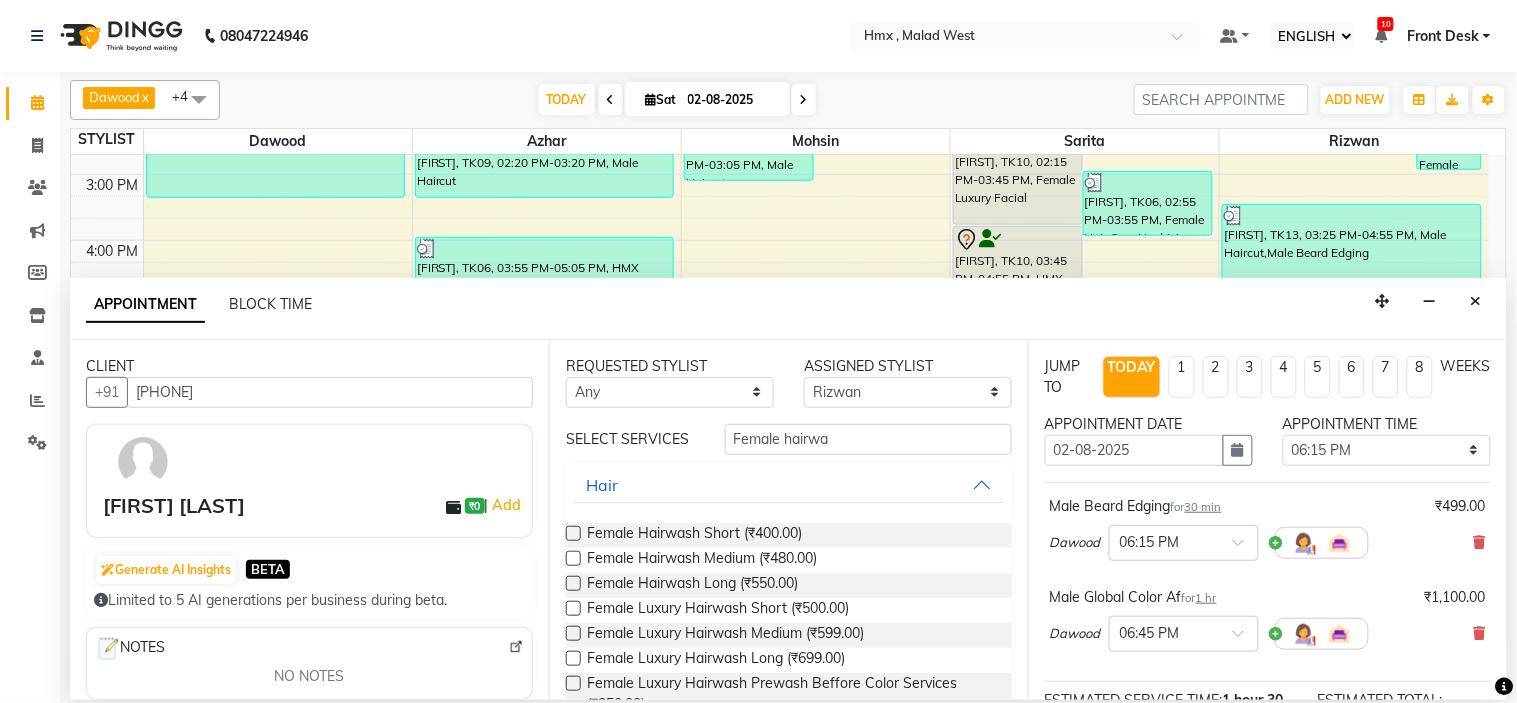 click at bounding box center (573, 558) 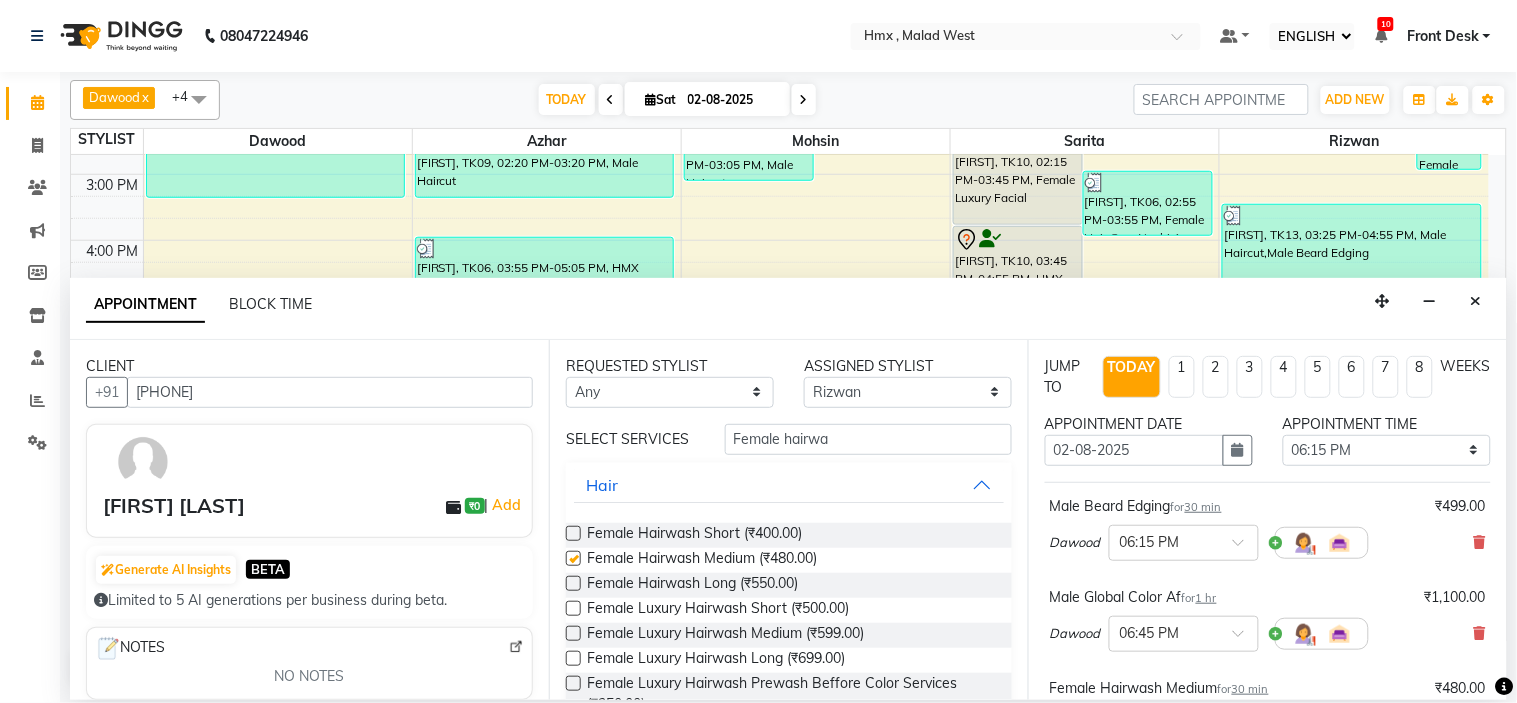 checkbox on "false" 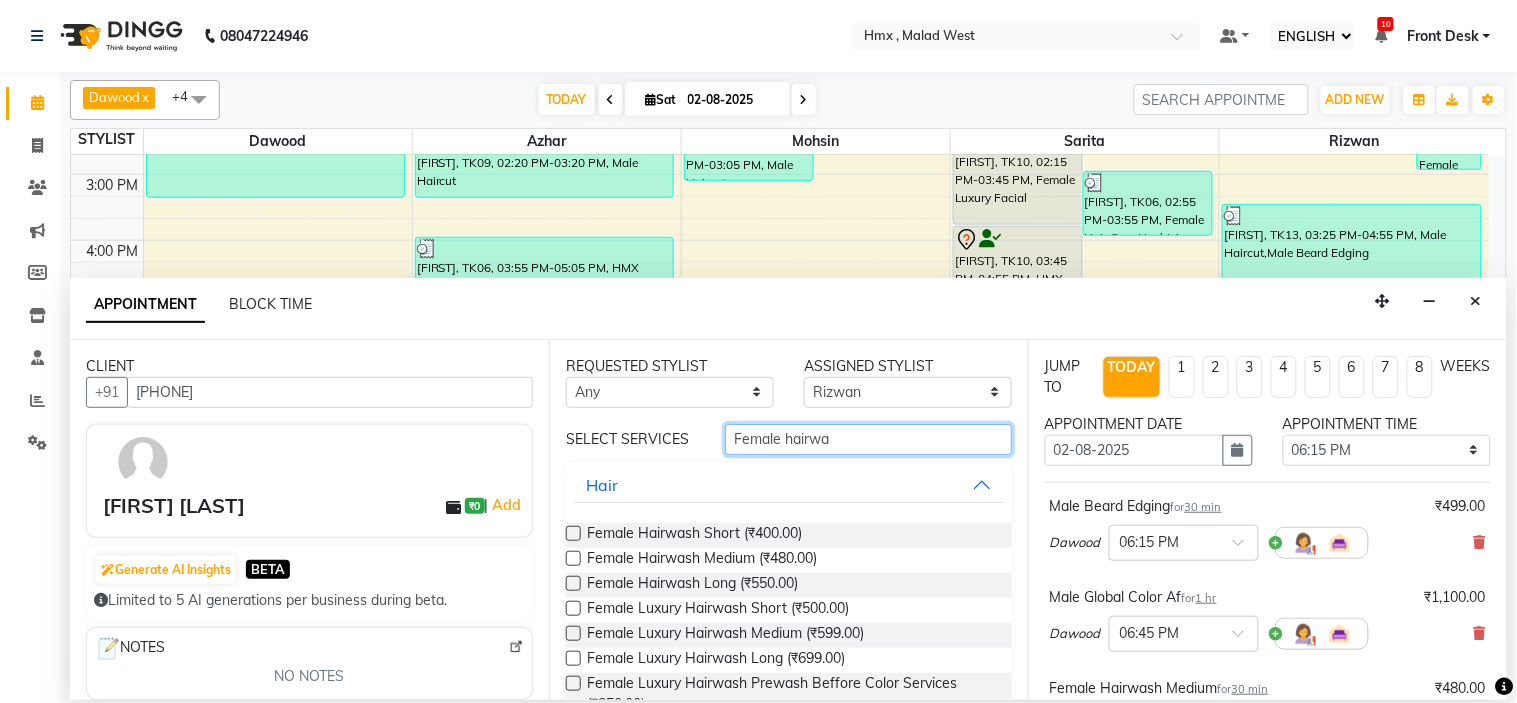 click on "Female hairwa" at bounding box center [868, 439] 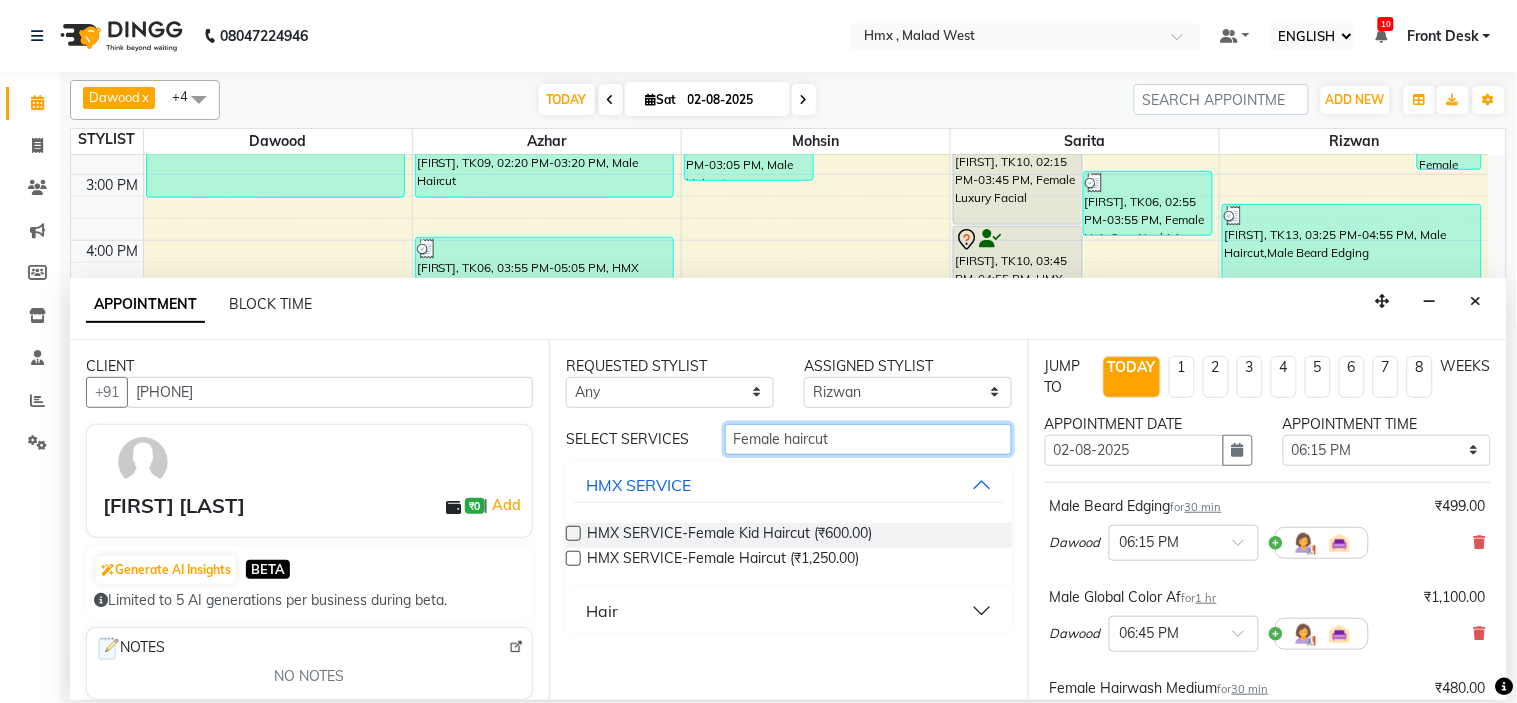 type on "Female haircut" 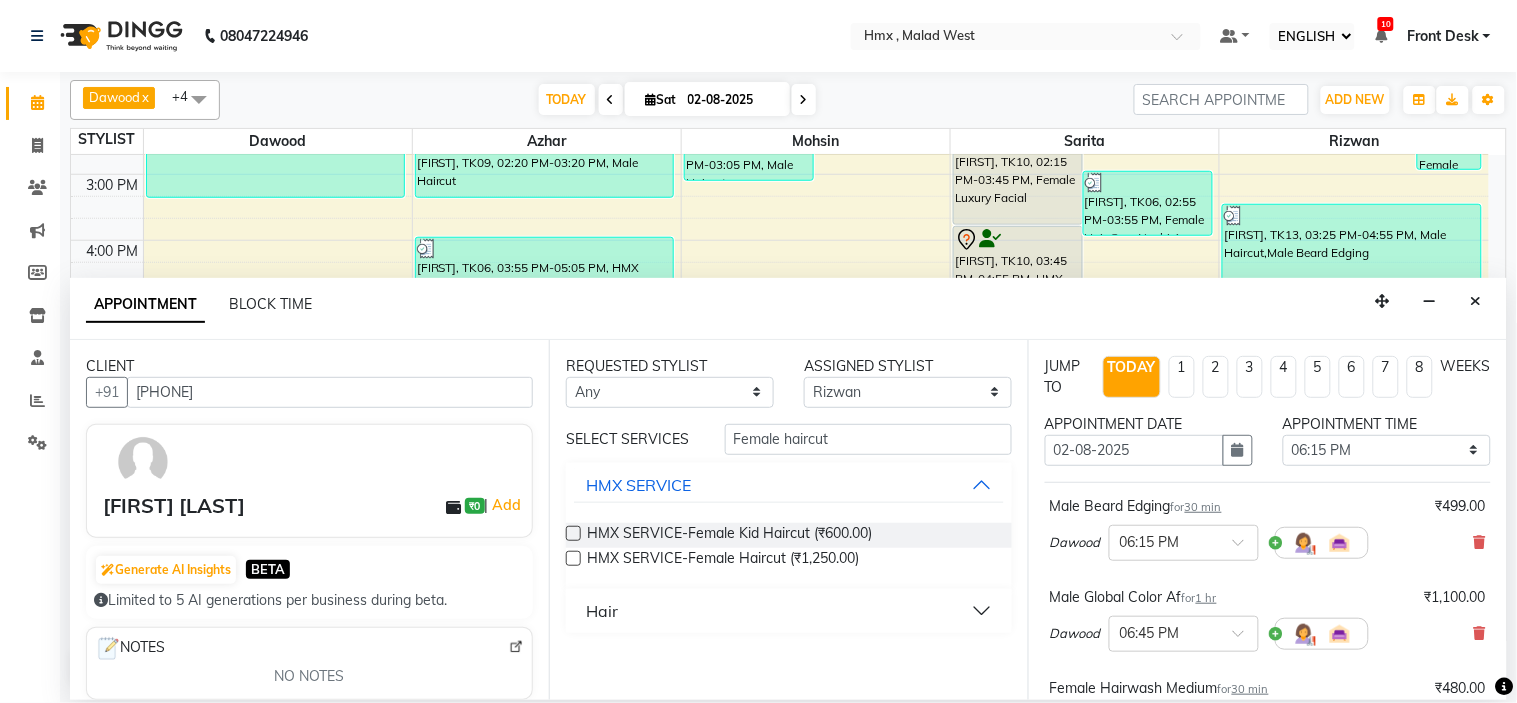 click on "Hair" at bounding box center [789, 611] 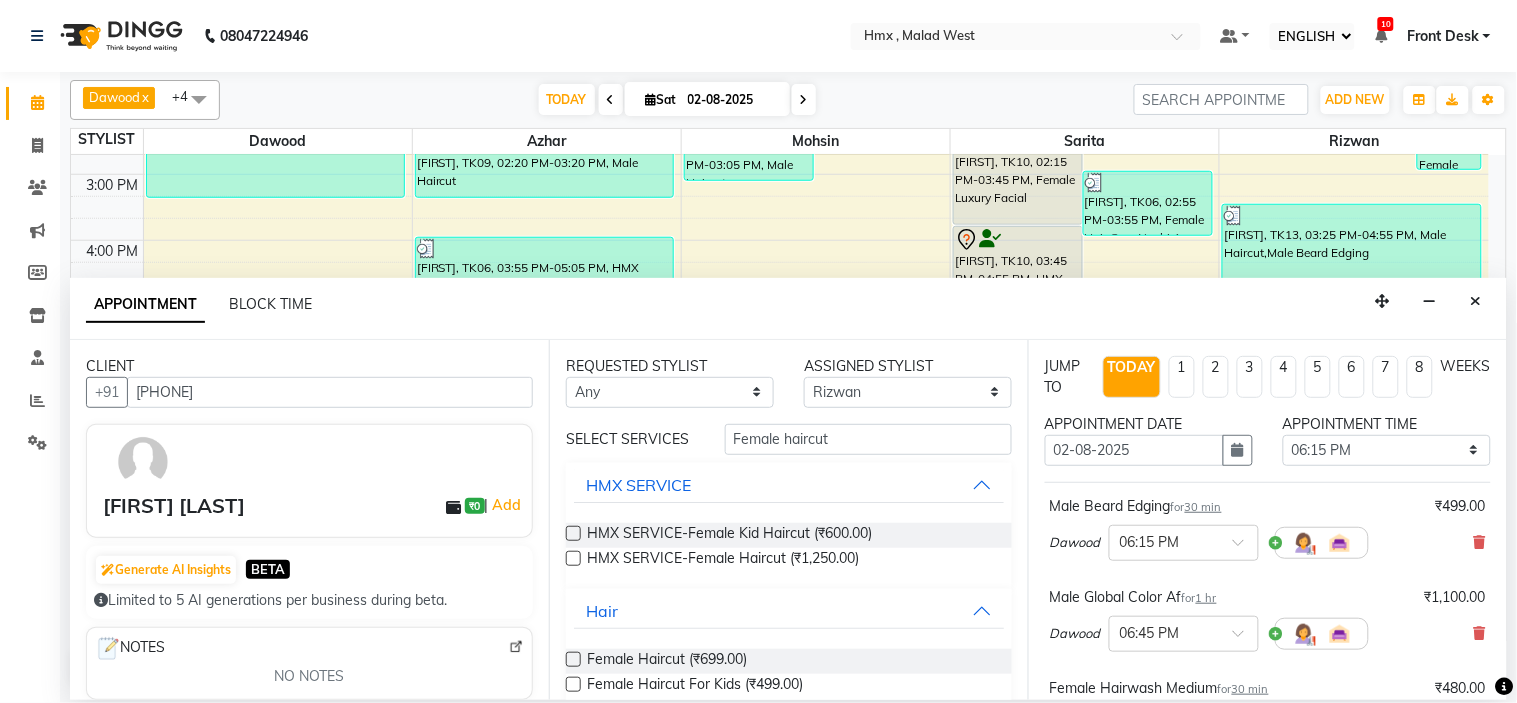 click at bounding box center [573, 659] 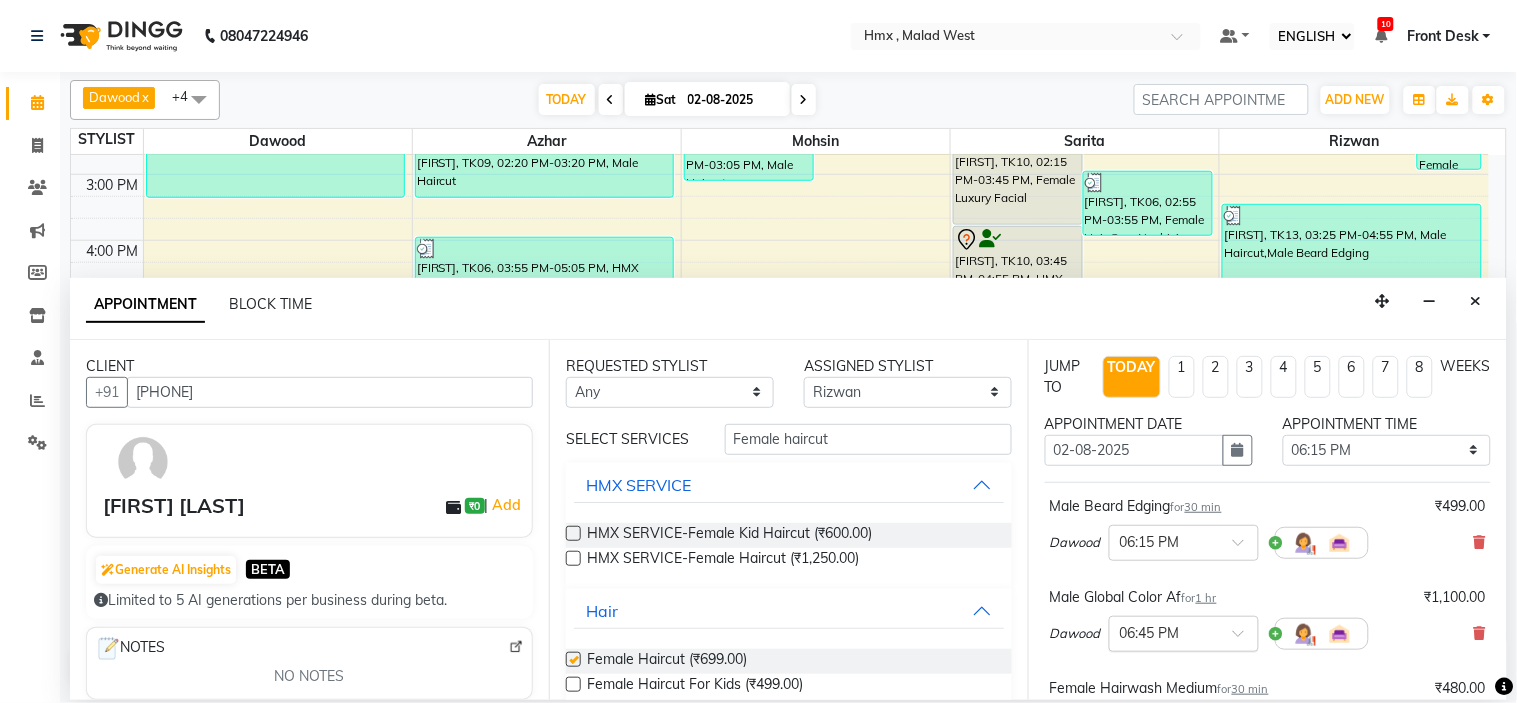 checkbox on "false" 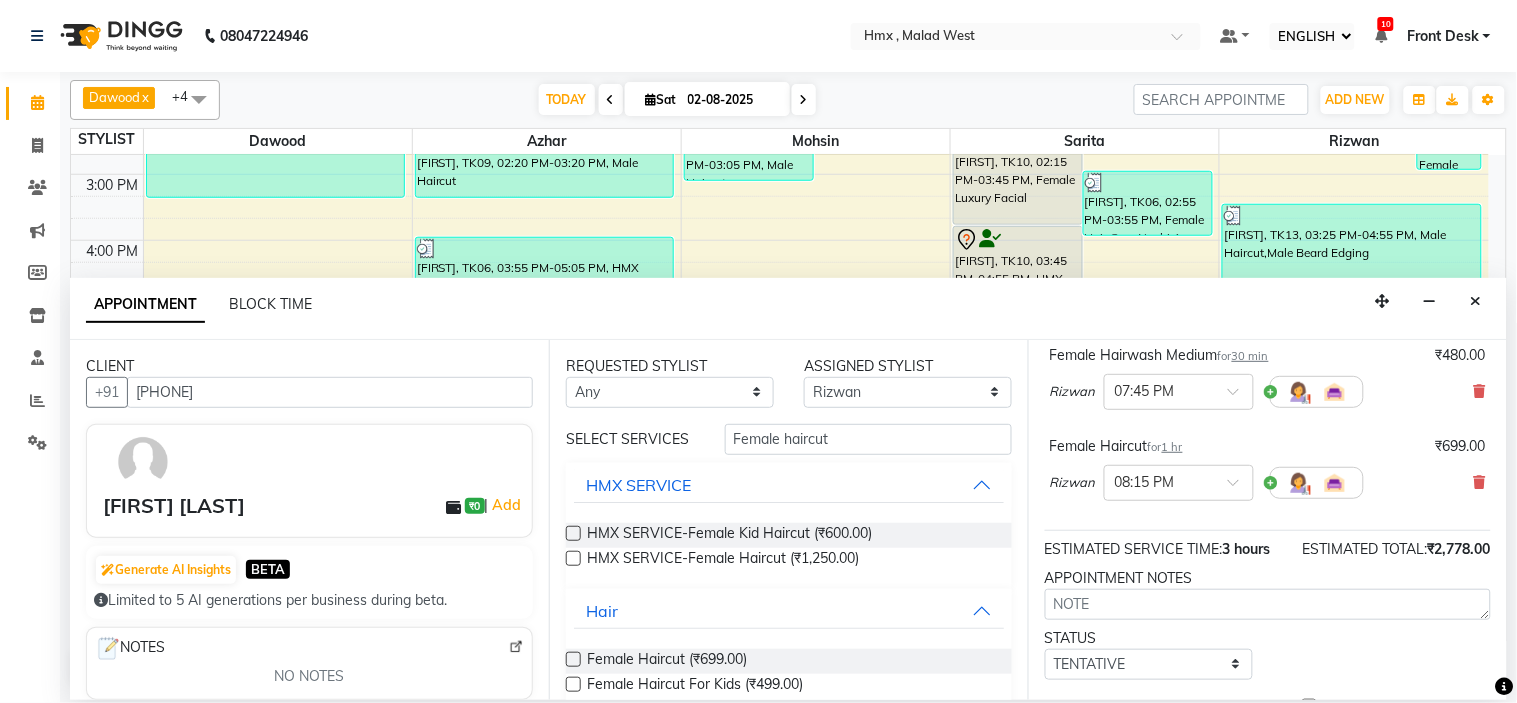 scroll, scrollTop: 222, scrollLeft: 0, axis: vertical 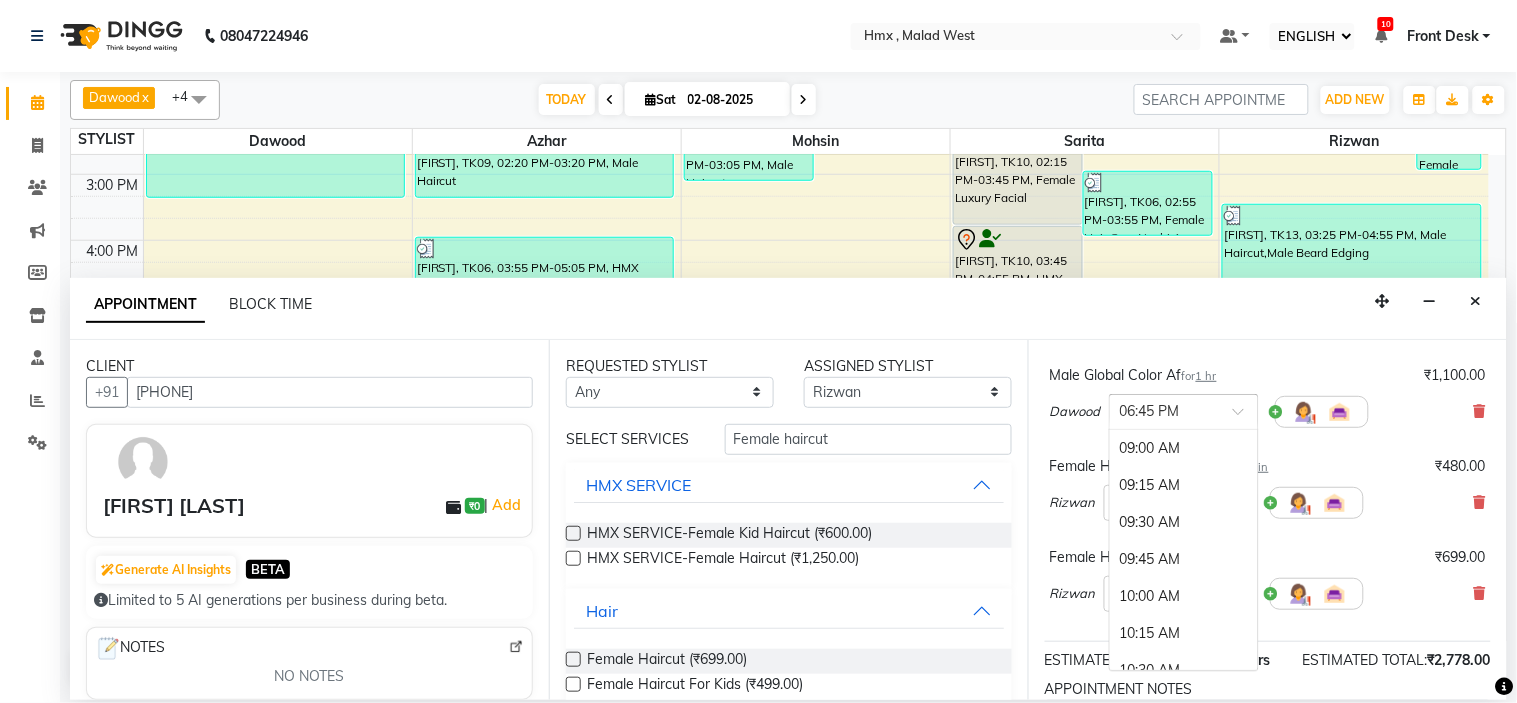 click at bounding box center (1184, 410) 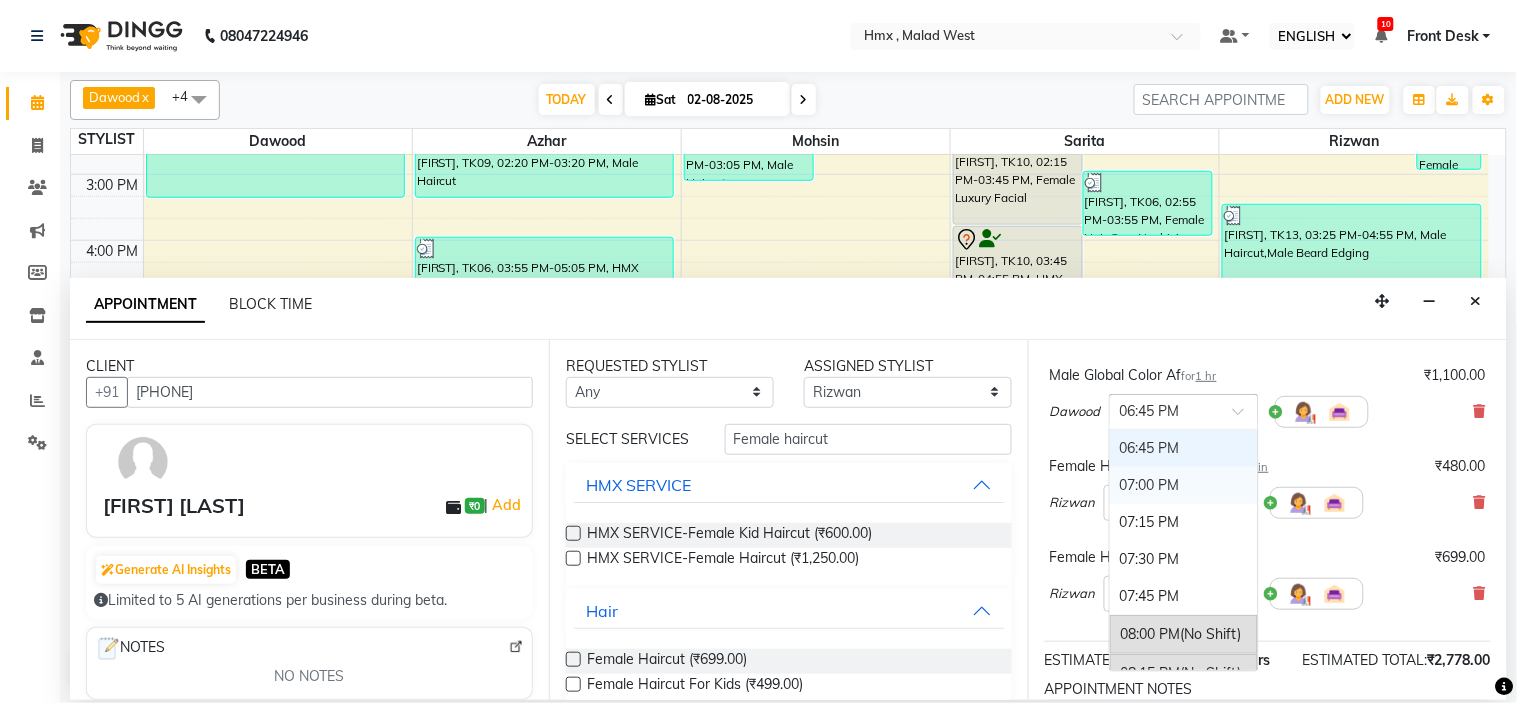 click on "Male Global Color Af   for  1 hr ₹1,100.00 [LAST] × 06:45 PM  09:00 AM   09:15 AM   09:30 AM   09:45 AM   10:00 AM   10:15 AM   10:30 AM   10:45 AM   11:00 AM   11:15 AM   11:30 AM   11:45 AM   12:00 PM   (Booked)  12:15 PM   (Booked)  12:30 PM   (Booked)  12:45 PM   (Booked)  01:00 PM   01:15 PM   01:30 PM   (Booked)  01:45 PM   (Booked)  02:00 PM   (Booked)  02:15 PM   (Booked)  02:30 PM   (Booked)  02:45 PM   (Booked)  03:00 PM   (Booked)  03:15 PM   (Booked)  03:30 PM   03:45 PM   04:00 PM   04:15 PM   04:30 PM   04:45 PM   05:00 PM   05:15 PM   05:30 PM   05:45 PM   06:00 PM   06:15 PM   06:30 PM   06:45 PM   07:00 PM   07:15 PM   07:30 PM   07:45 PM   08:00 PM   (No Shift)  08:15 PM   (No Shift)  08:30 PM   (No Shift)  08:45 PM   (No Shift)  09:00 PM   (No Shift)" at bounding box center (1268, 401) 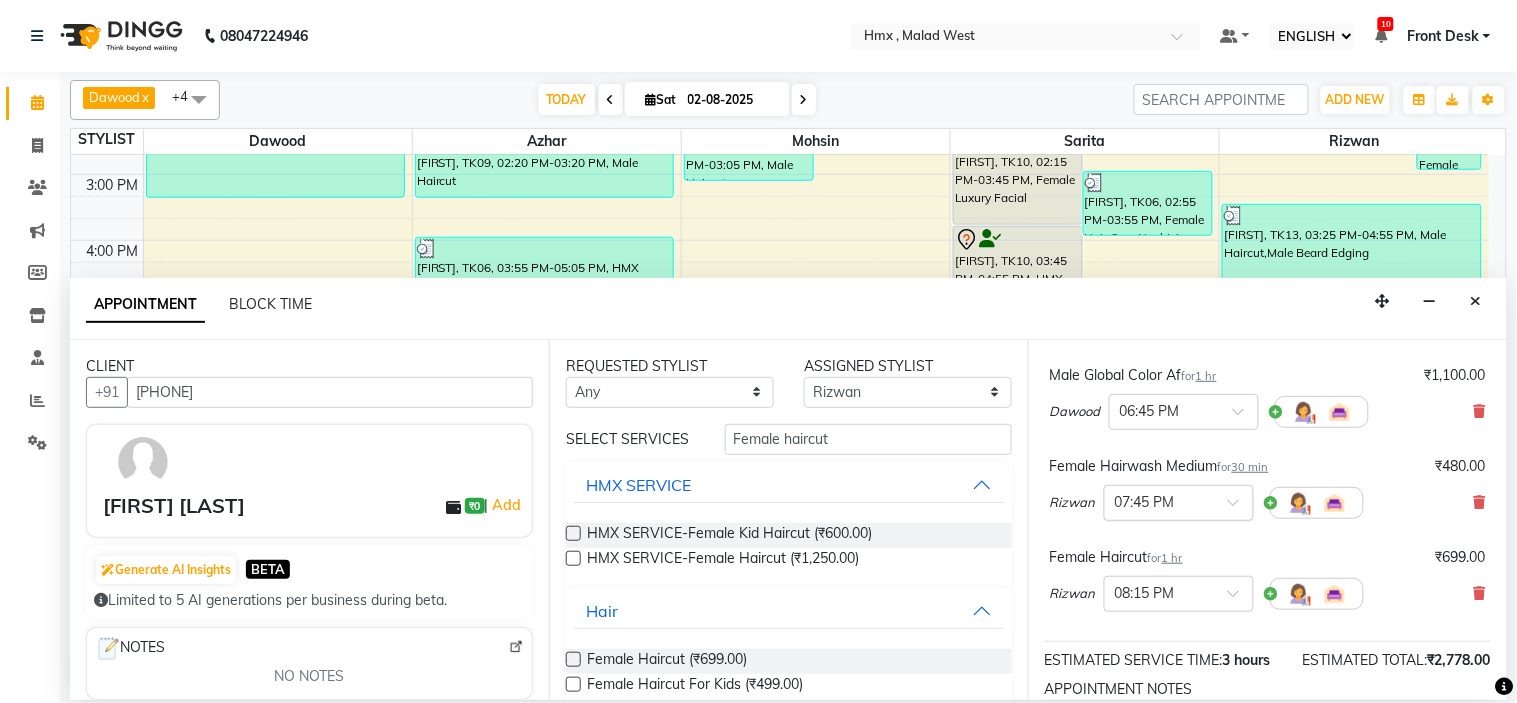 click at bounding box center [1179, 501] 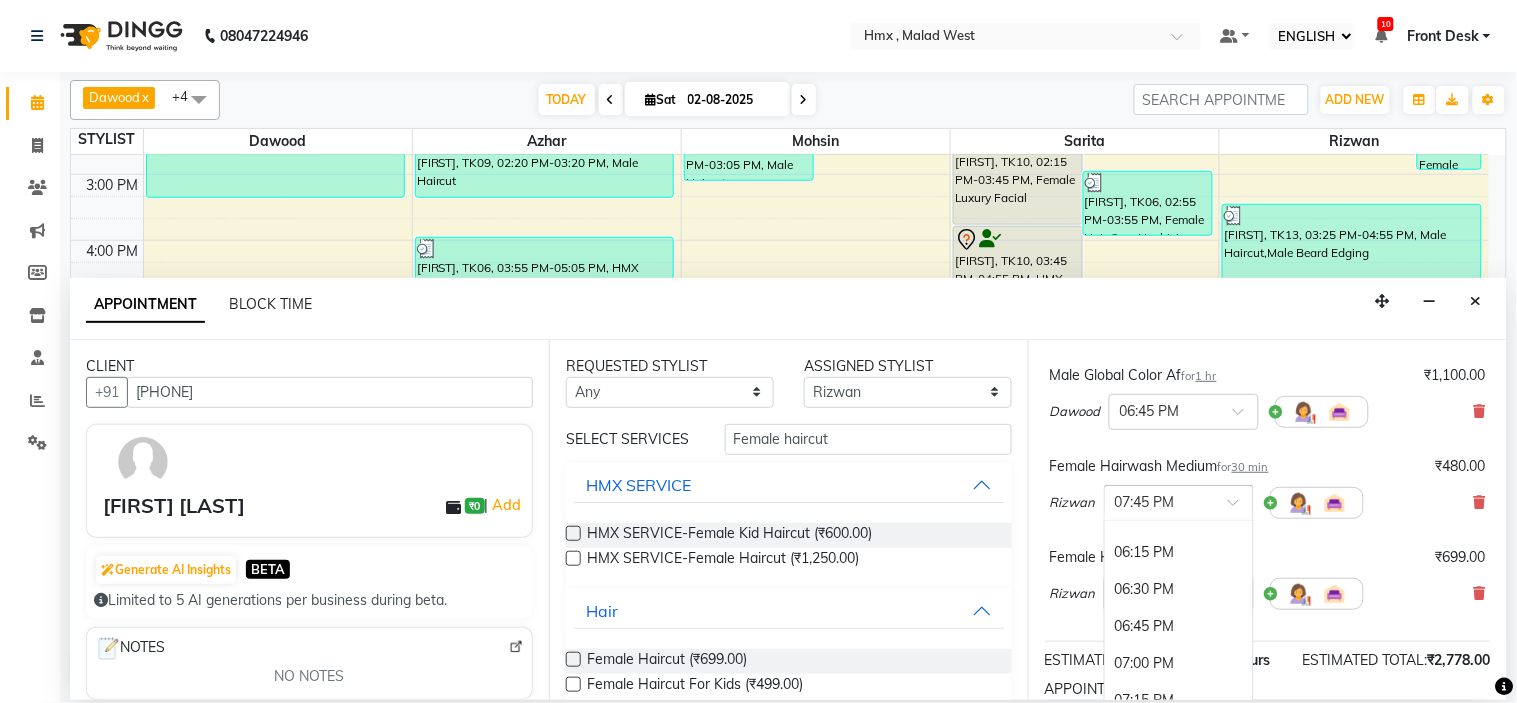 scroll, scrollTop: 1395, scrollLeft: 0, axis: vertical 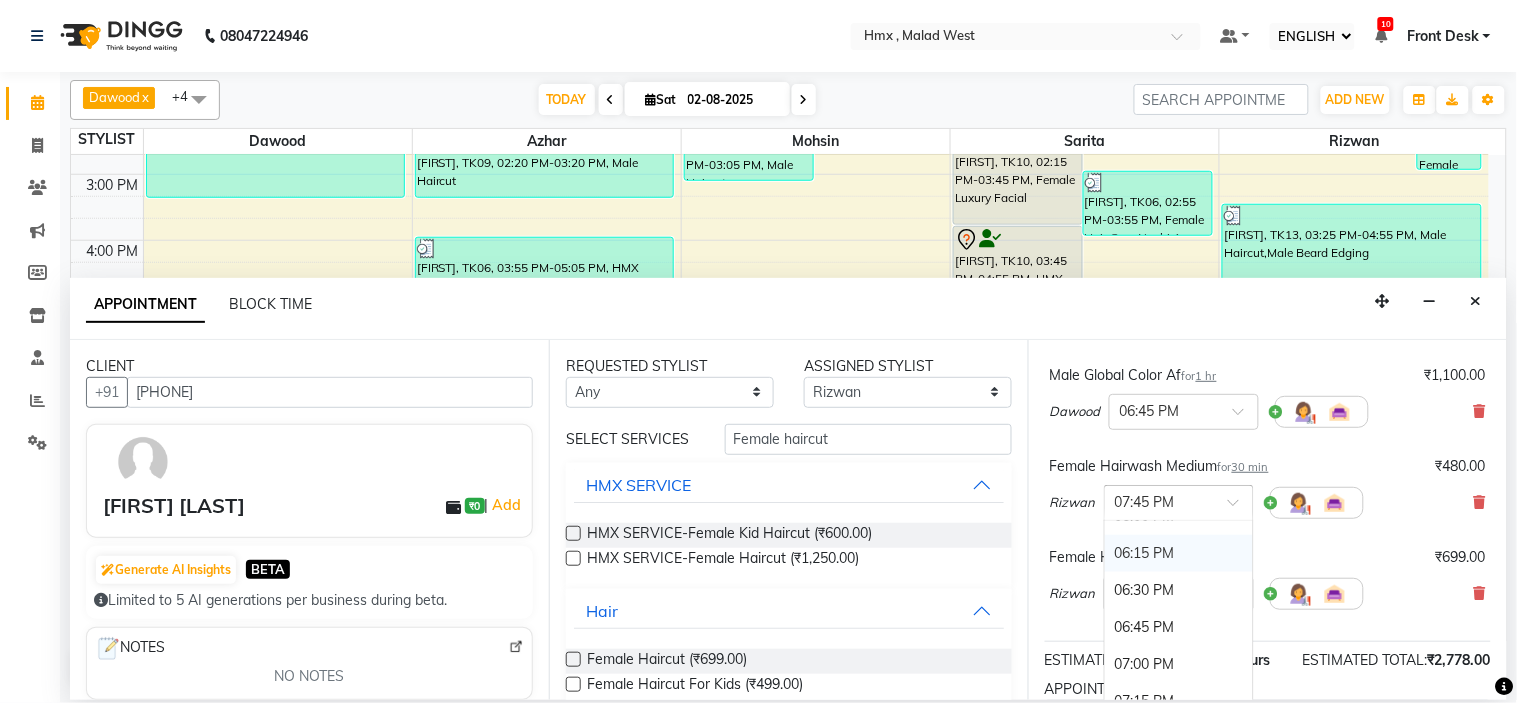 click on "06:15 PM" at bounding box center [1179, 553] 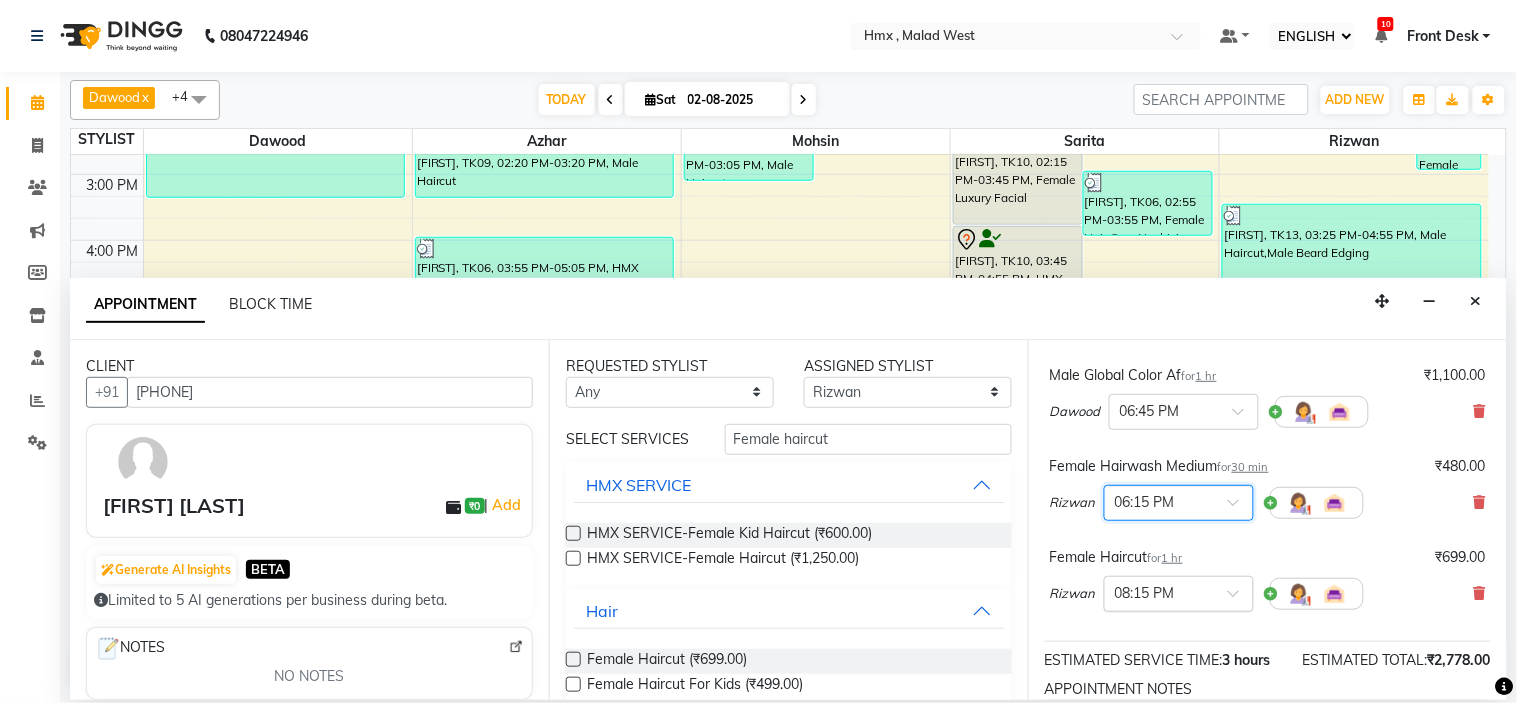 click at bounding box center (1179, 592) 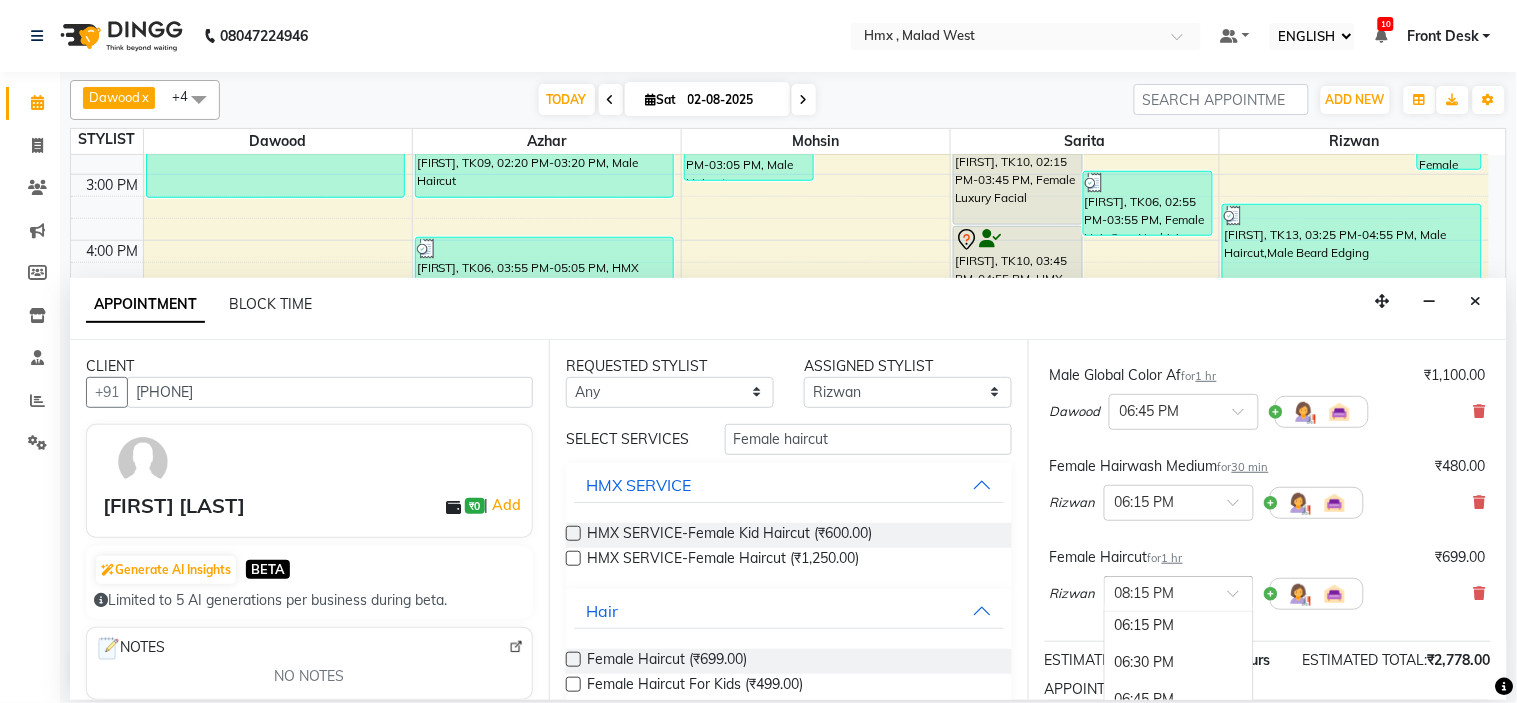 scroll, scrollTop: 1395, scrollLeft: 0, axis: vertical 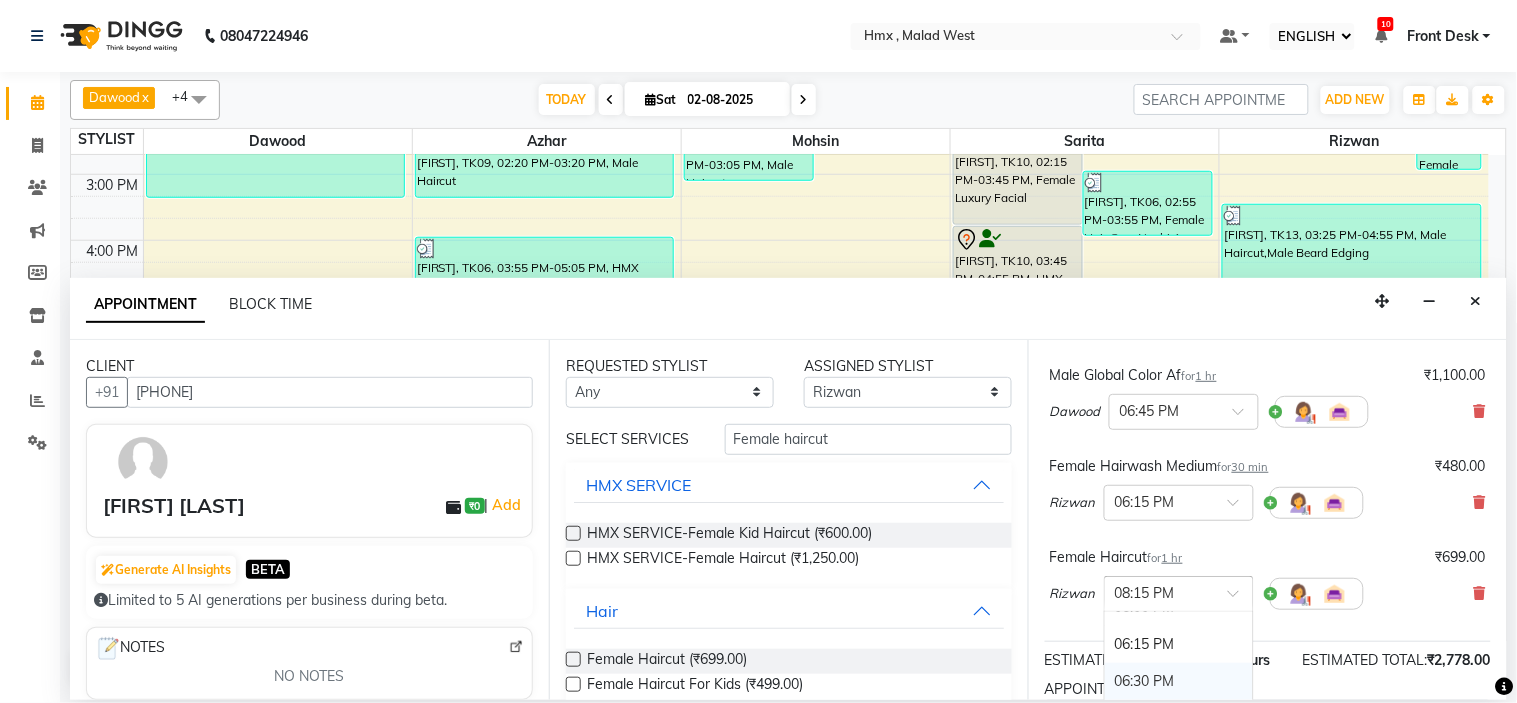 click on "06:30 PM" at bounding box center [1179, 681] 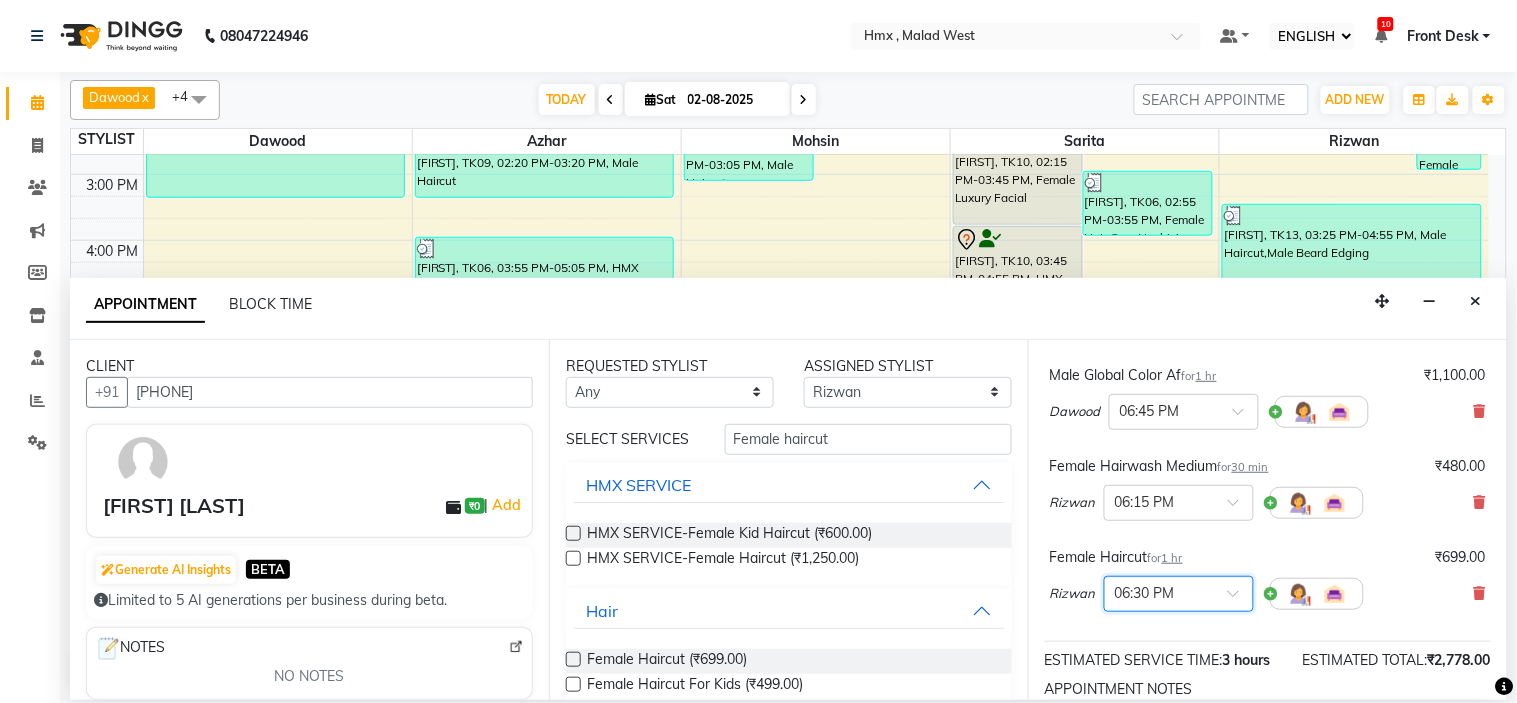 click at bounding box center [1159, 592] 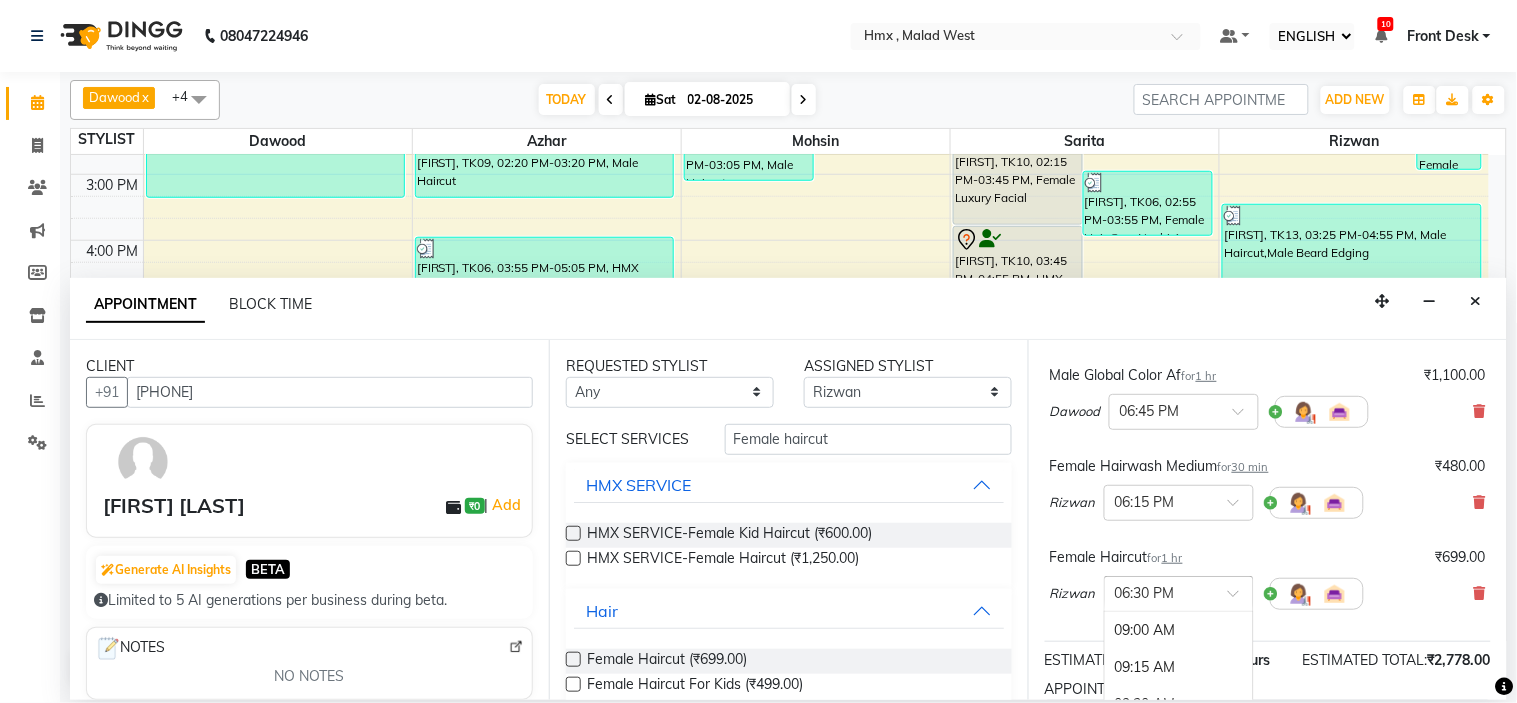 scroll, scrollTop: 1448, scrollLeft: 0, axis: vertical 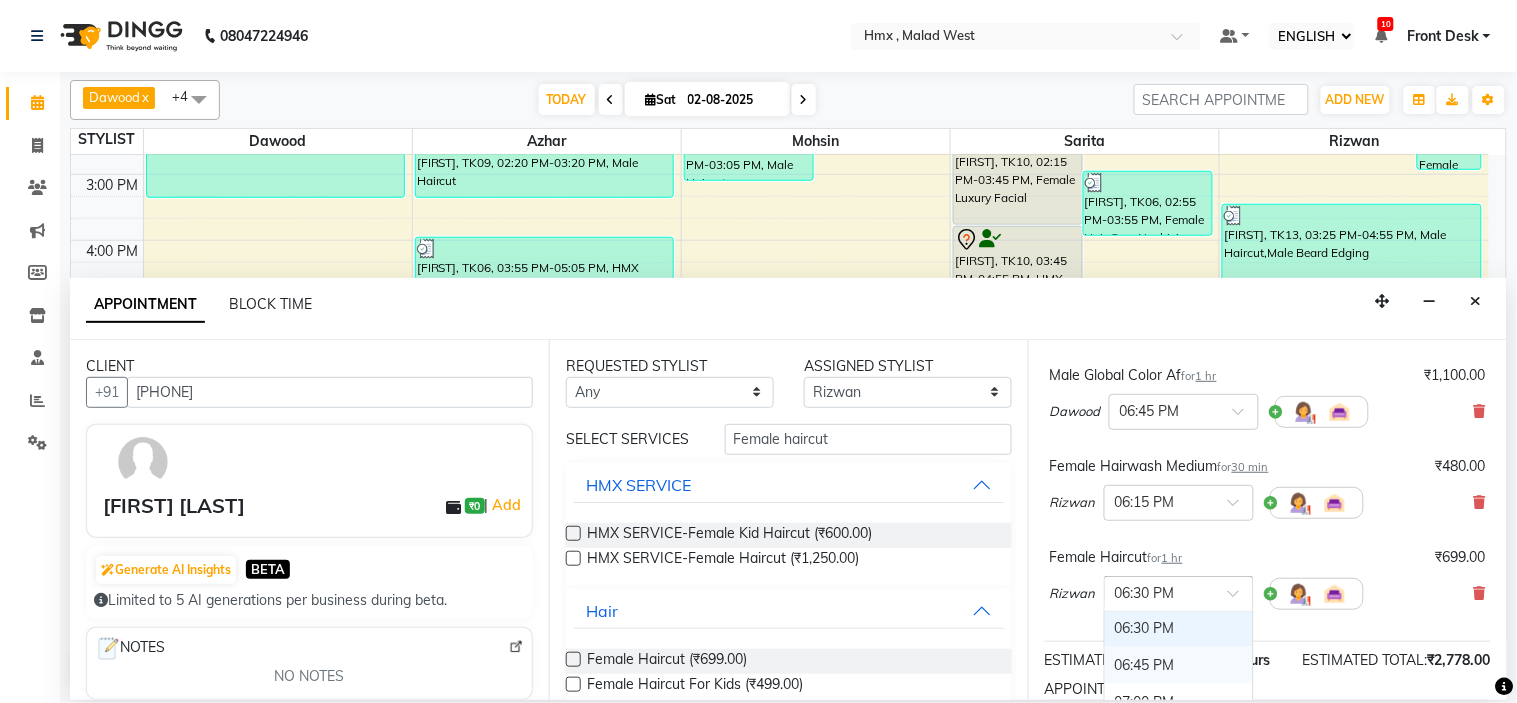 click on "06:45 PM" at bounding box center [1179, 665] 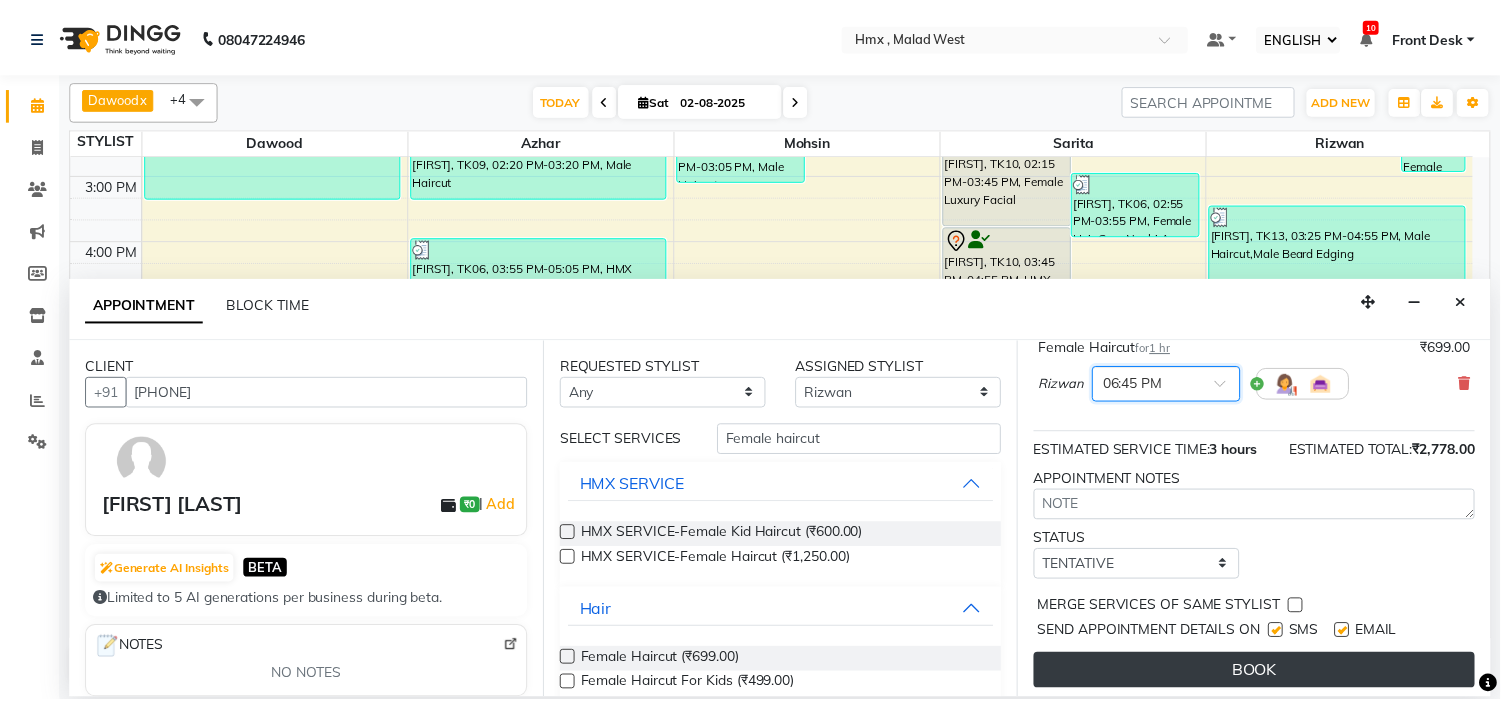 scroll, scrollTop: 460, scrollLeft: 0, axis: vertical 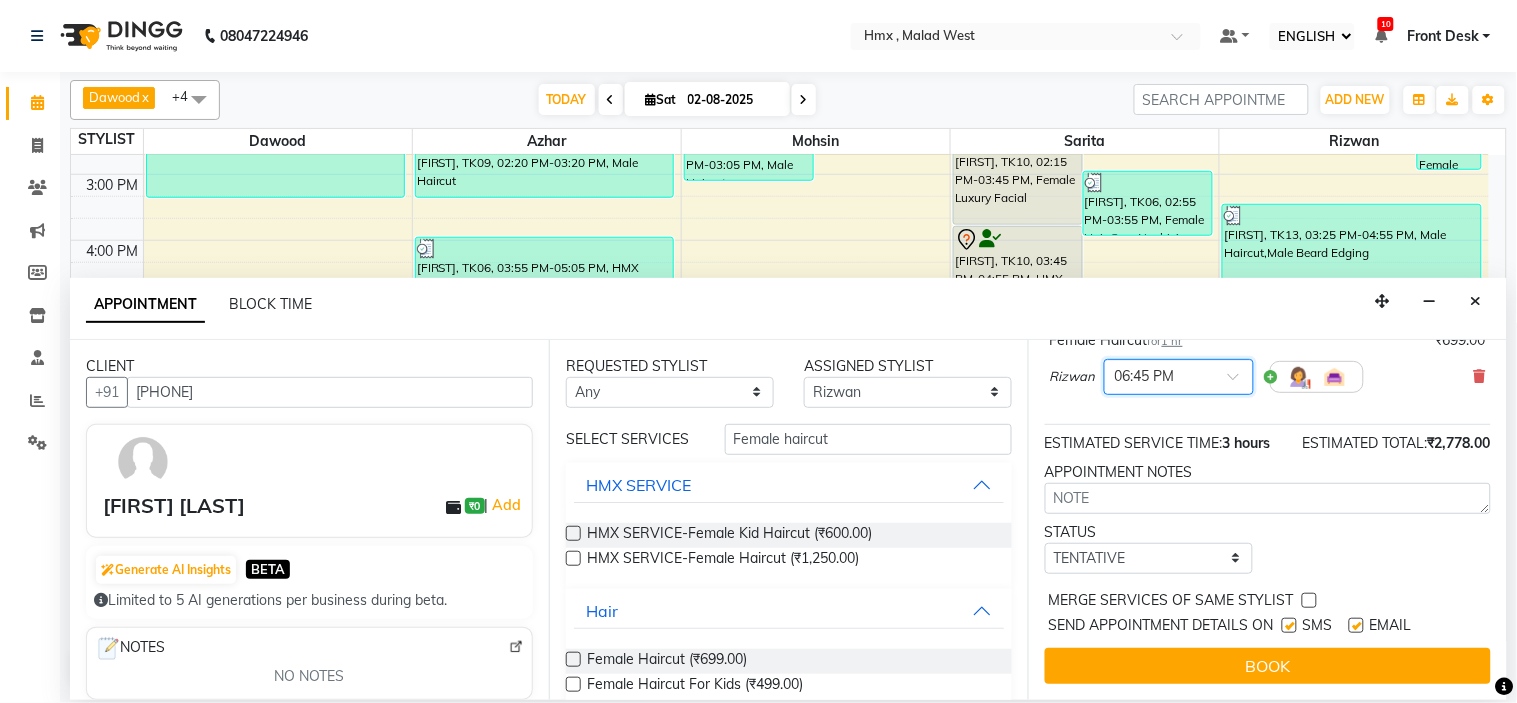 click at bounding box center (1289, 625) 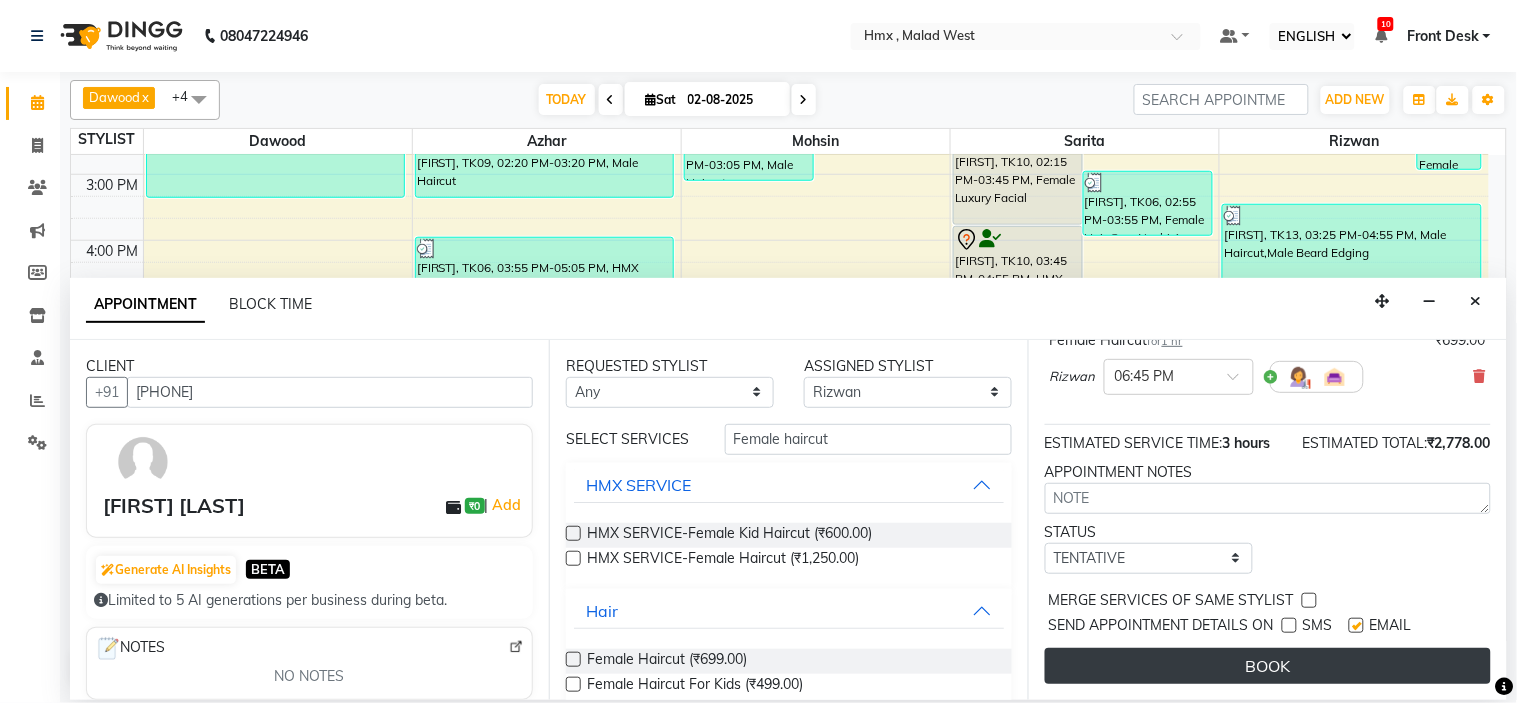 click on "BOOK" at bounding box center [1268, 666] 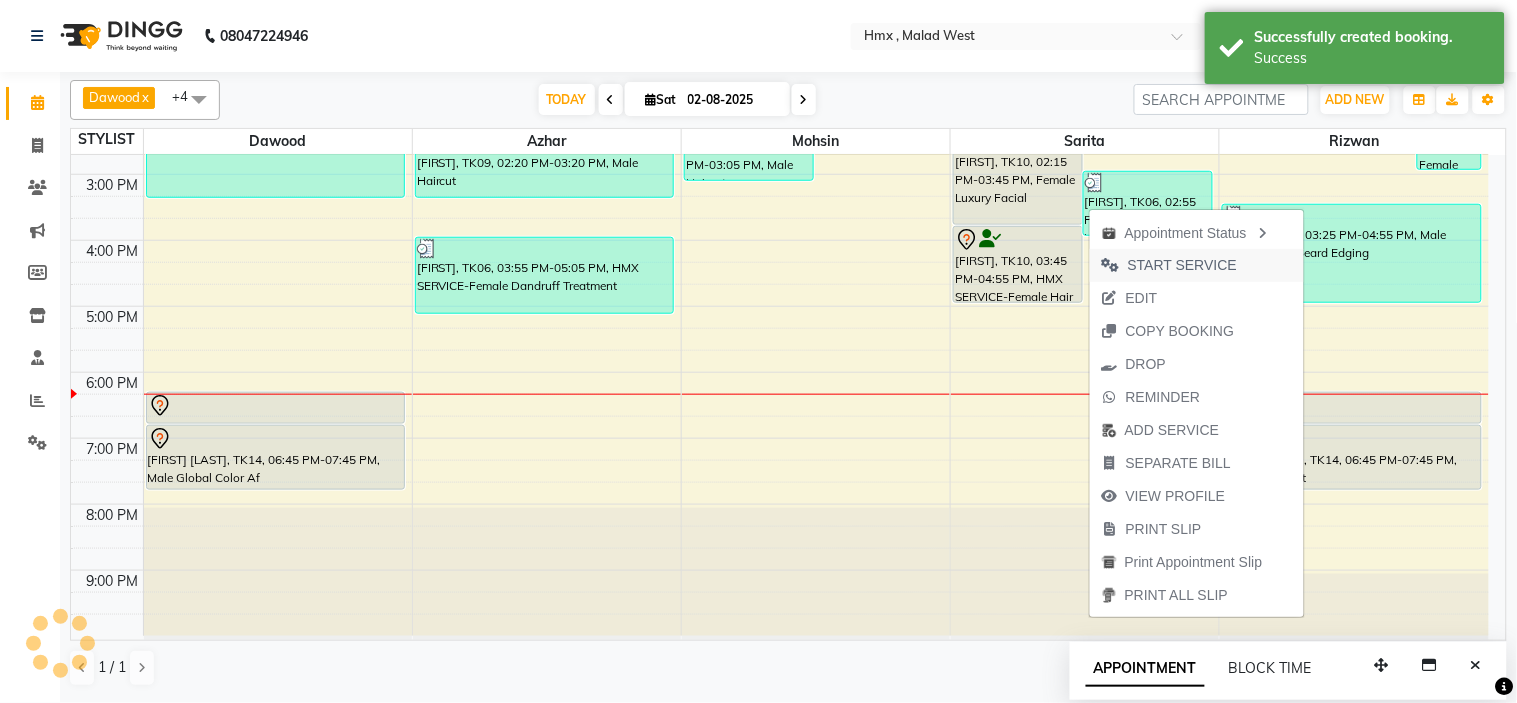 click on "START SERVICE" at bounding box center (1182, 265) 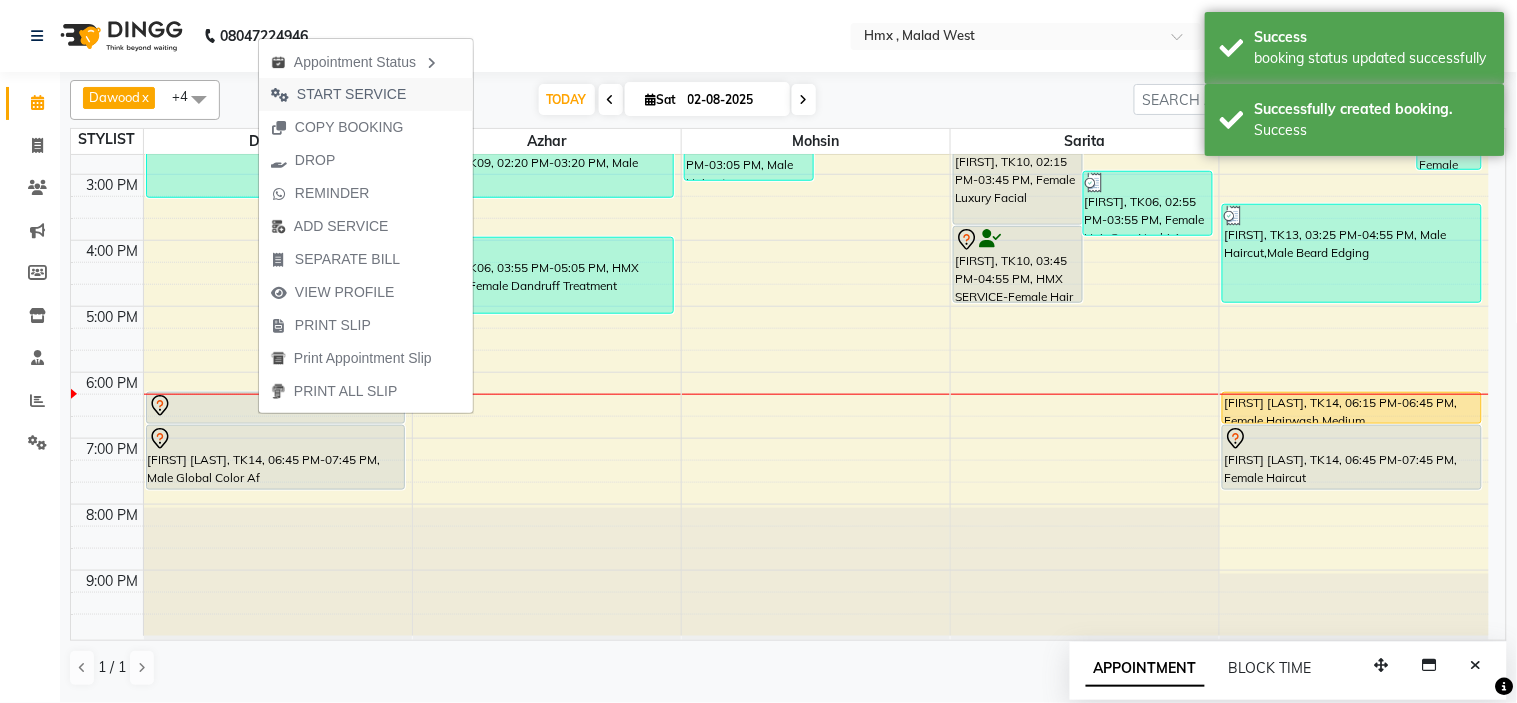 click on "START SERVICE" at bounding box center [351, 94] 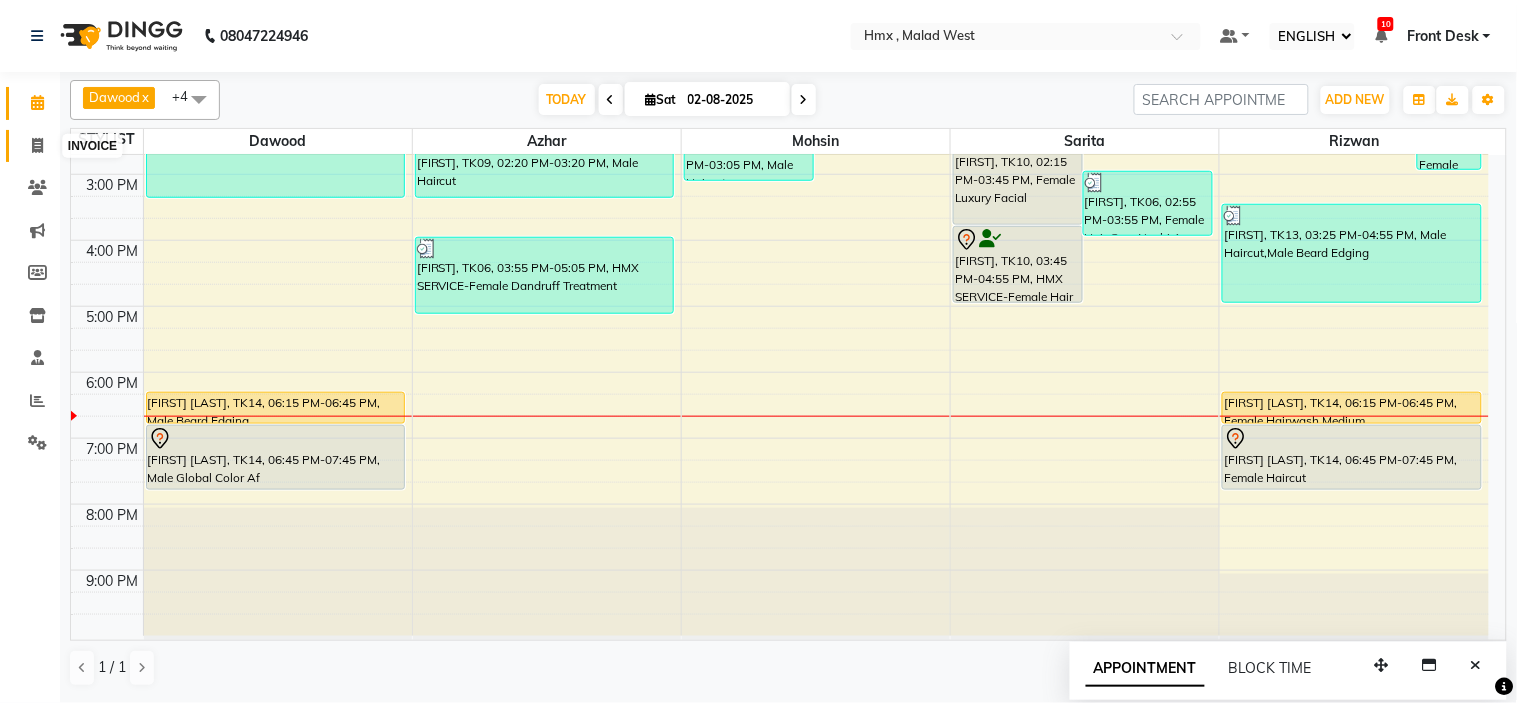 click 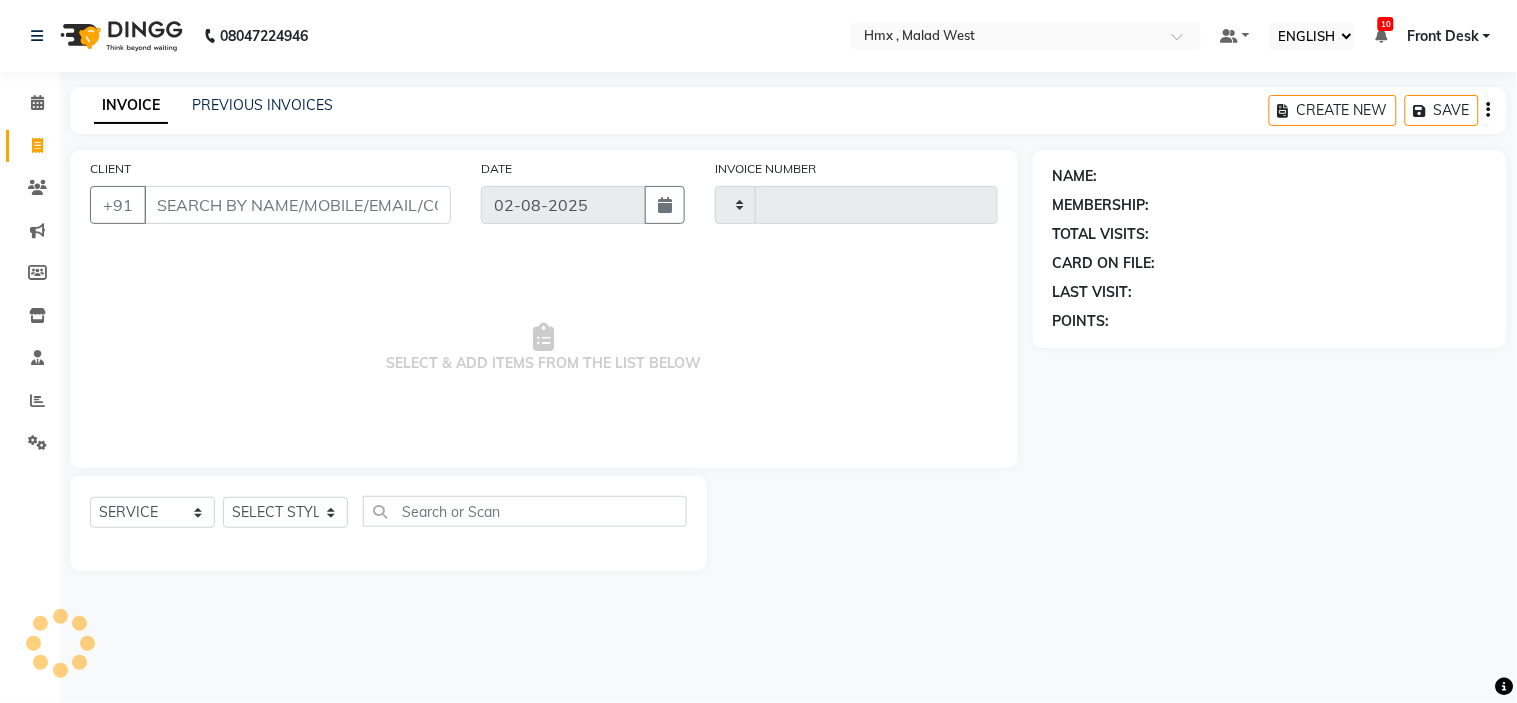 type on "1564" 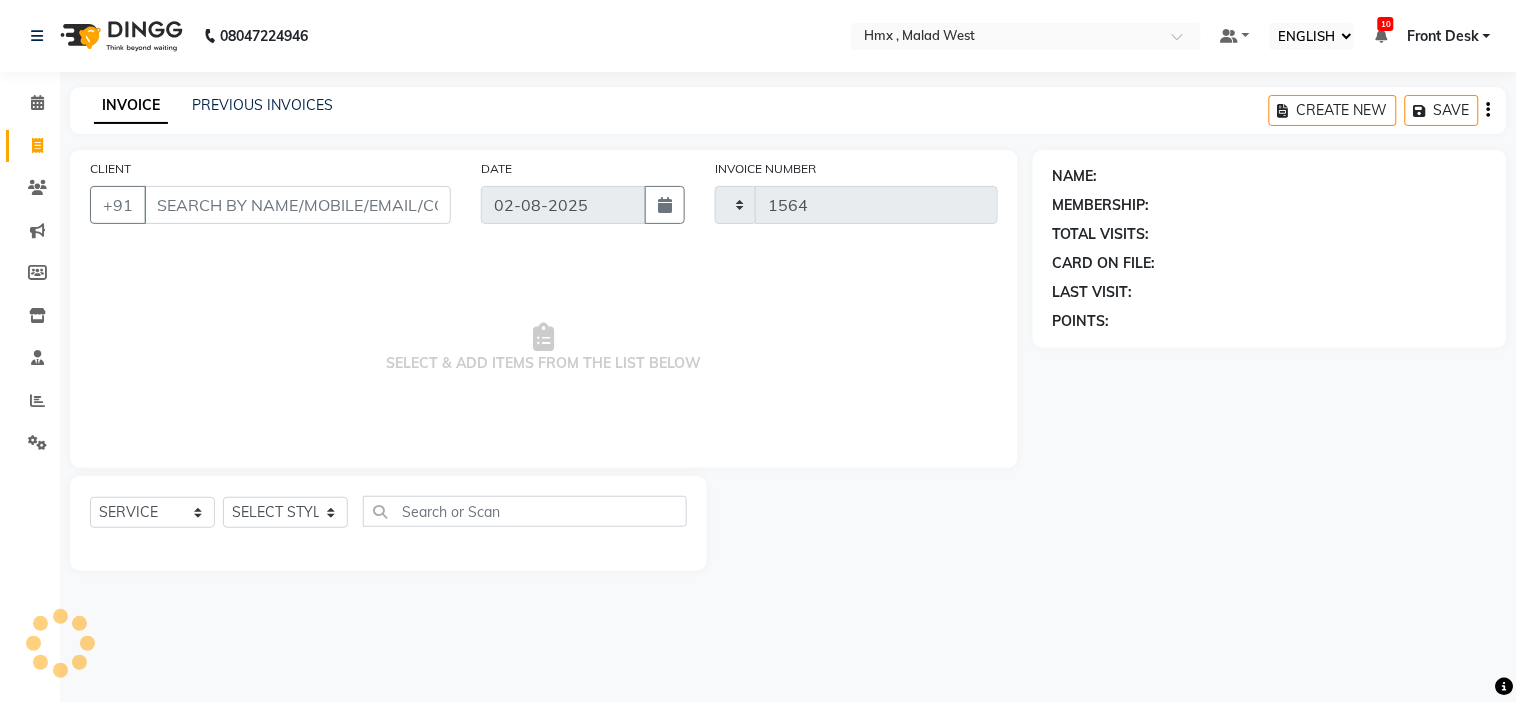 select on "5711" 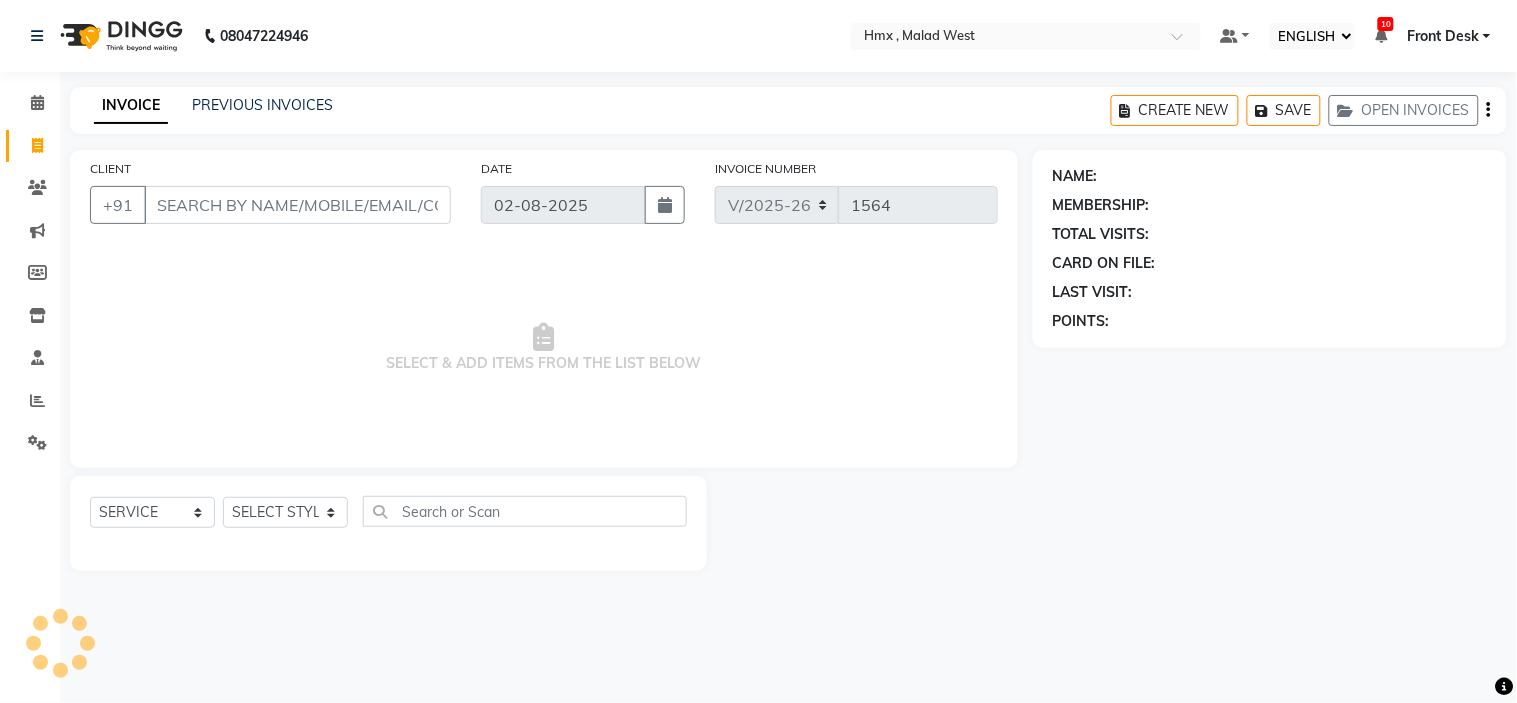 click on "CLIENT" at bounding box center (297, 205) 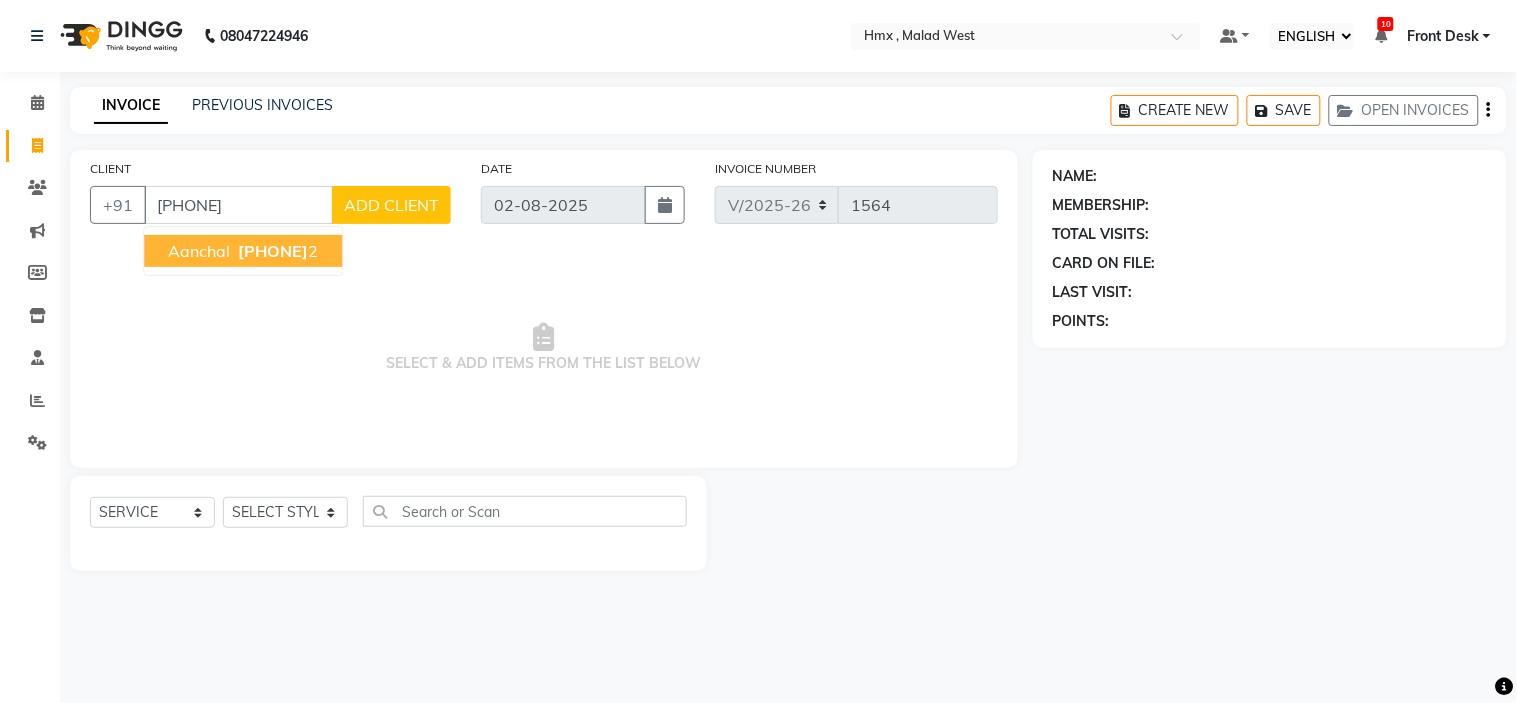 click on "[PHONE]" at bounding box center [273, 251] 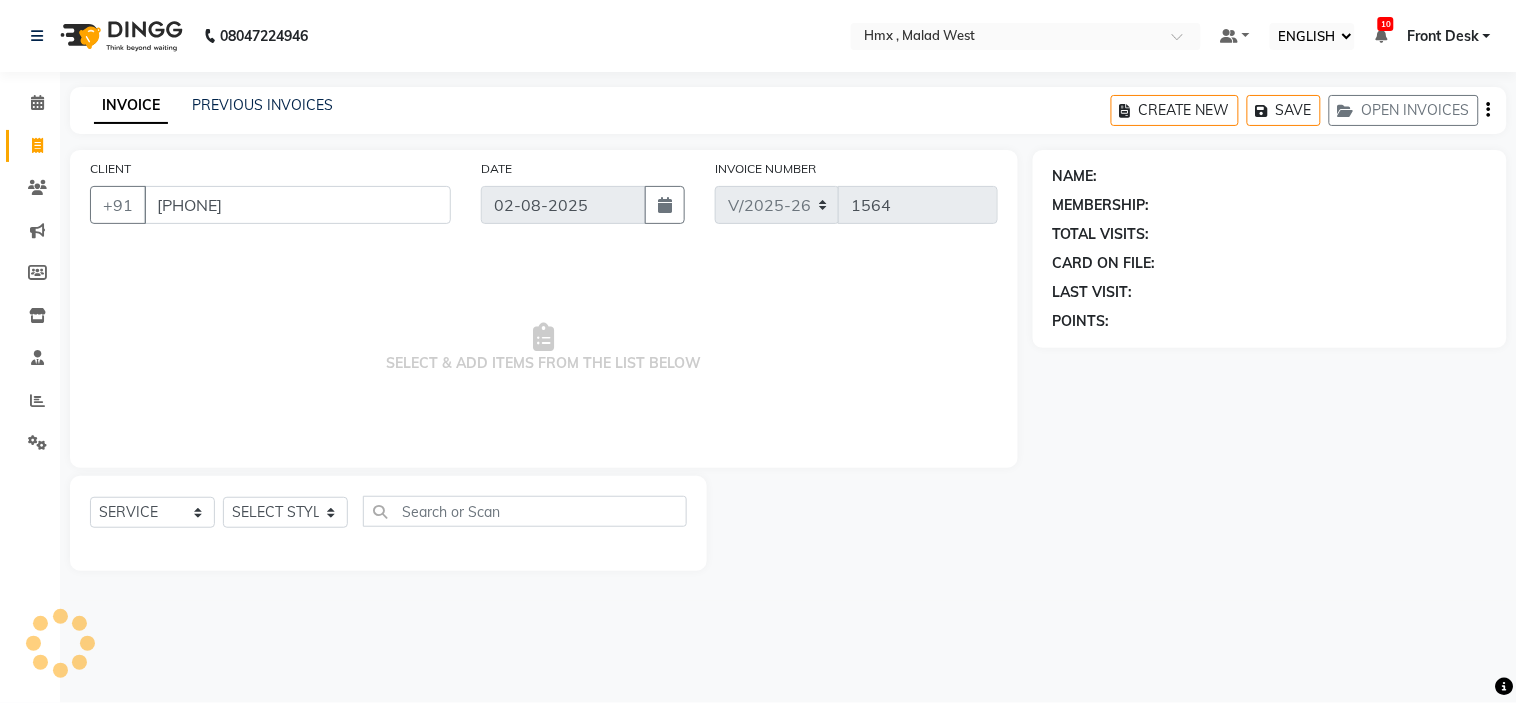 type on "[PHONE]" 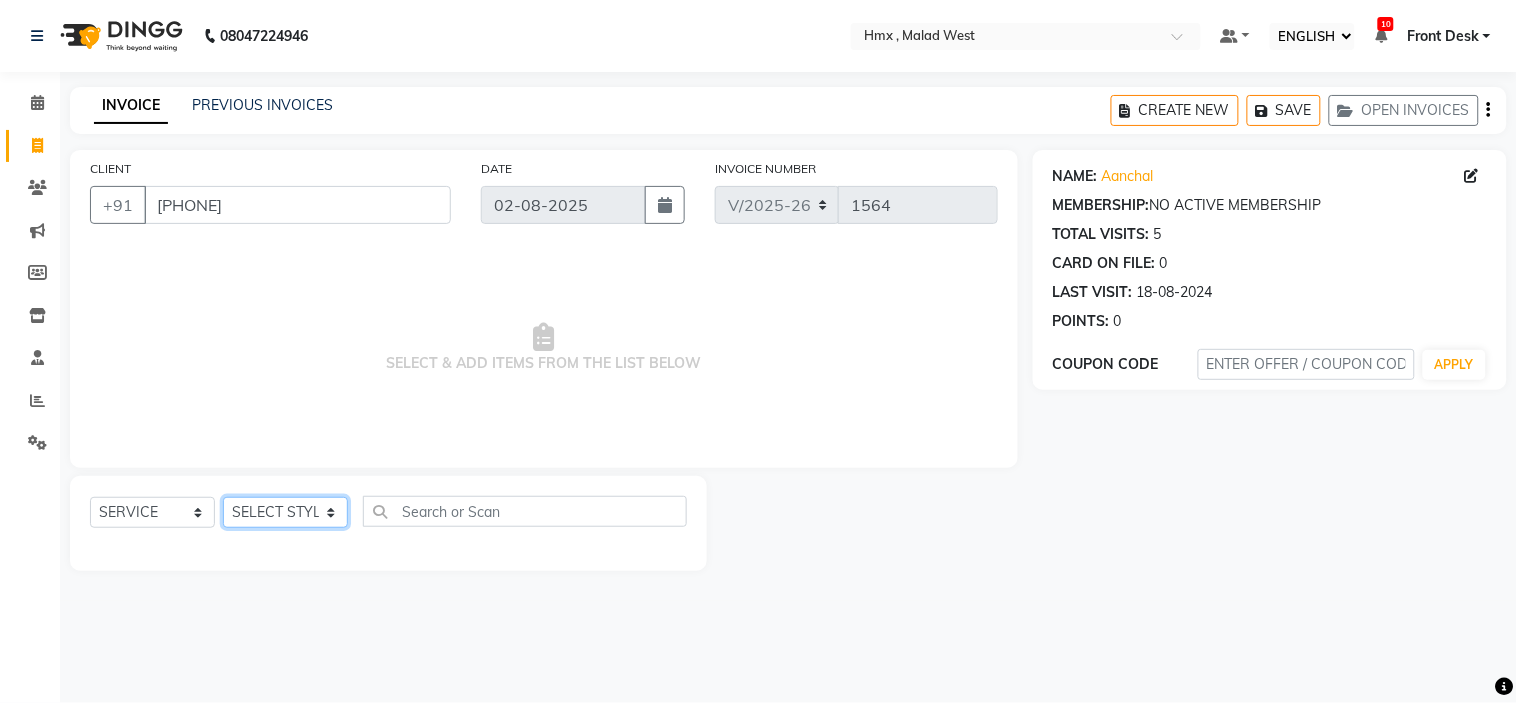 click on "SELECT STYLIST [FIRST] [LAST] [FIRST] [LAST] [FIRST] [LAST] [FIRST] [LAST] [FIRST] [LAST] [FIRST] [LAST] [FIRST] [LAST] [FIRST] [LAST] [FIRST] [LAST] [FIRST] [LAST] [FIRST] [LAST]" 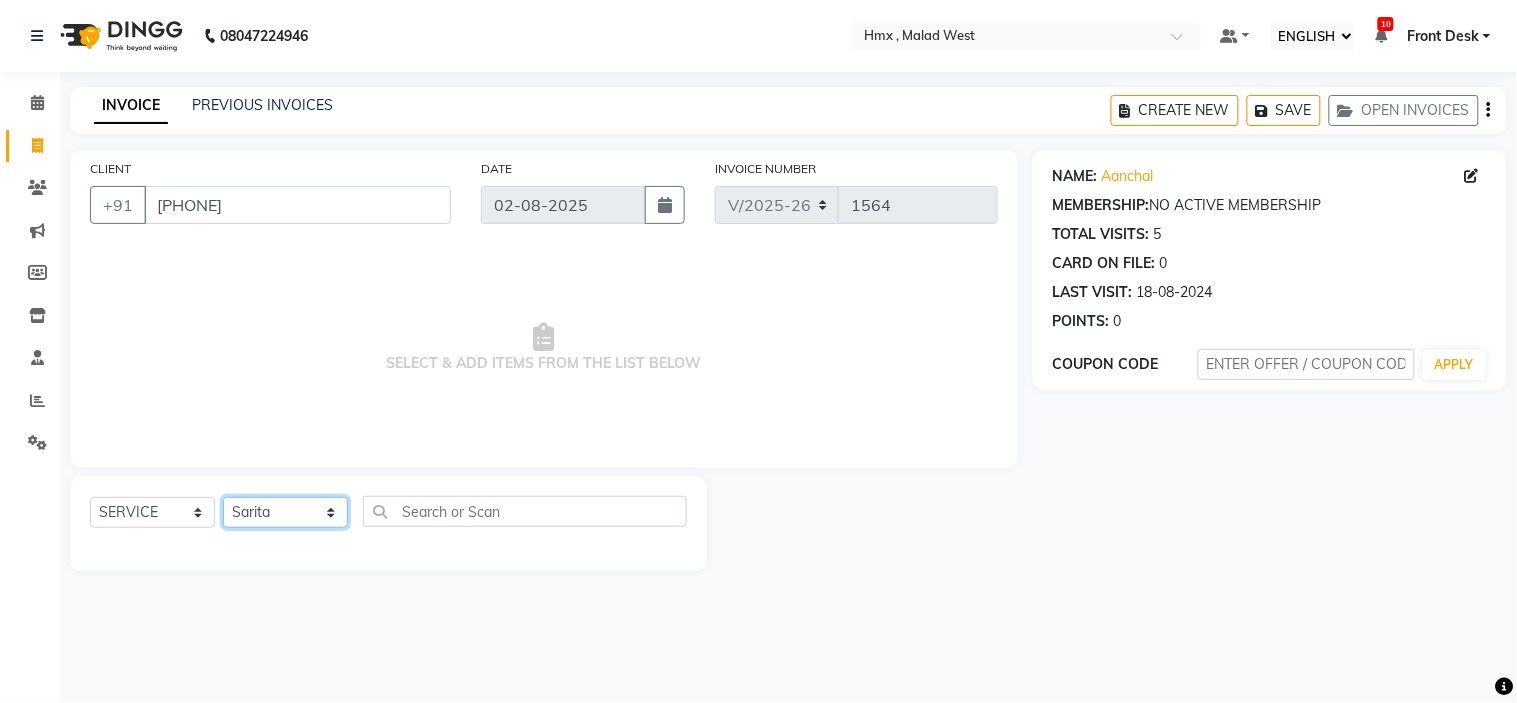 click on "SELECT STYLIST [FIRST] [LAST] [FIRST] [LAST] [FIRST] [LAST] [FIRST] [LAST] [FIRST] [LAST] [FIRST] [LAST] [FIRST] [LAST] [FIRST] [LAST] [FIRST] [LAST] [FIRST] [LAST] [FIRST] [LAST]" 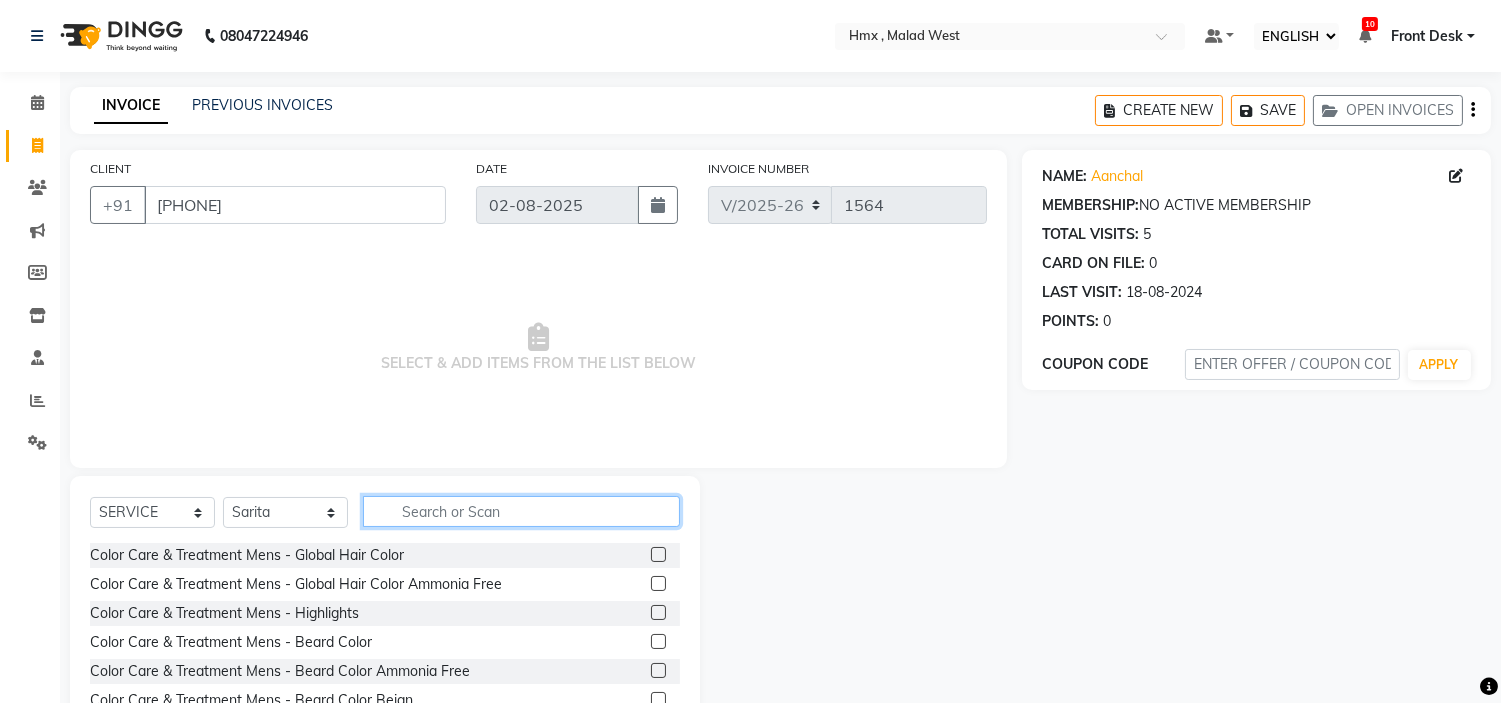 click 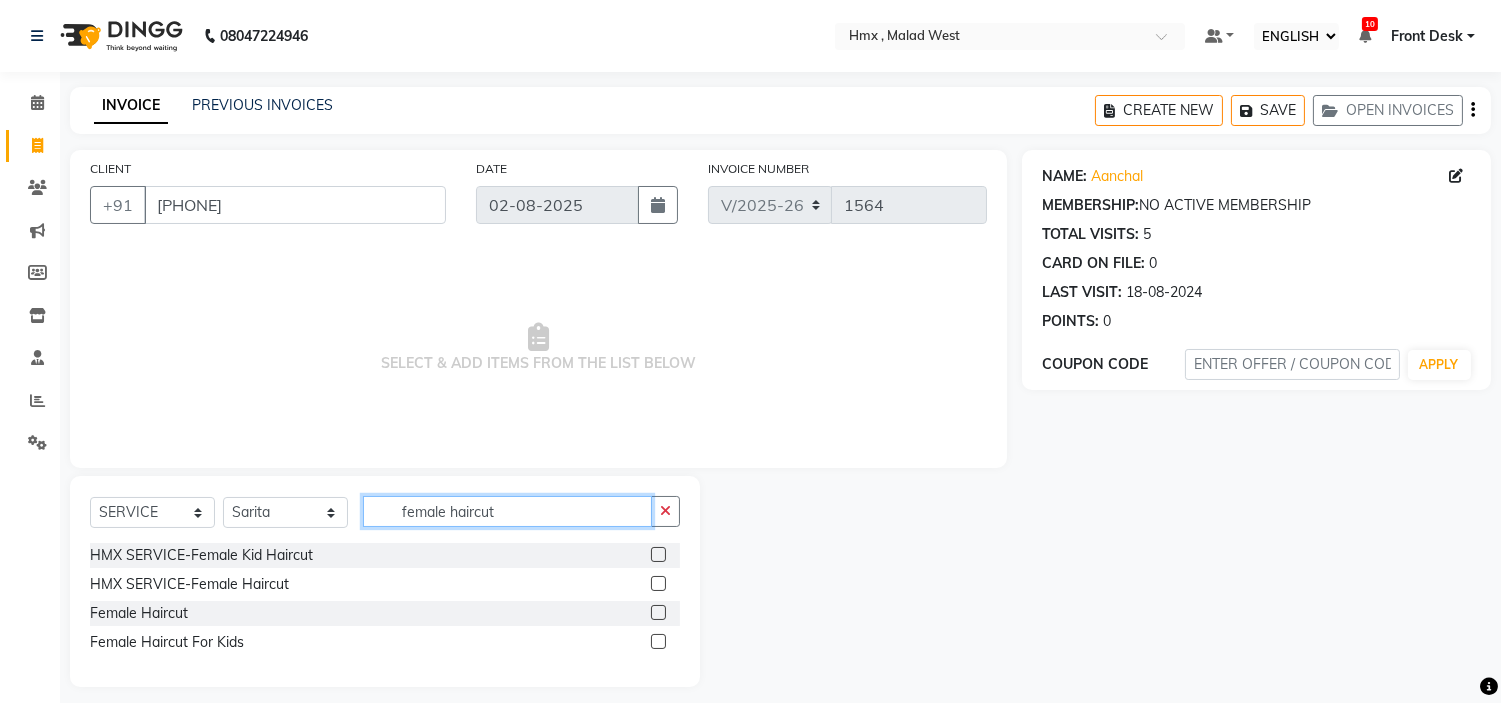 type on "female haircut" 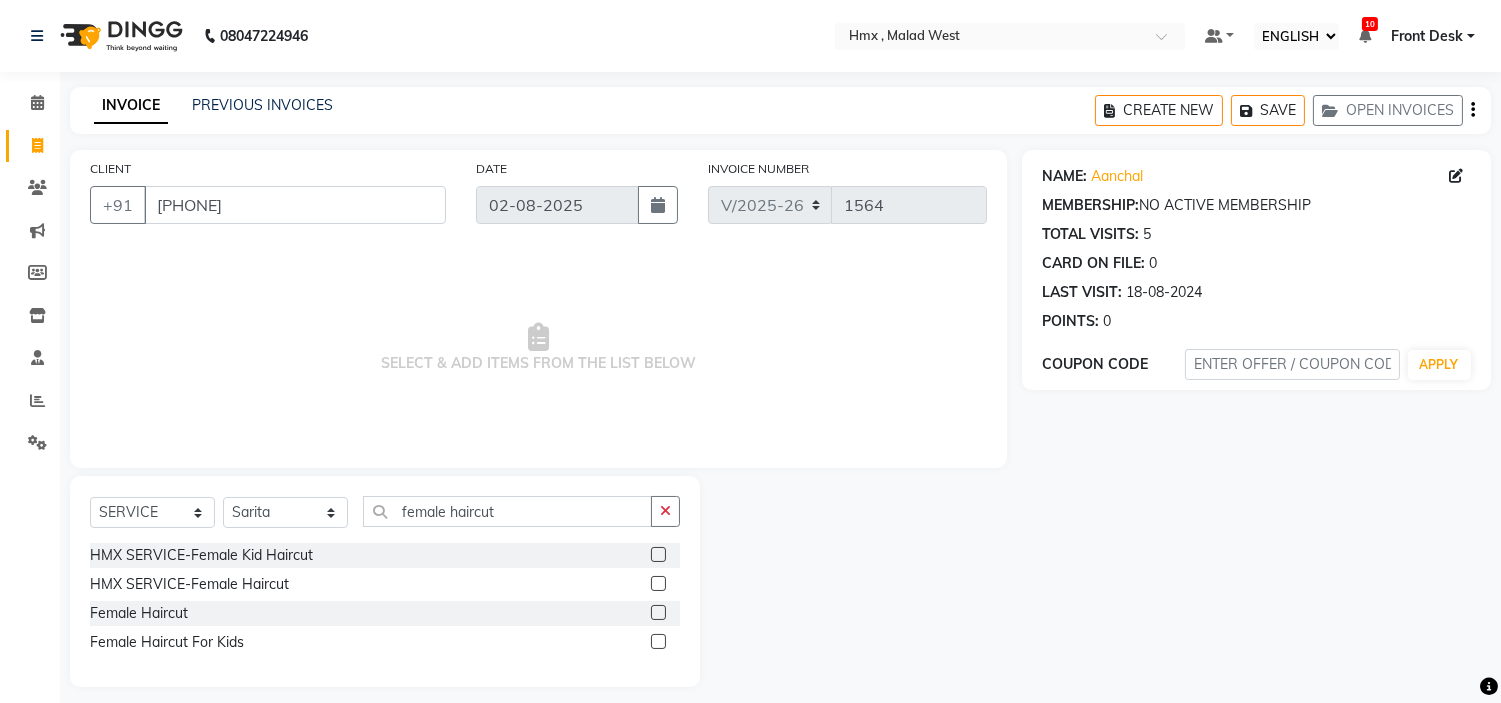 click 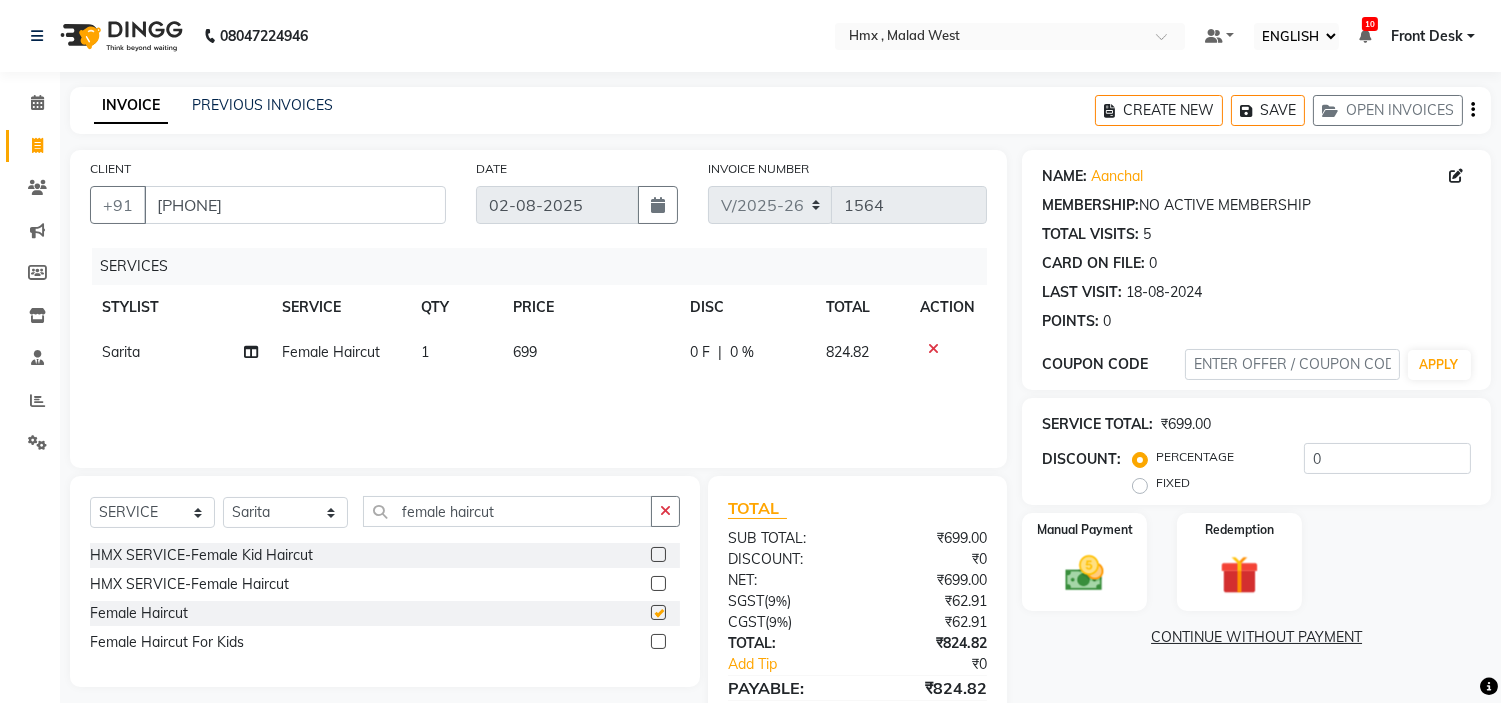 checkbox on "false" 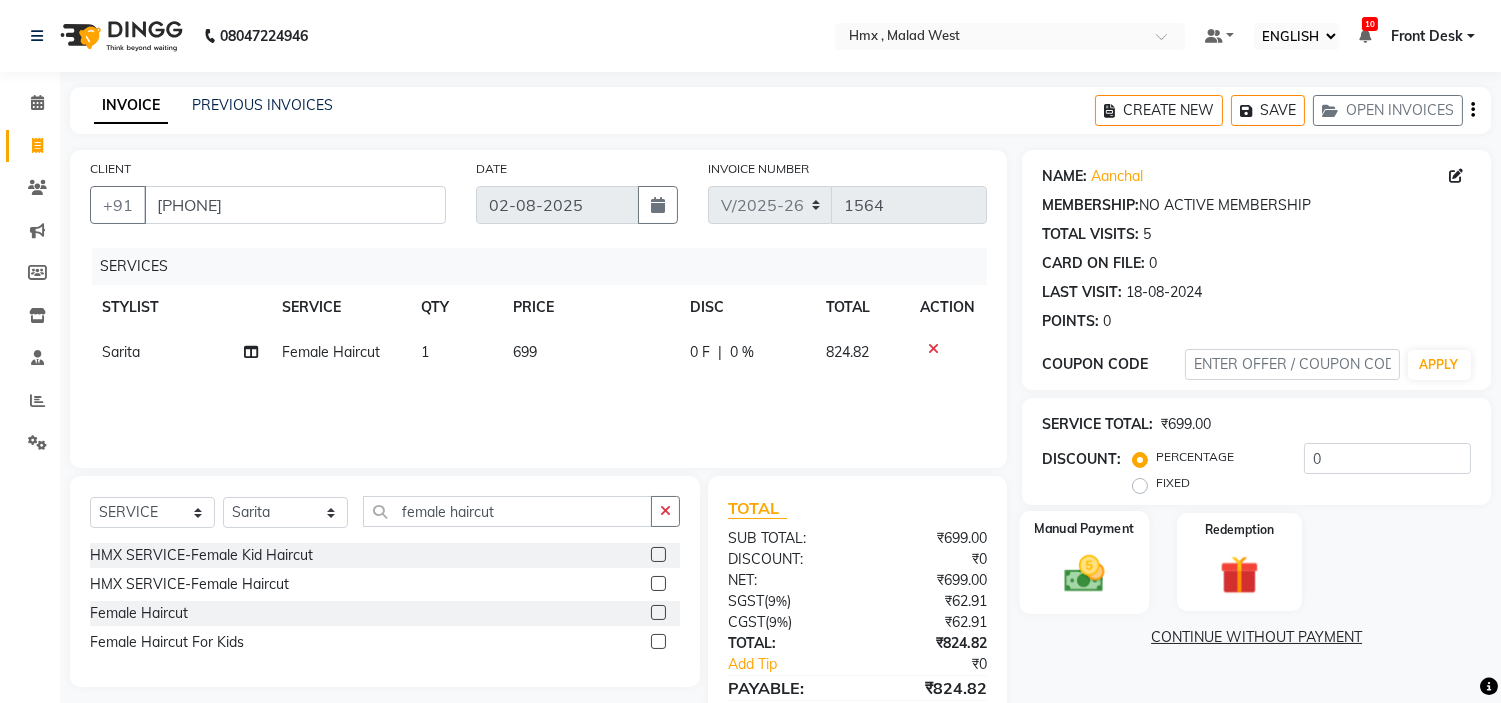 click 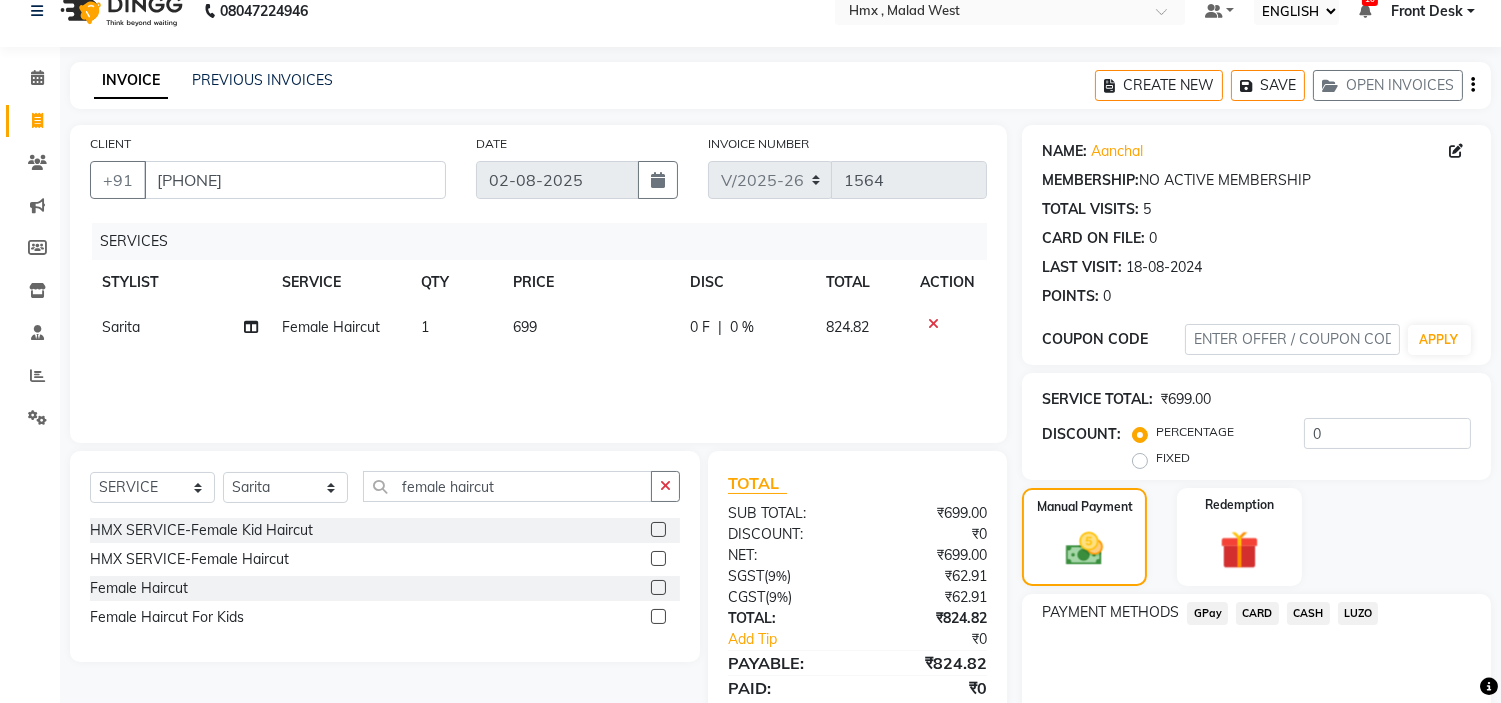 scroll, scrollTop: 106, scrollLeft: 0, axis: vertical 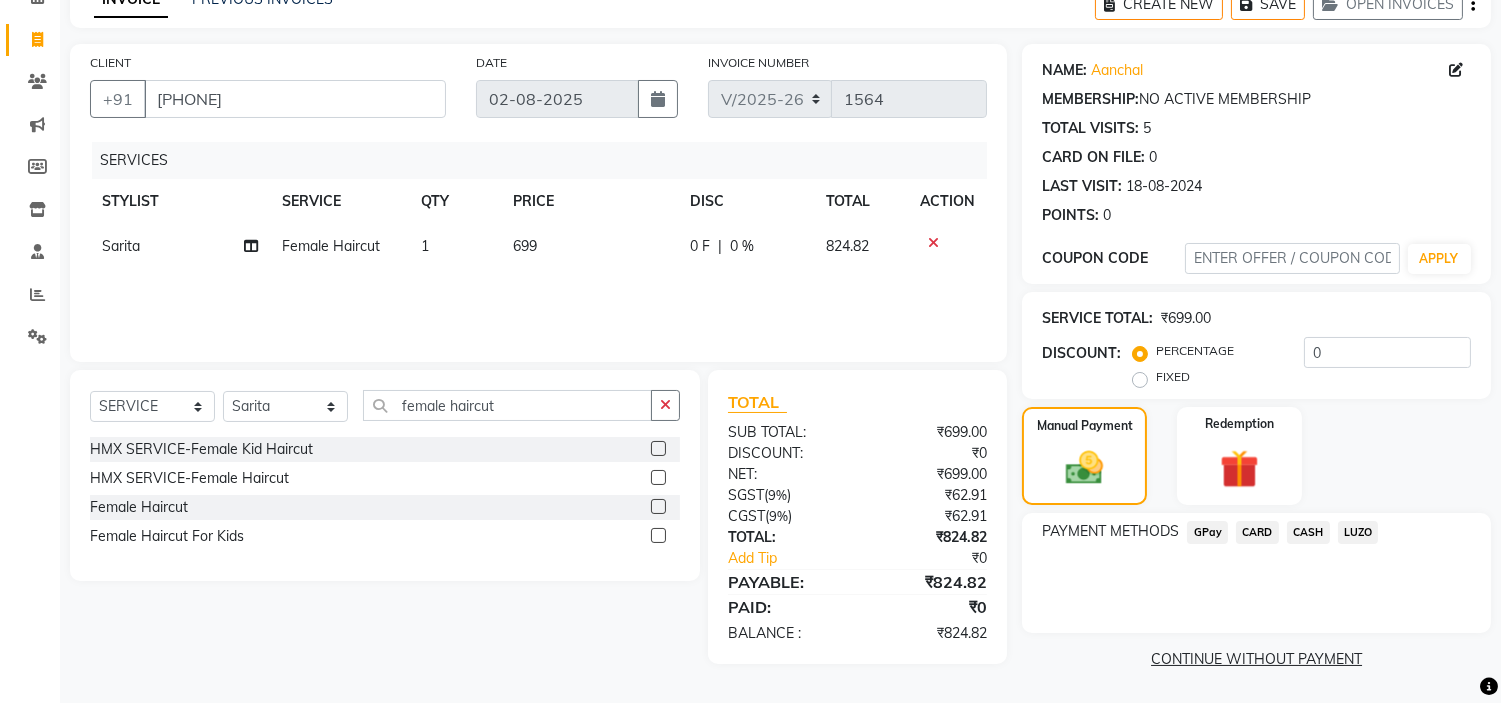 click on "CASH" 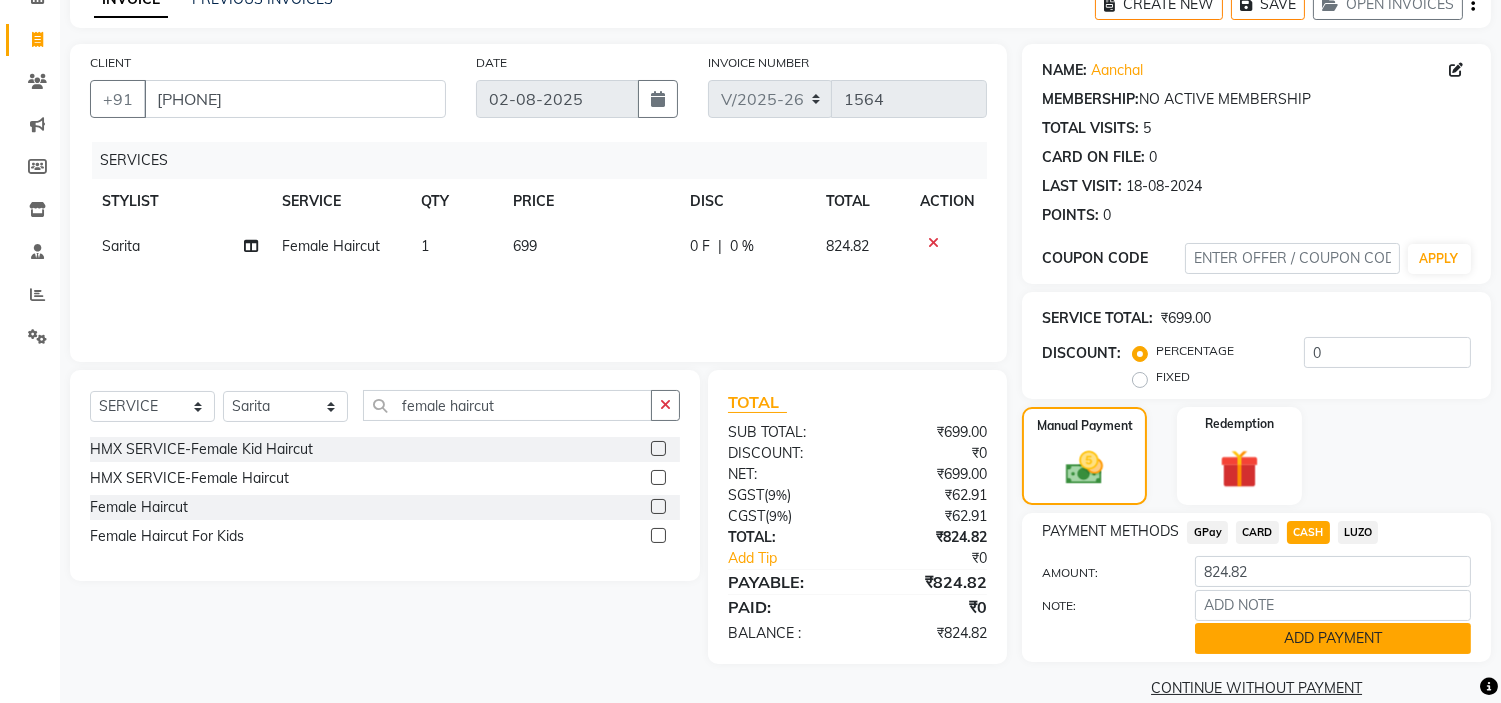 click on "ADD PAYMENT" 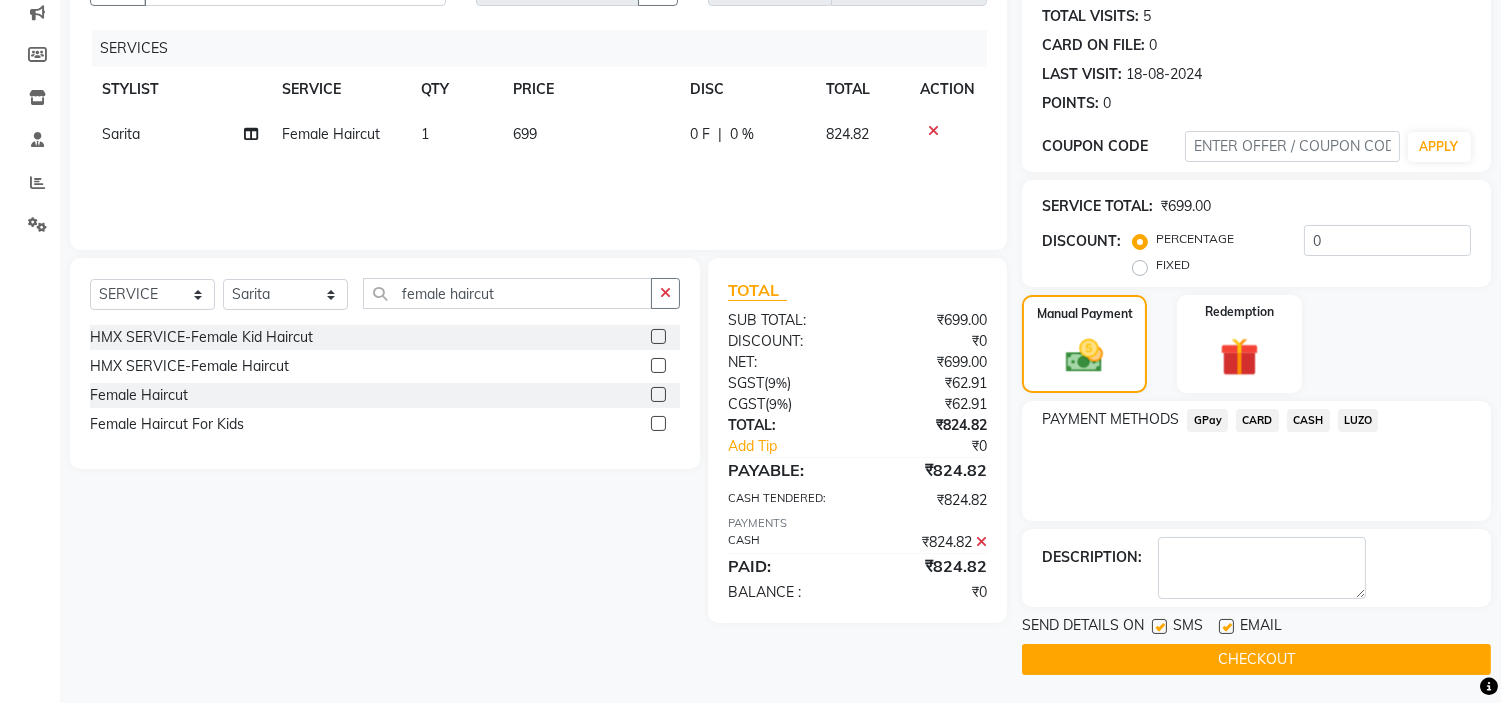 scroll, scrollTop: 220, scrollLeft: 0, axis: vertical 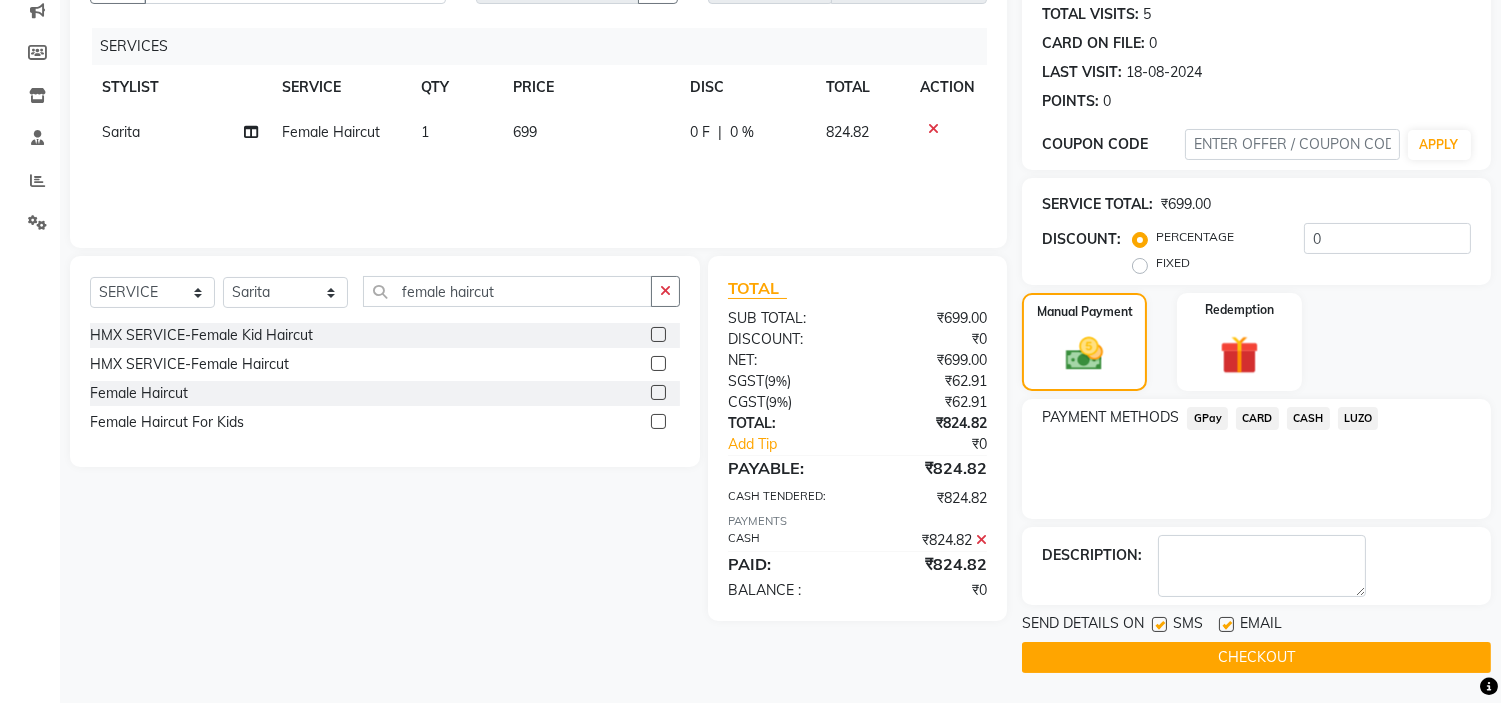 click on "CHECKOUT" 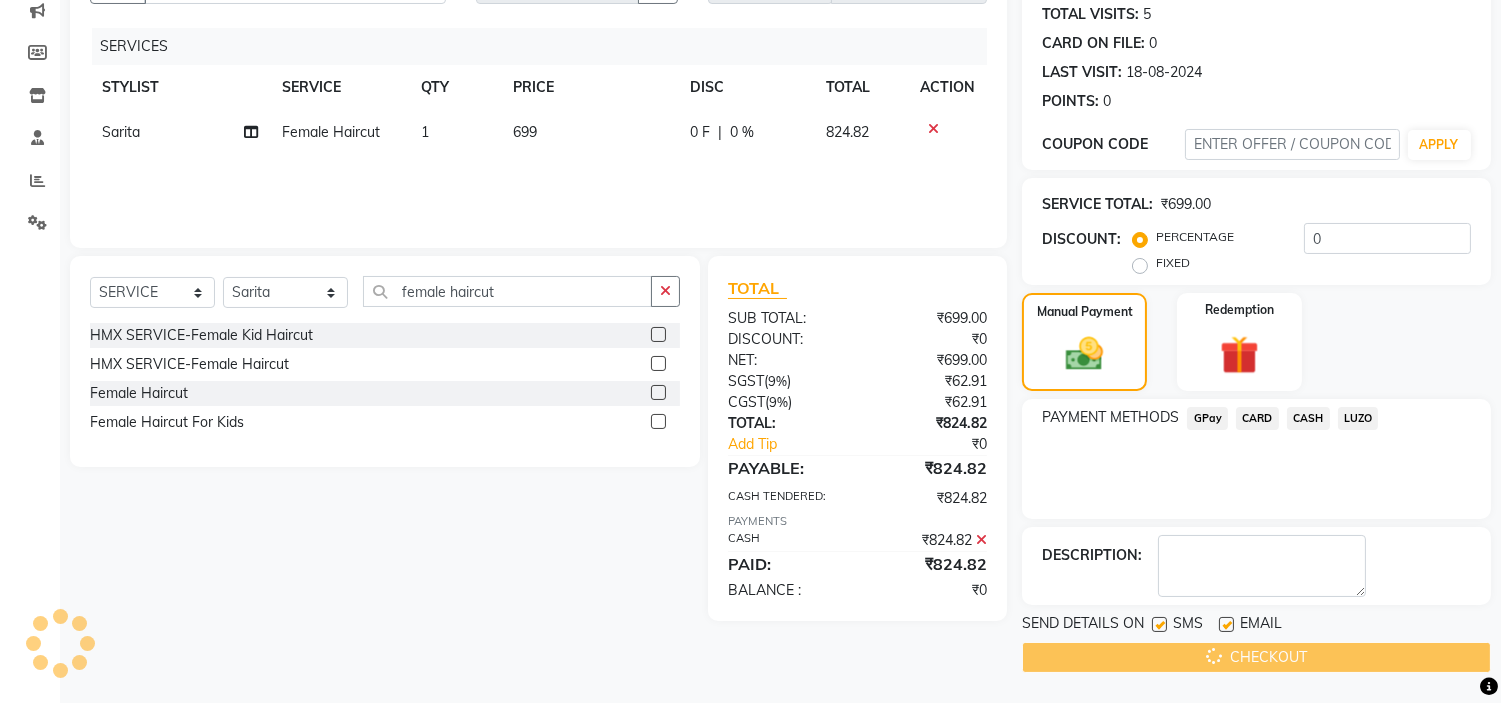 scroll, scrollTop: 0, scrollLeft: 0, axis: both 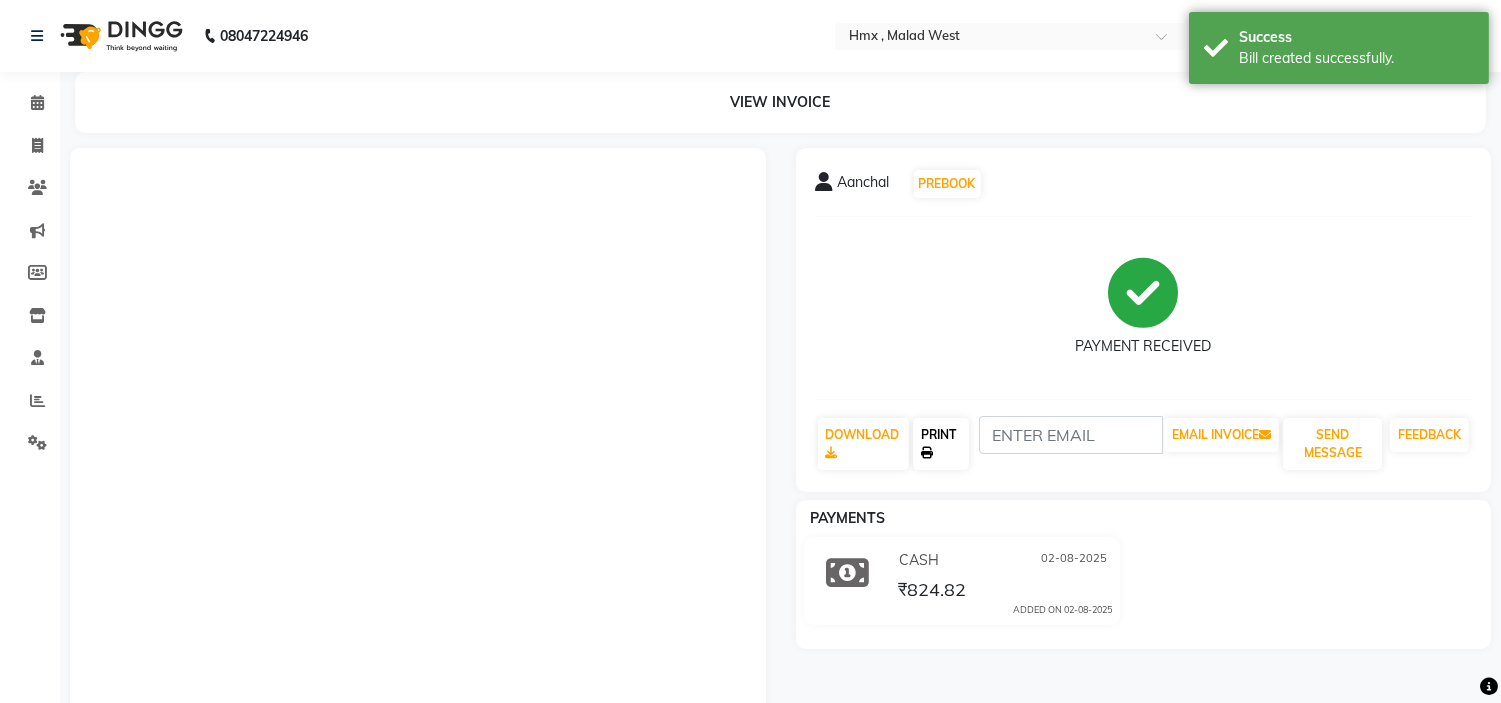 click on "PRINT" 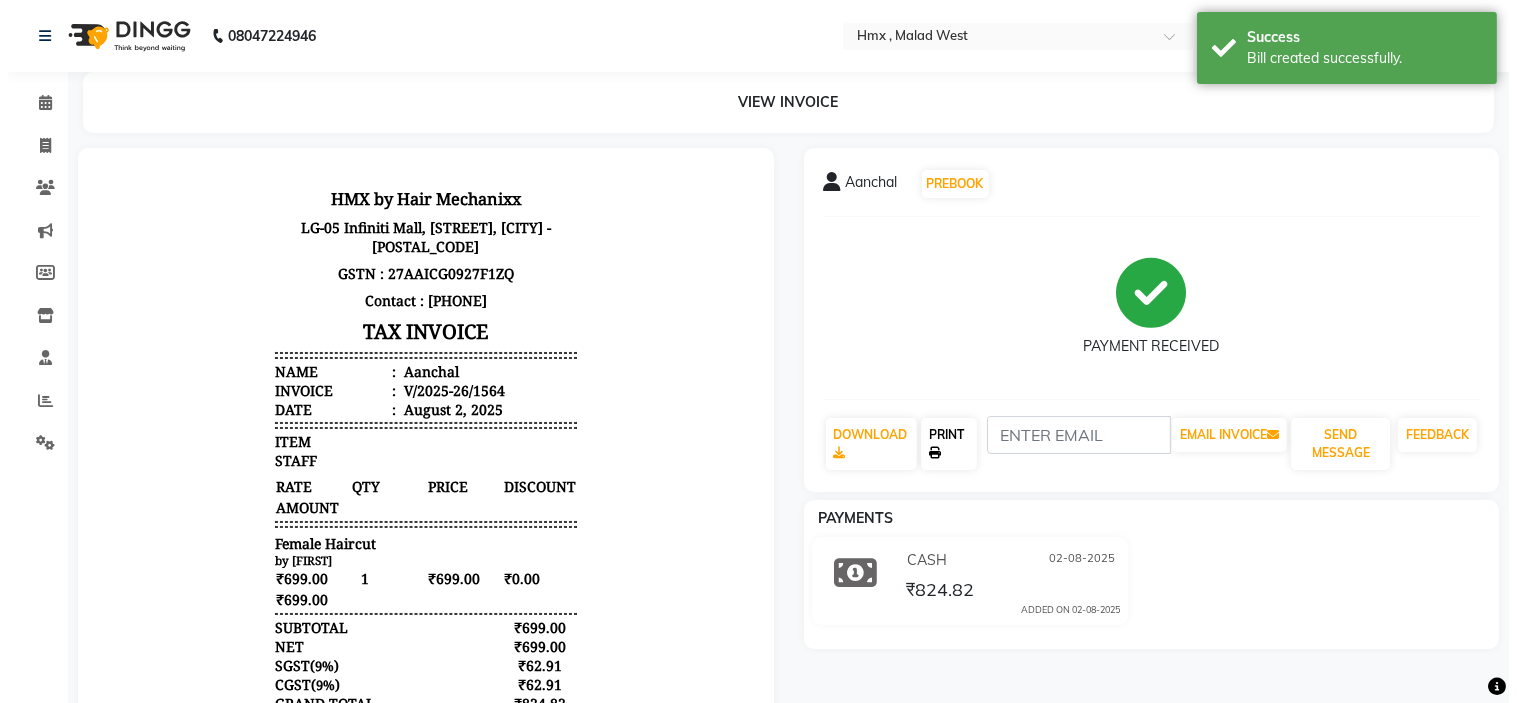 scroll, scrollTop: 0, scrollLeft: 0, axis: both 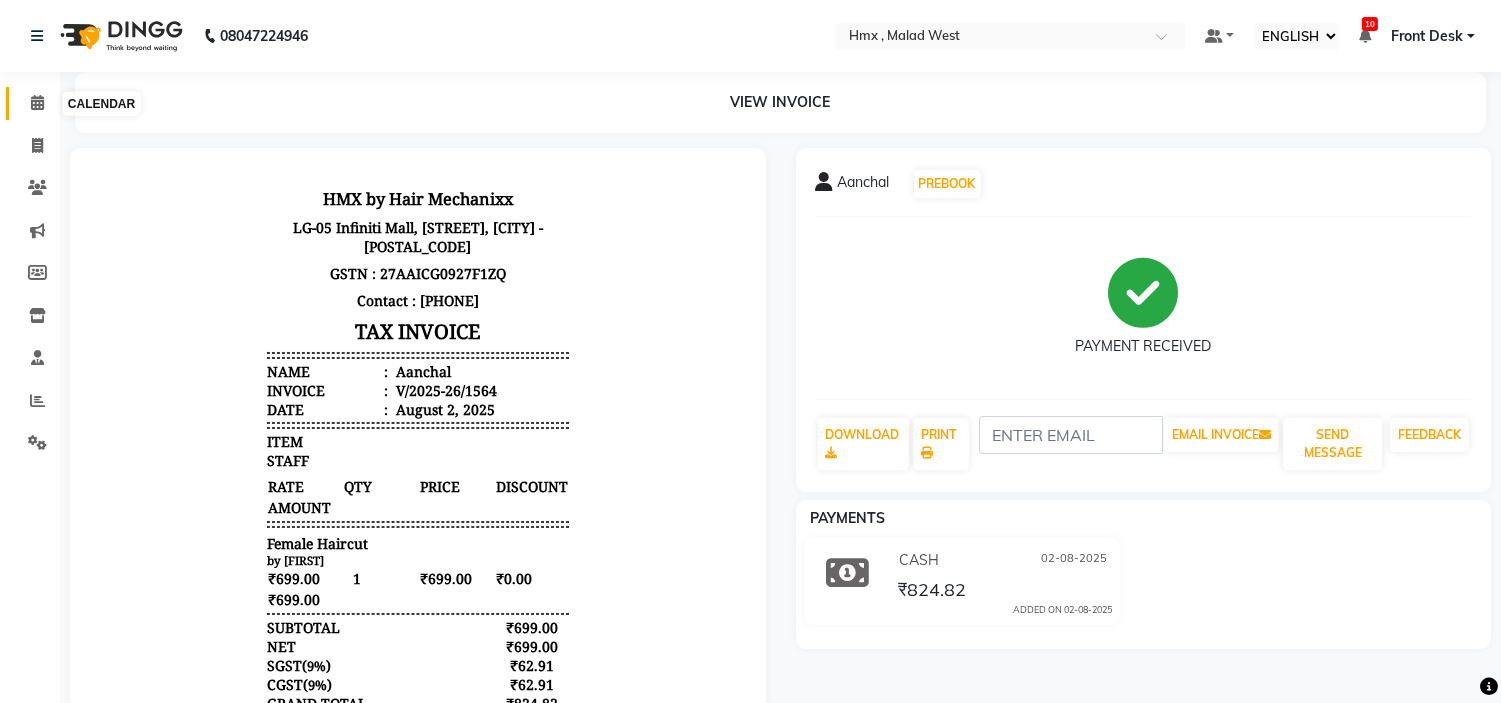 click 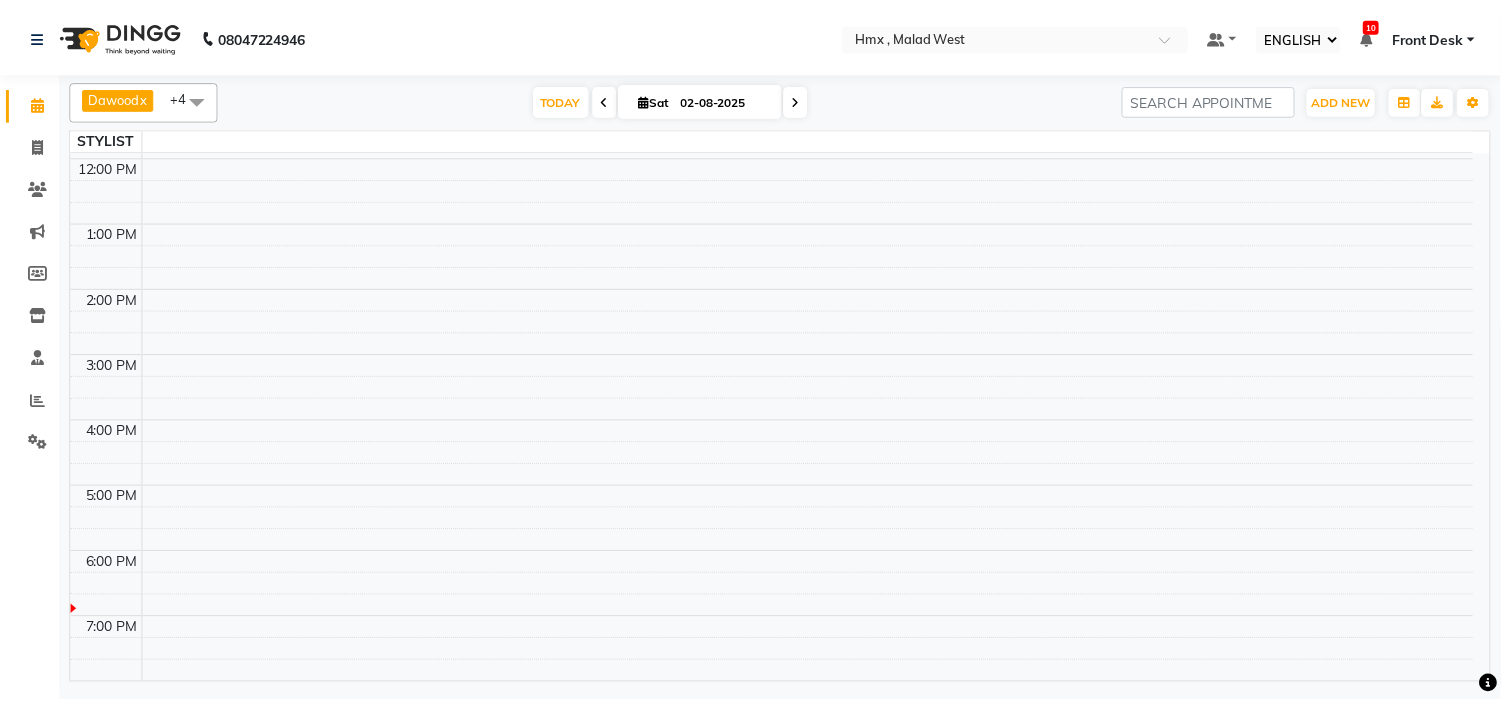 scroll, scrollTop: 0, scrollLeft: 0, axis: both 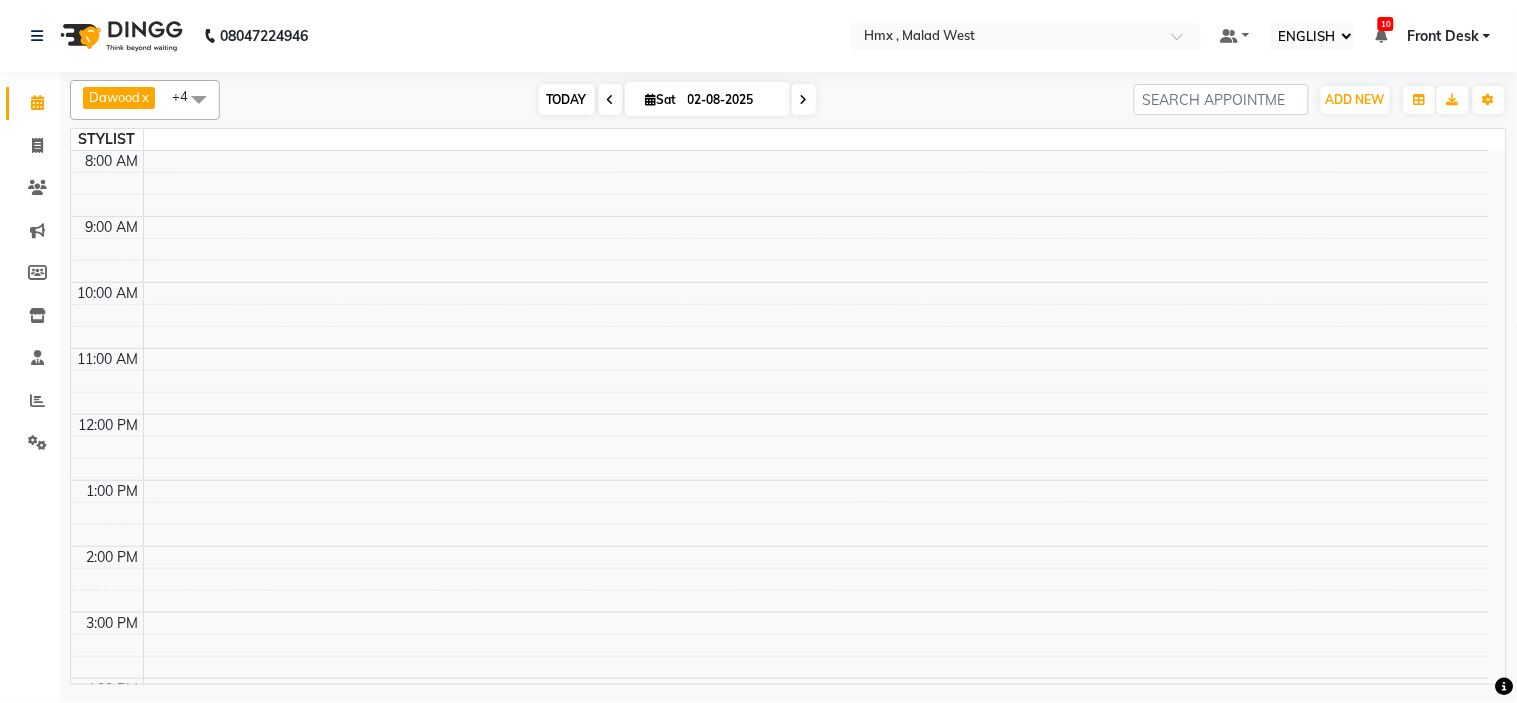 click on "TODAY" at bounding box center (567, 99) 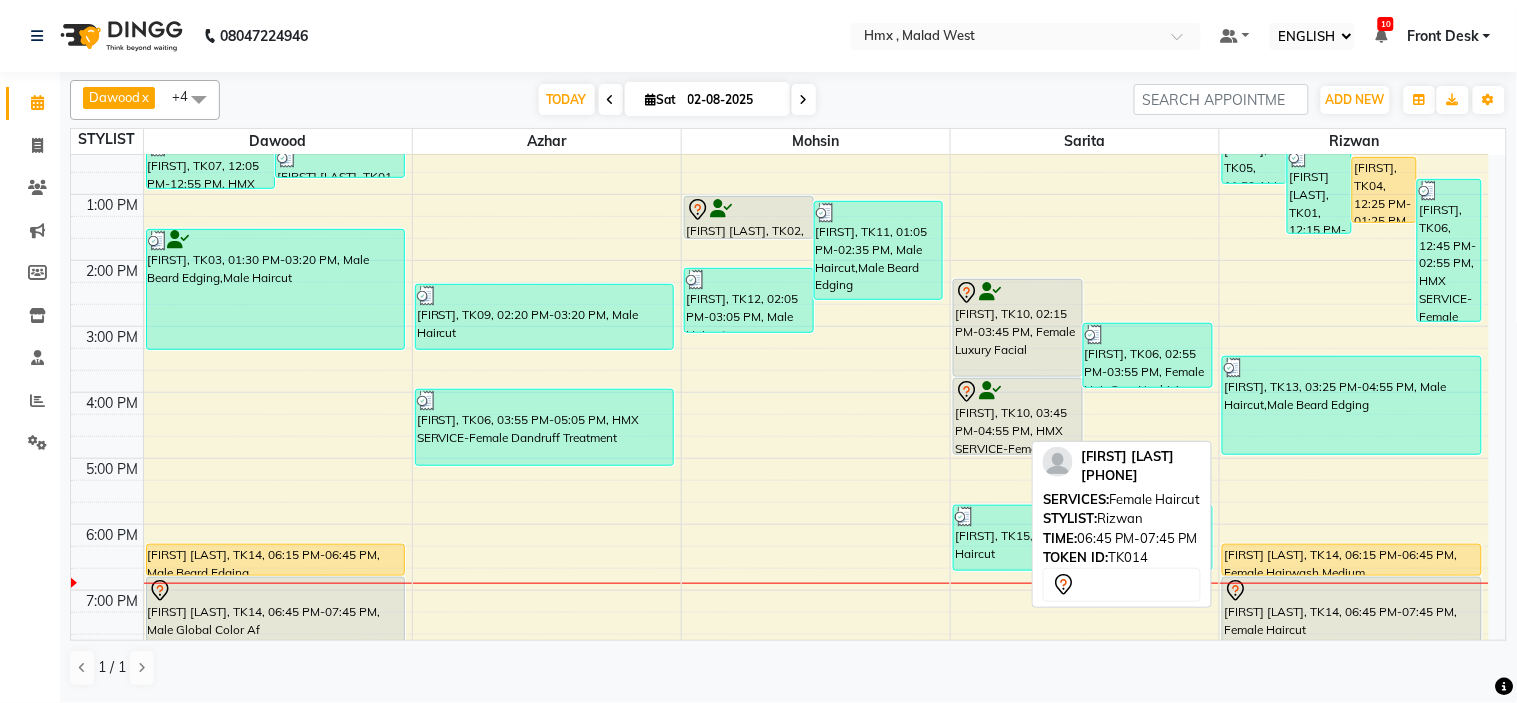 scroll, scrollTop: 310, scrollLeft: 0, axis: vertical 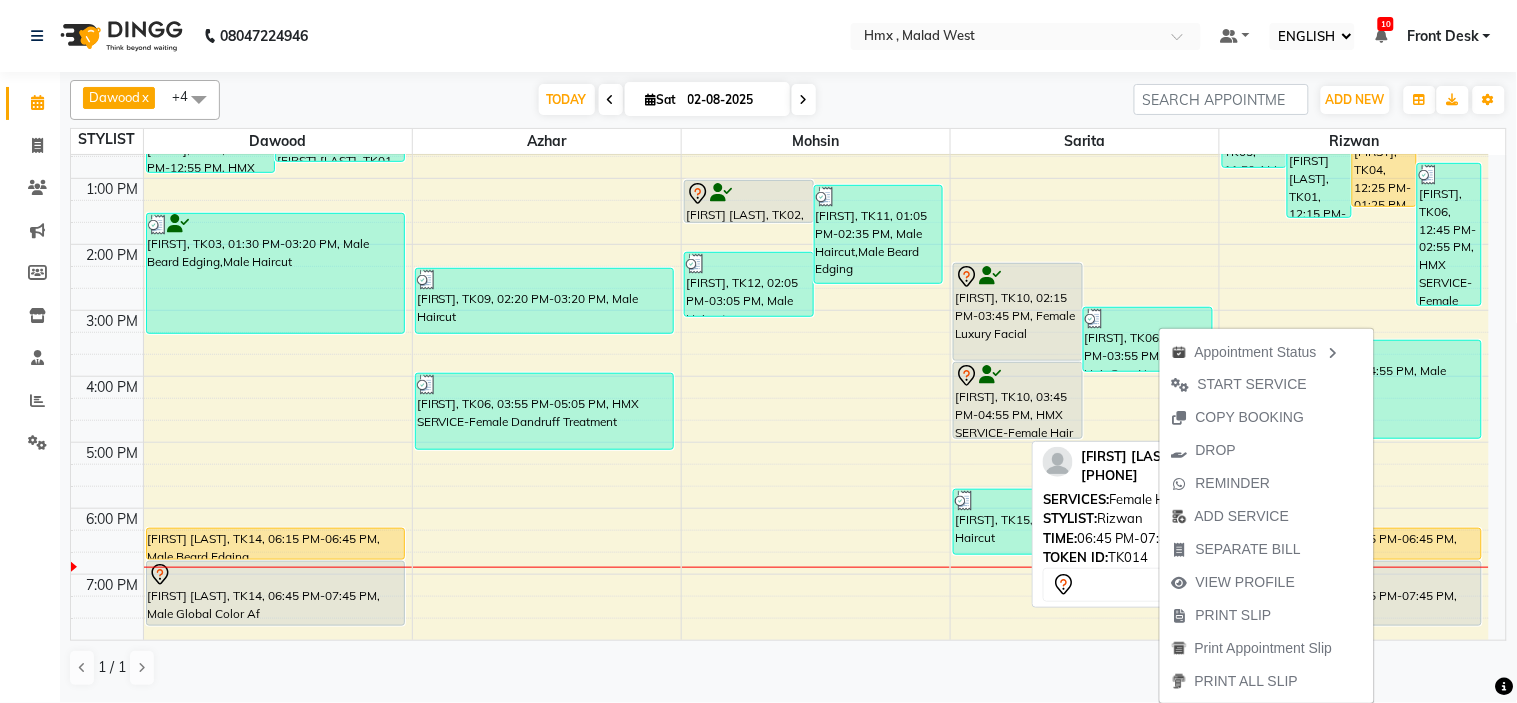 drag, startPoint x: 1414, startPoint y: 621, endPoint x: 1408, endPoint y: 568, distance: 53.338543 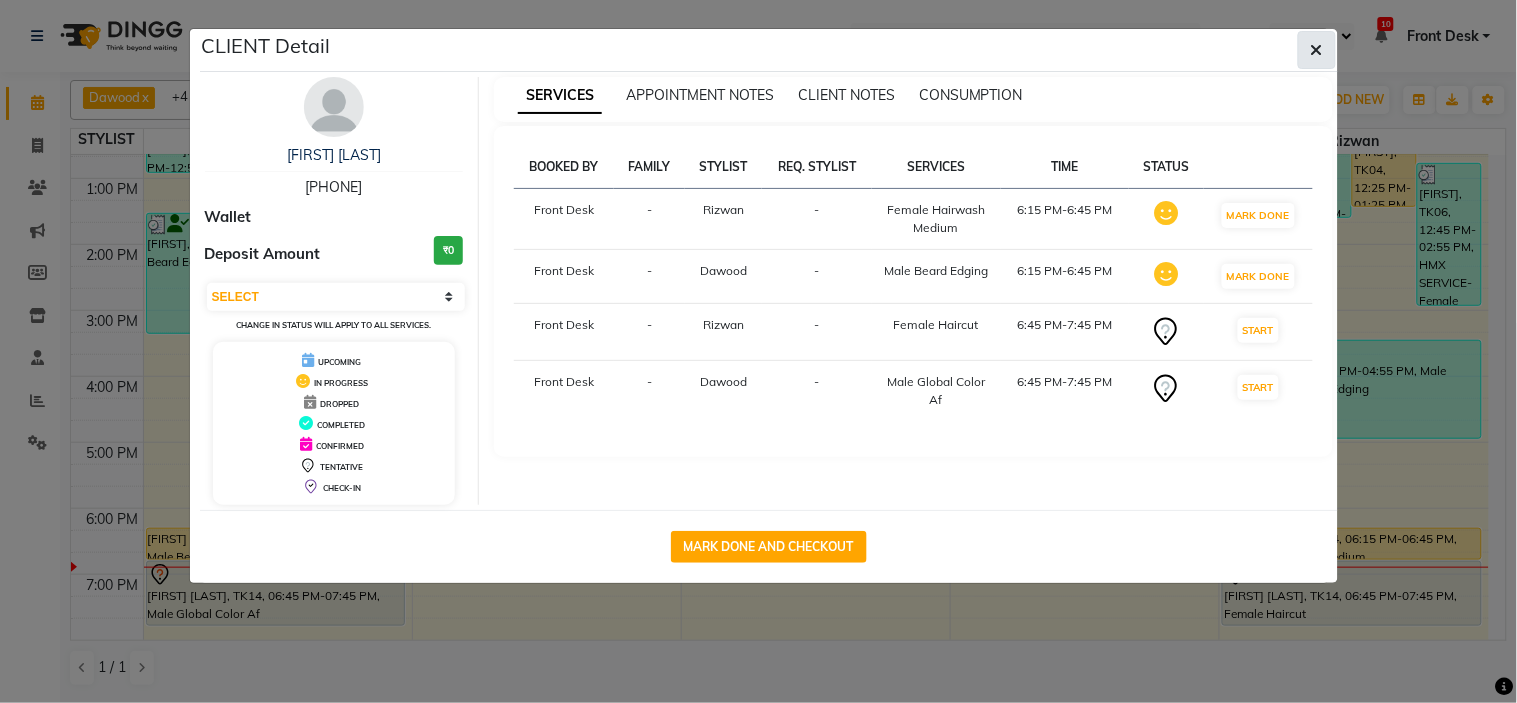 drag, startPoint x: 1311, startPoint y: 42, endPoint x: 1321, endPoint y: 51, distance: 13.453624 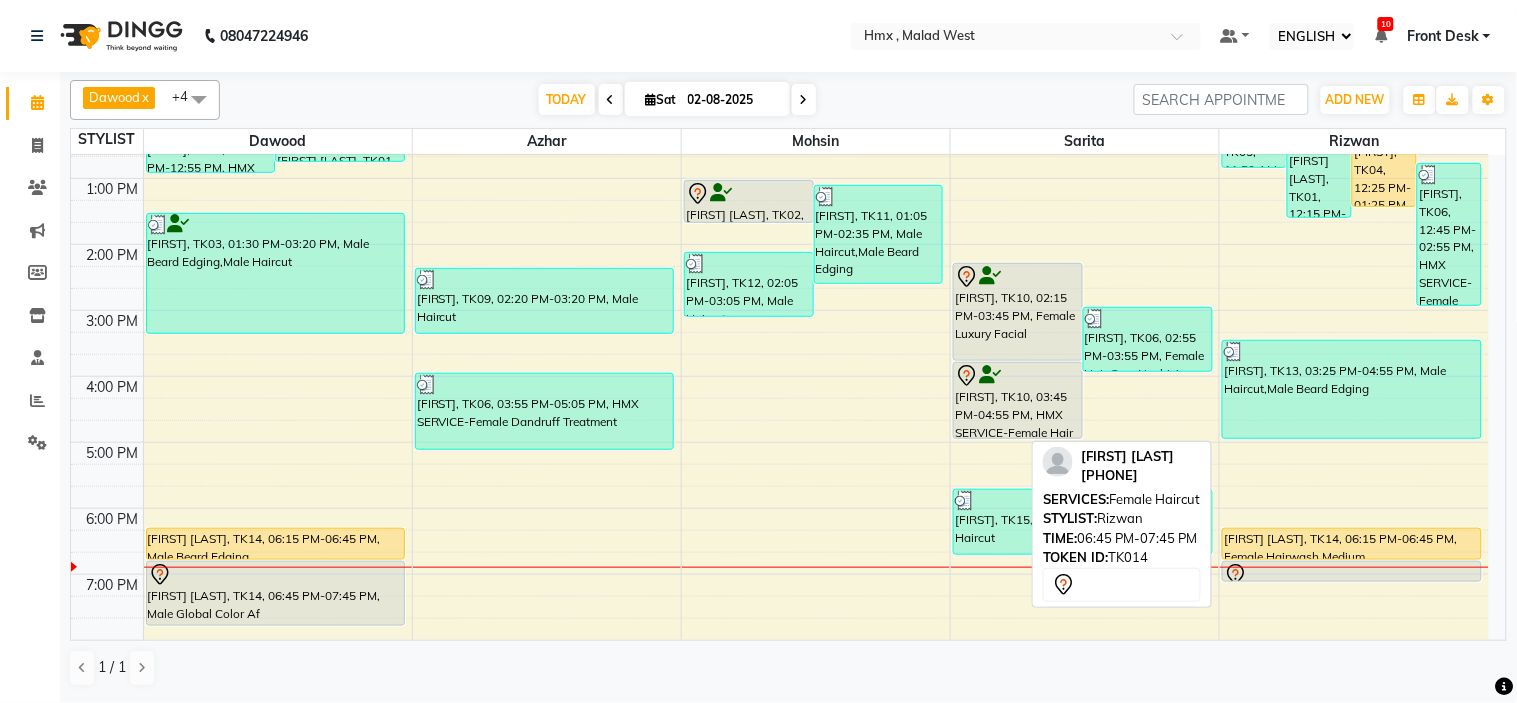 drag, startPoint x: 1291, startPoint y: 617, endPoint x: 1320, endPoint y: 567, distance: 57.801384 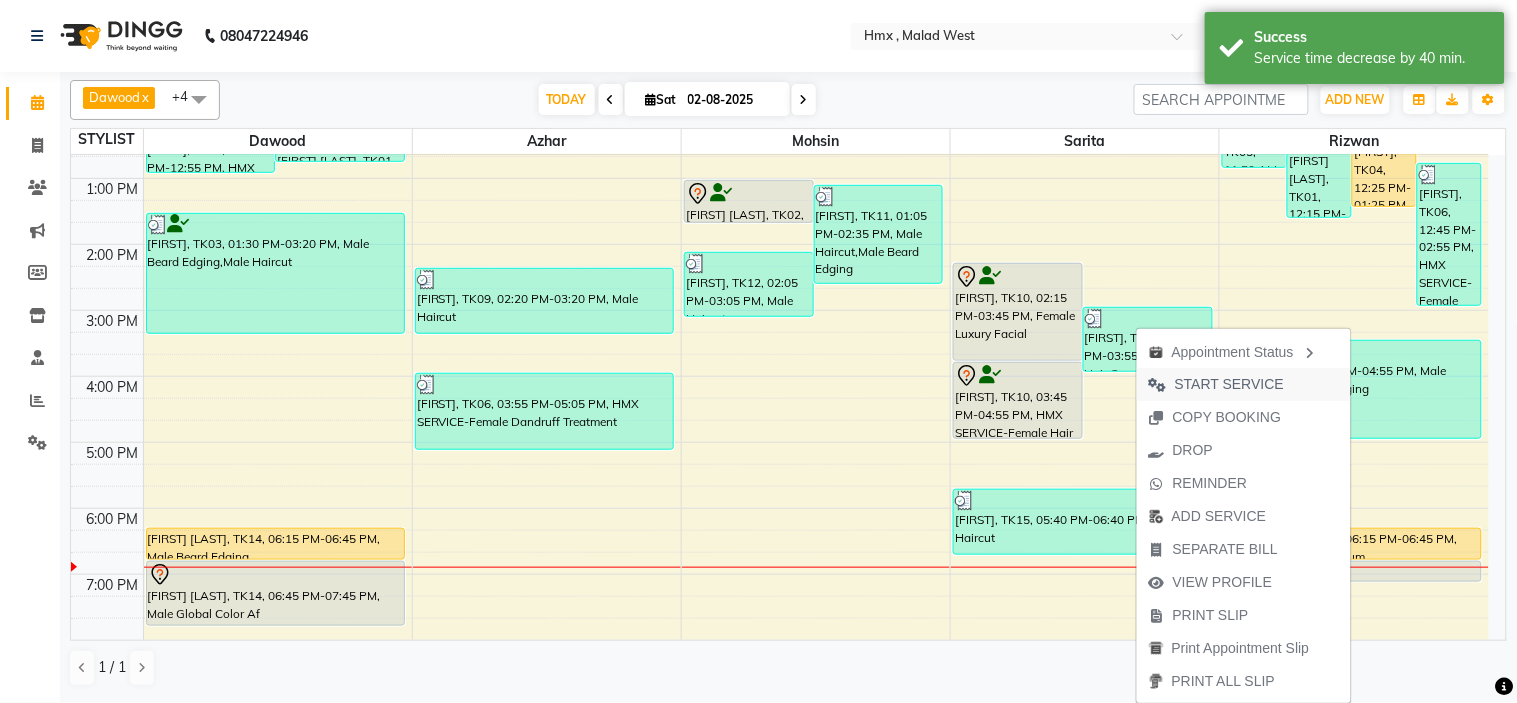 click on "START SERVICE" at bounding box center (1229, 384) 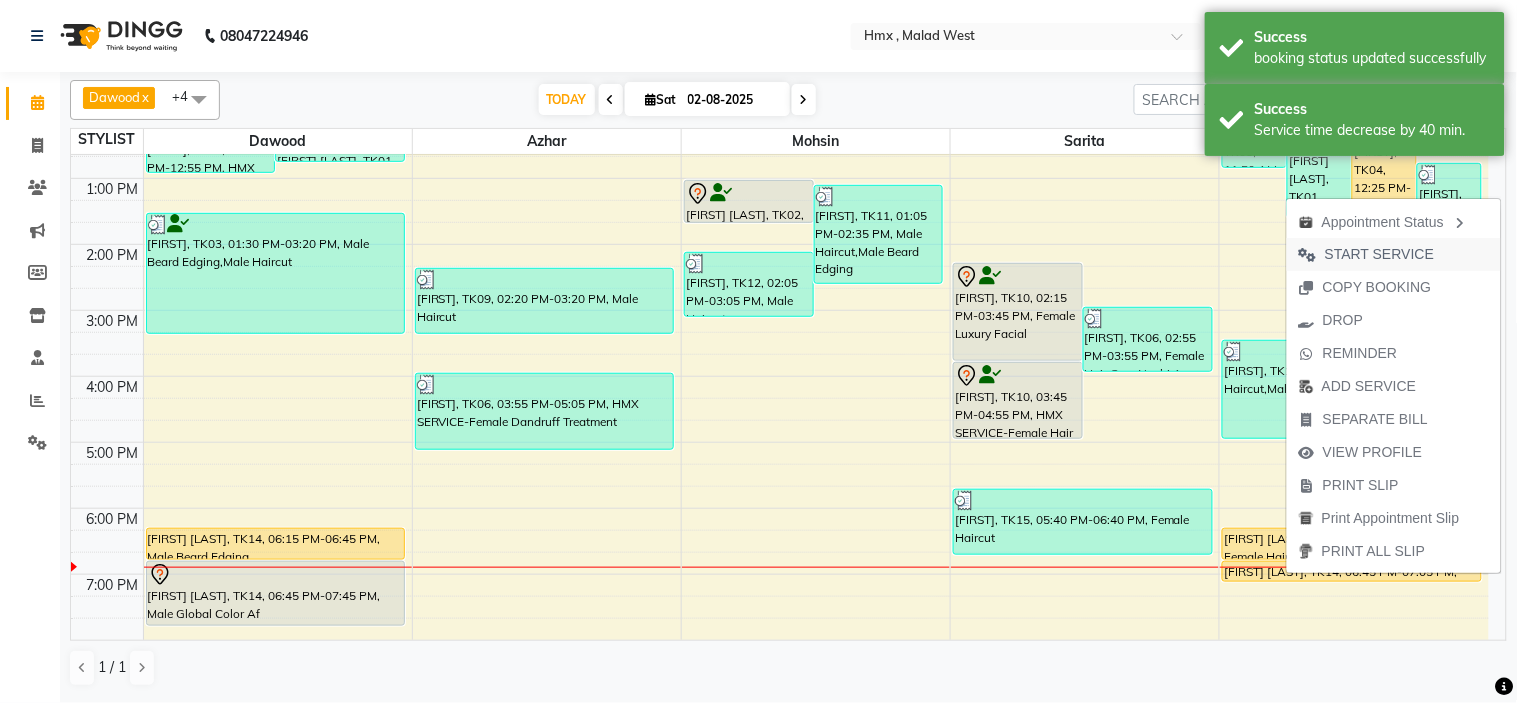 click on "START SERVICE" at bounding box center (1379, 254) 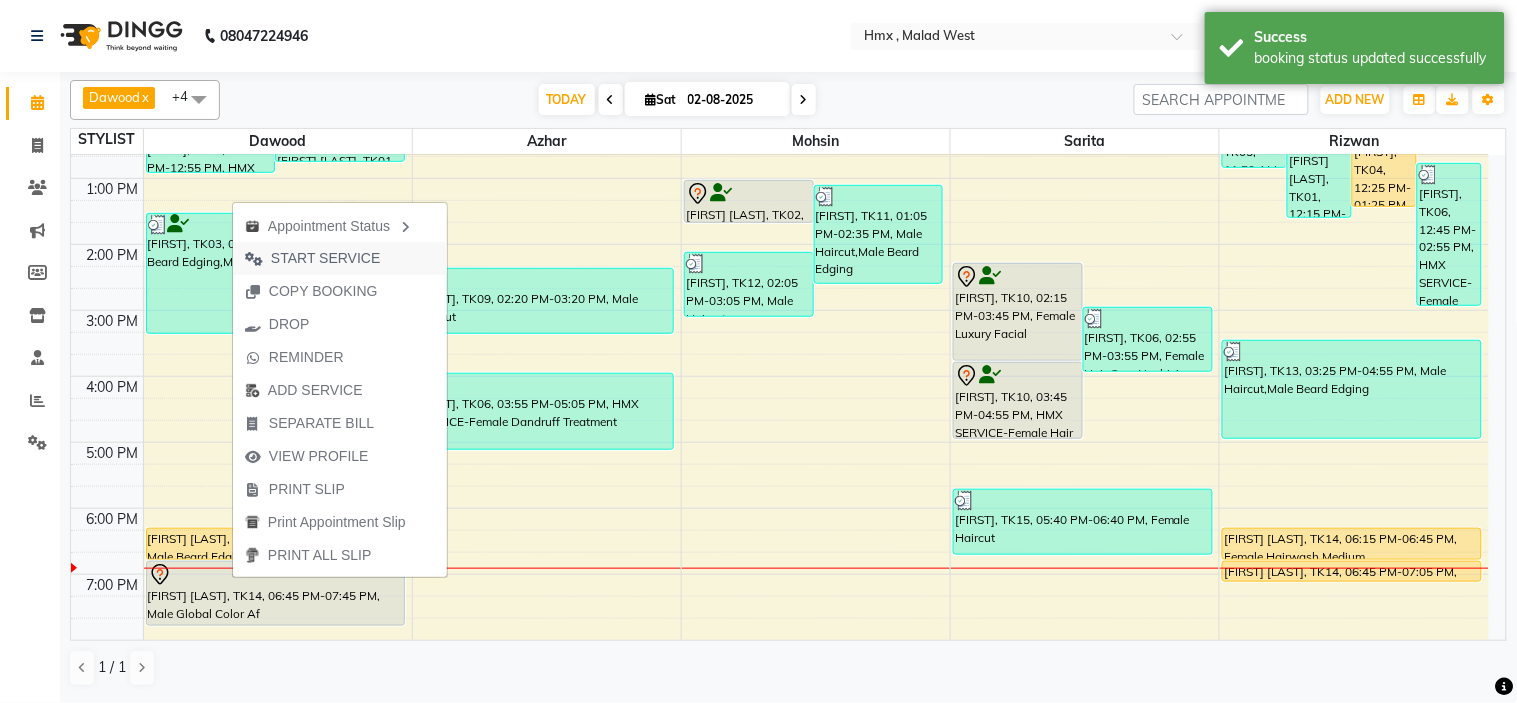 click on "START SERVICE" at bounding box center [325, 258] 